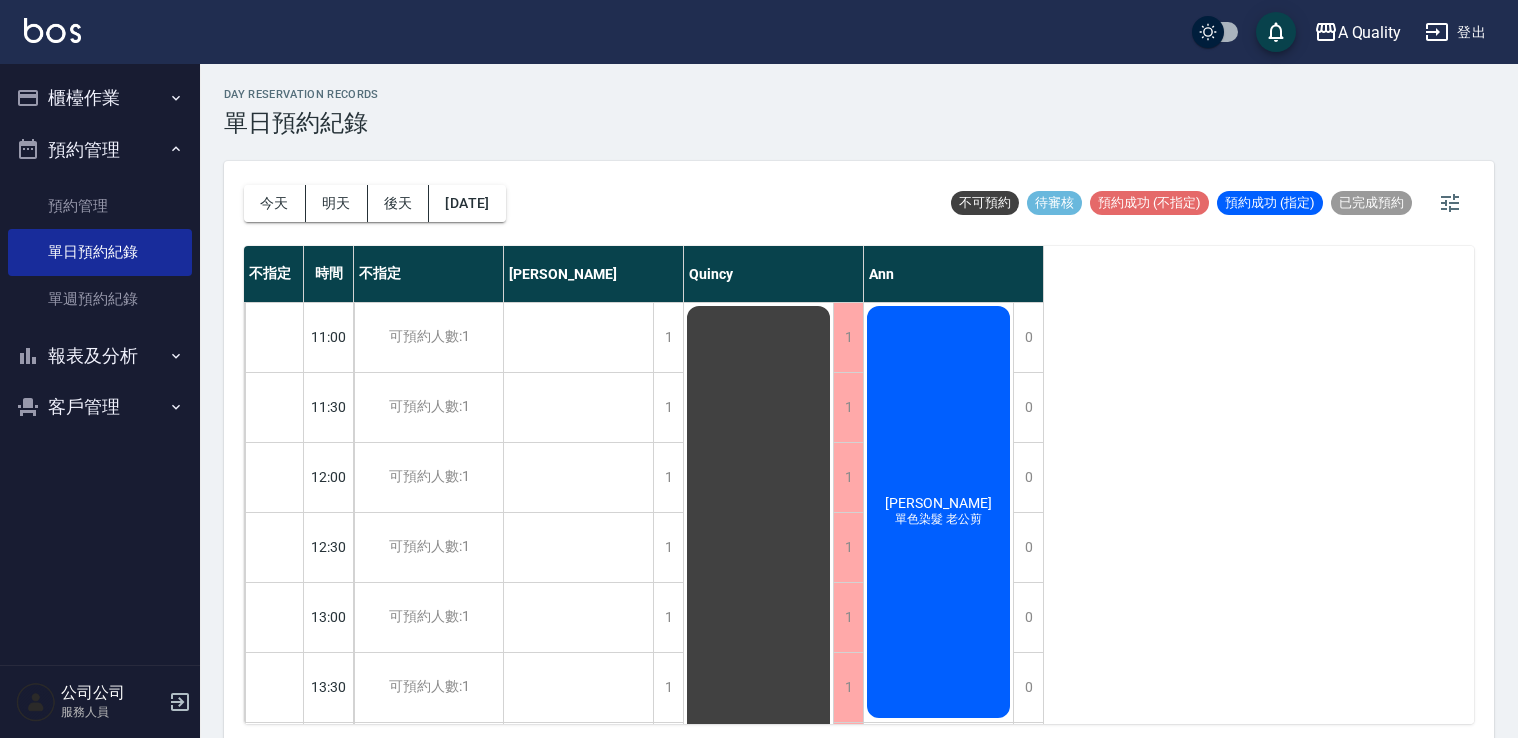 scroll, scrollTop: 5, scrollLeft: 0, axis: vertical 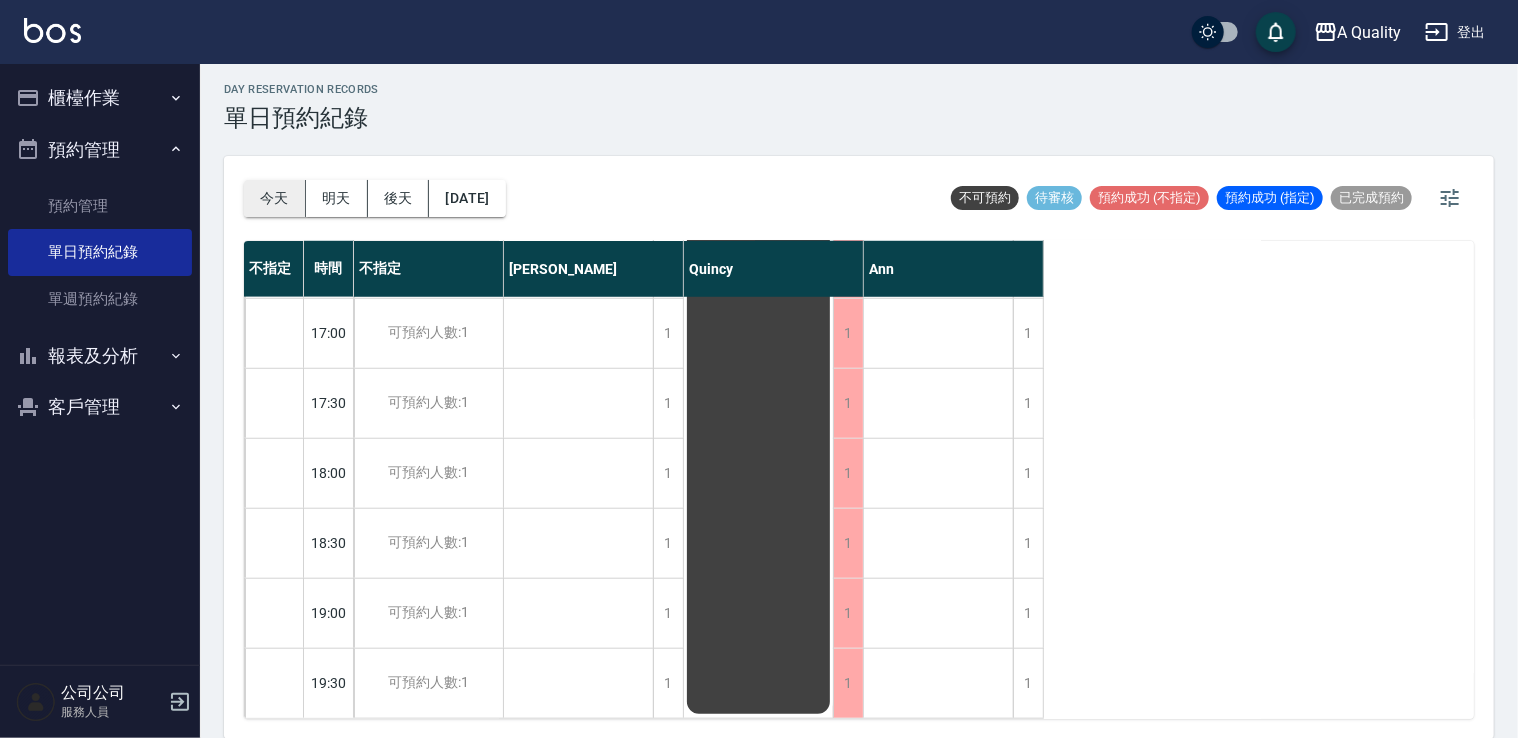 click on "今天" at bounding box center (275, 198) 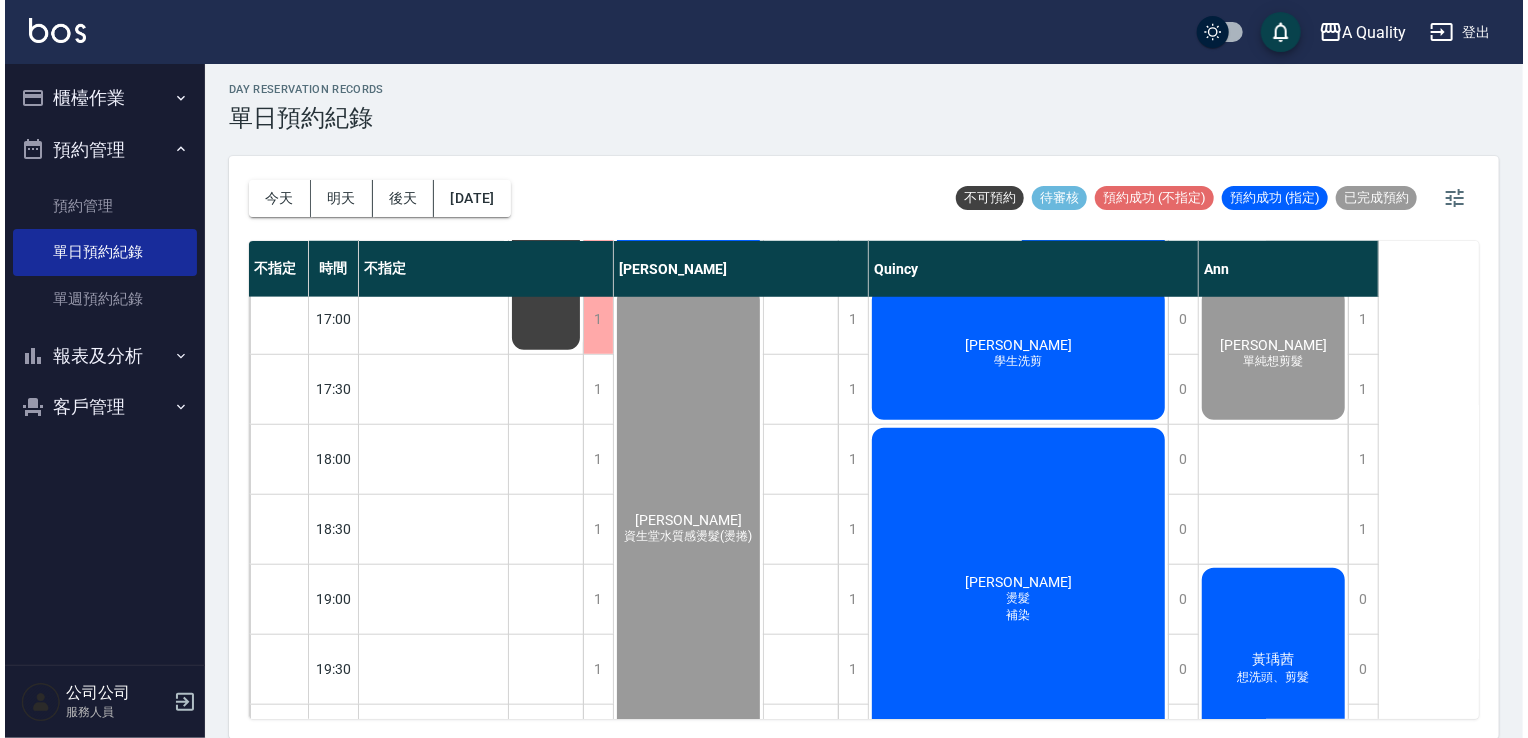scroll, scrollTop: 923, scrollLeft: 0, axis: vertical 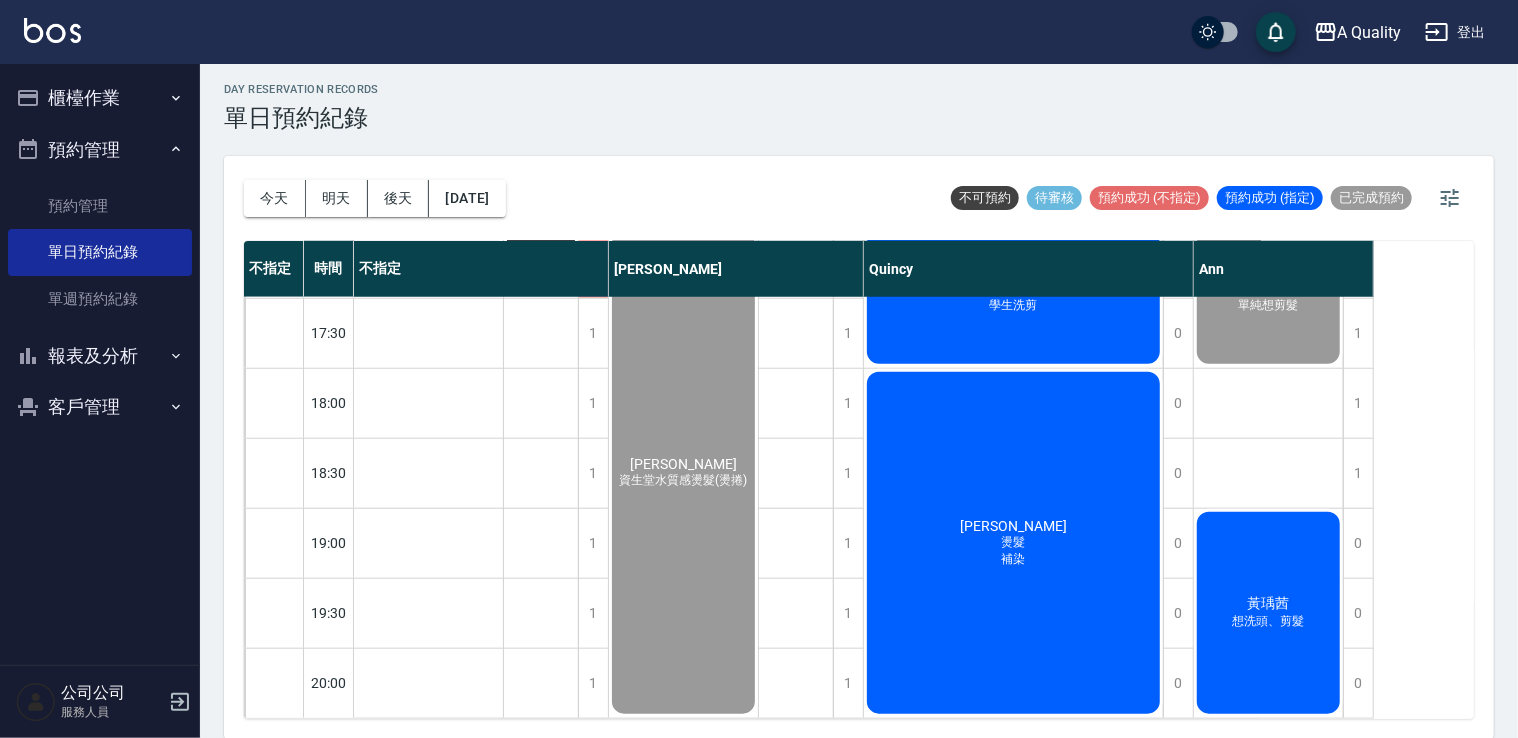 click on "黃瑀茜 想洗頭、剪髮" at bounding box center (428, -262) 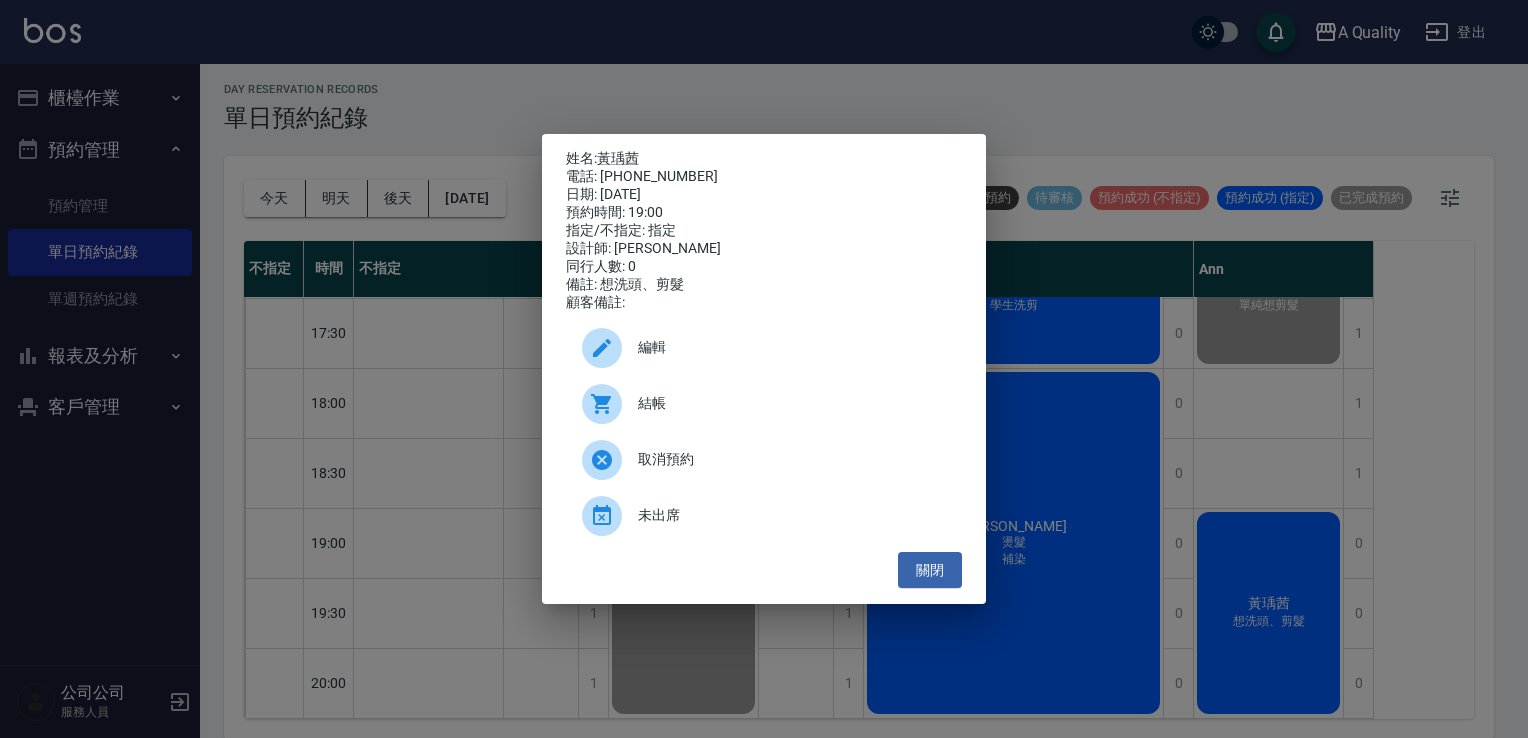 click on "結帳" at bounding box center [792, 403] 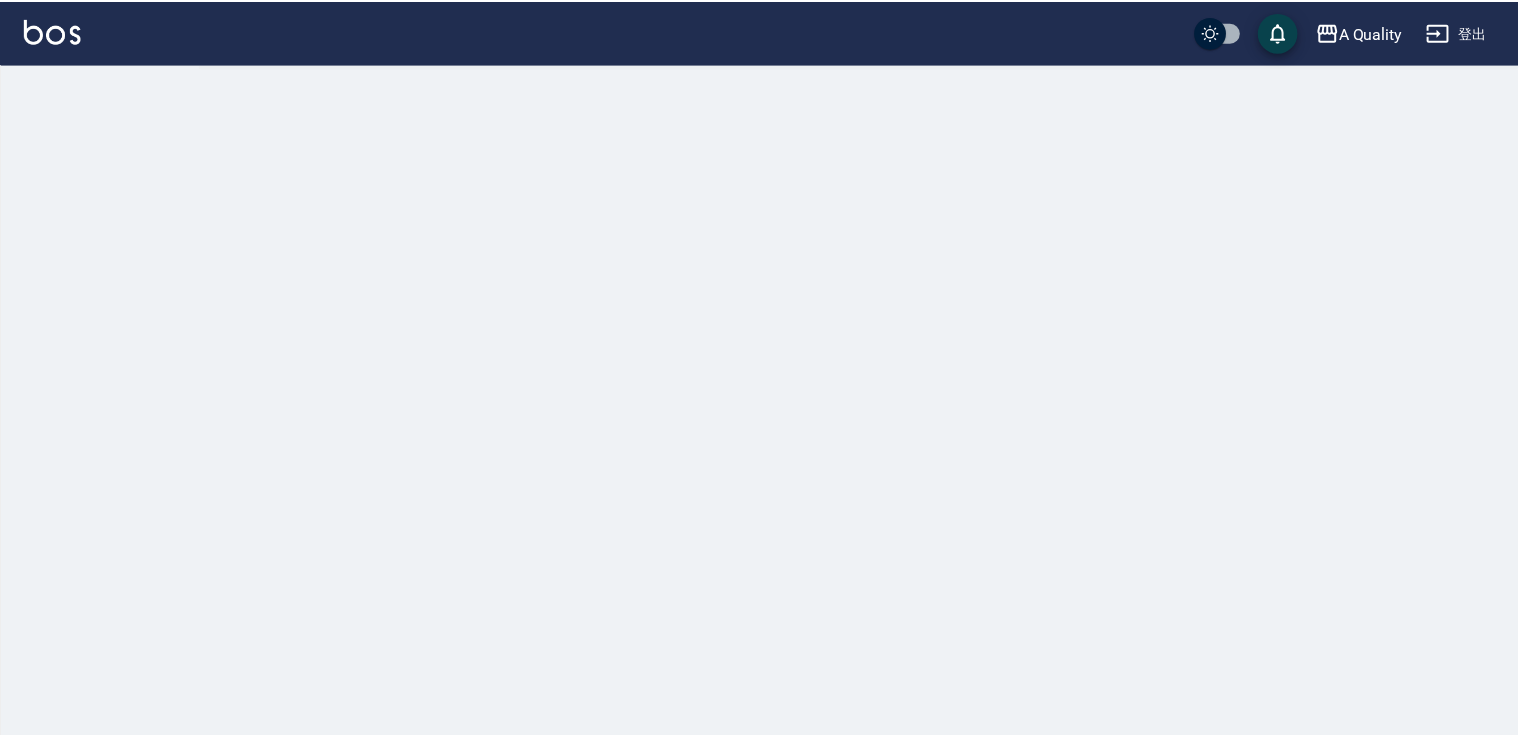 scroll, scrollTop: 0, scrollLeft: 0, axis: both 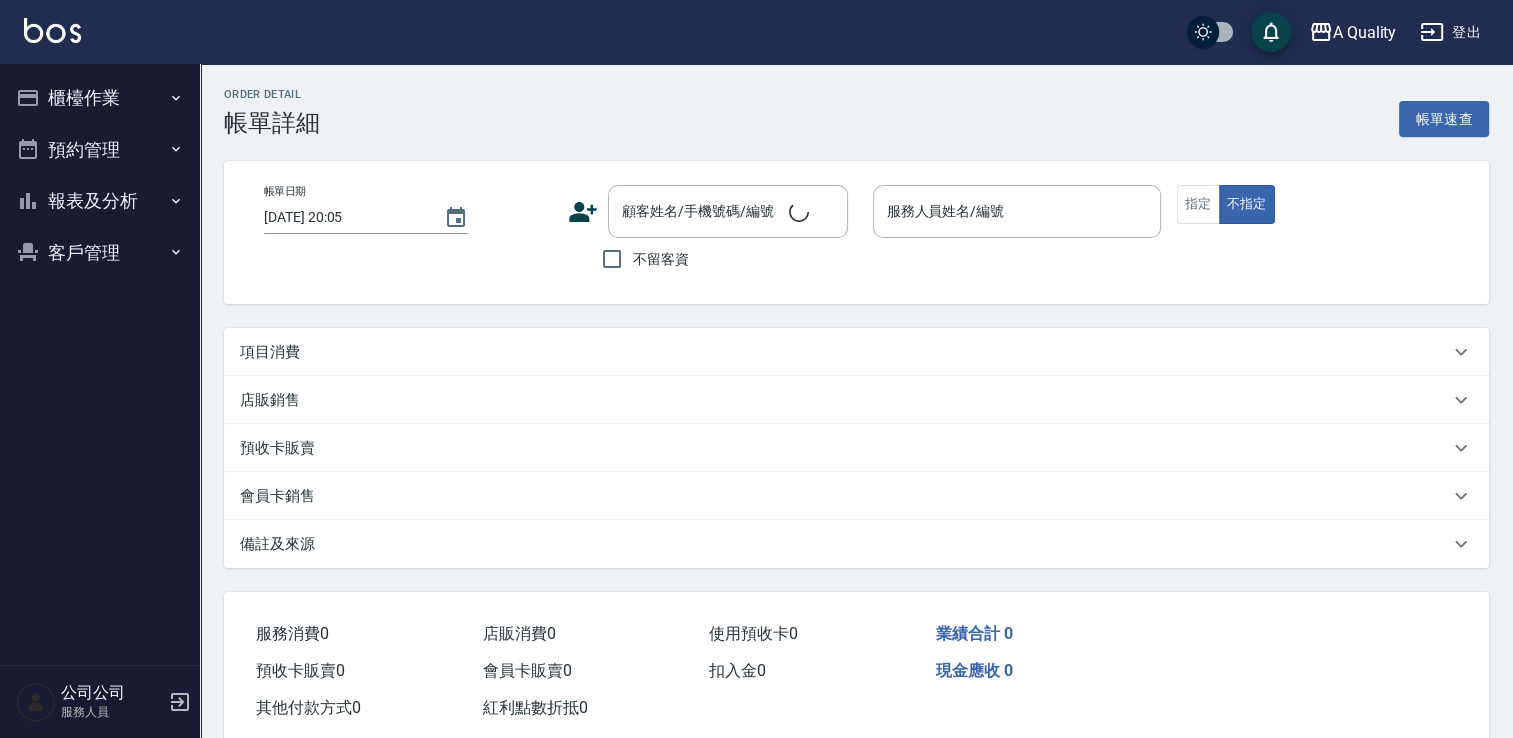 type on "2025/07/11 19:00" 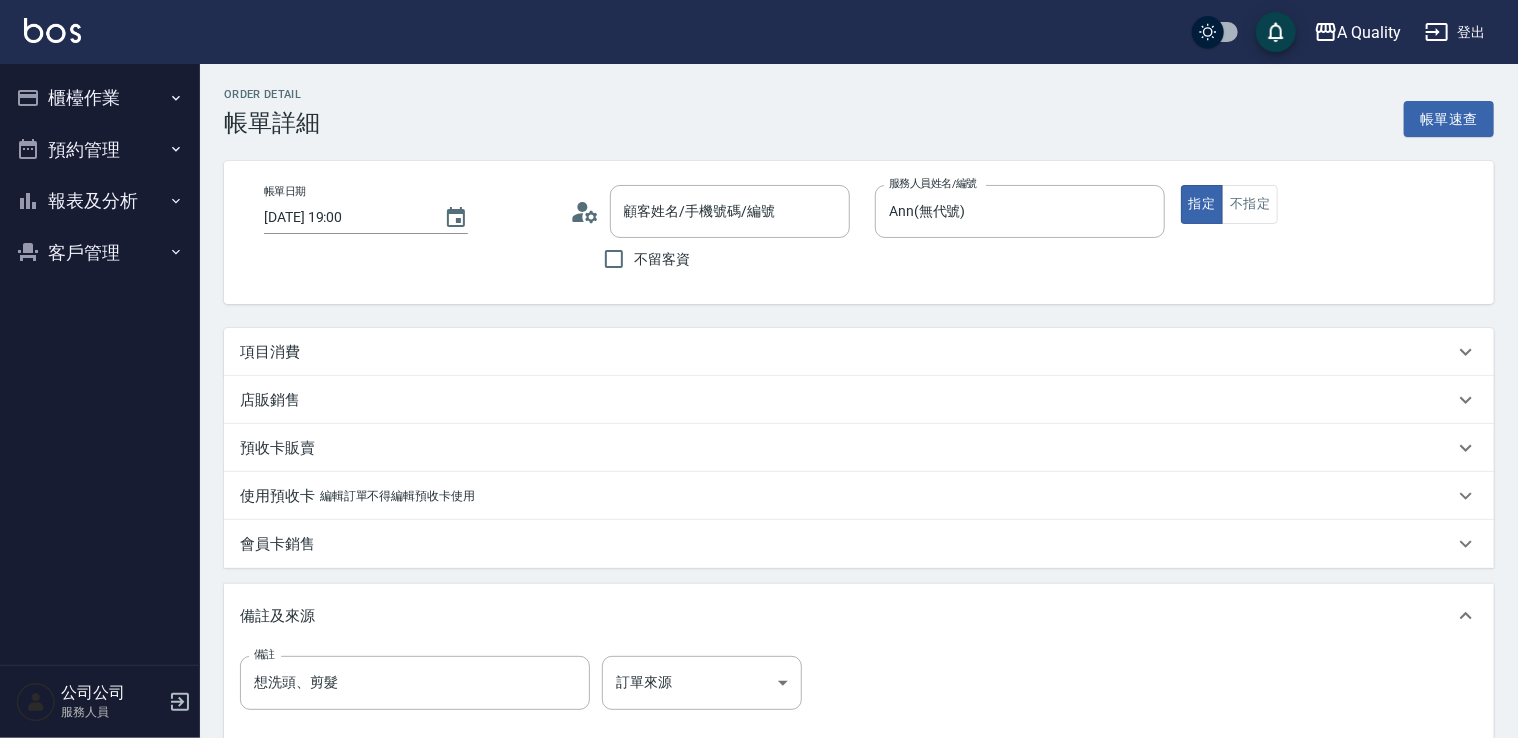type on "黃瑀茜/0985676722/null" 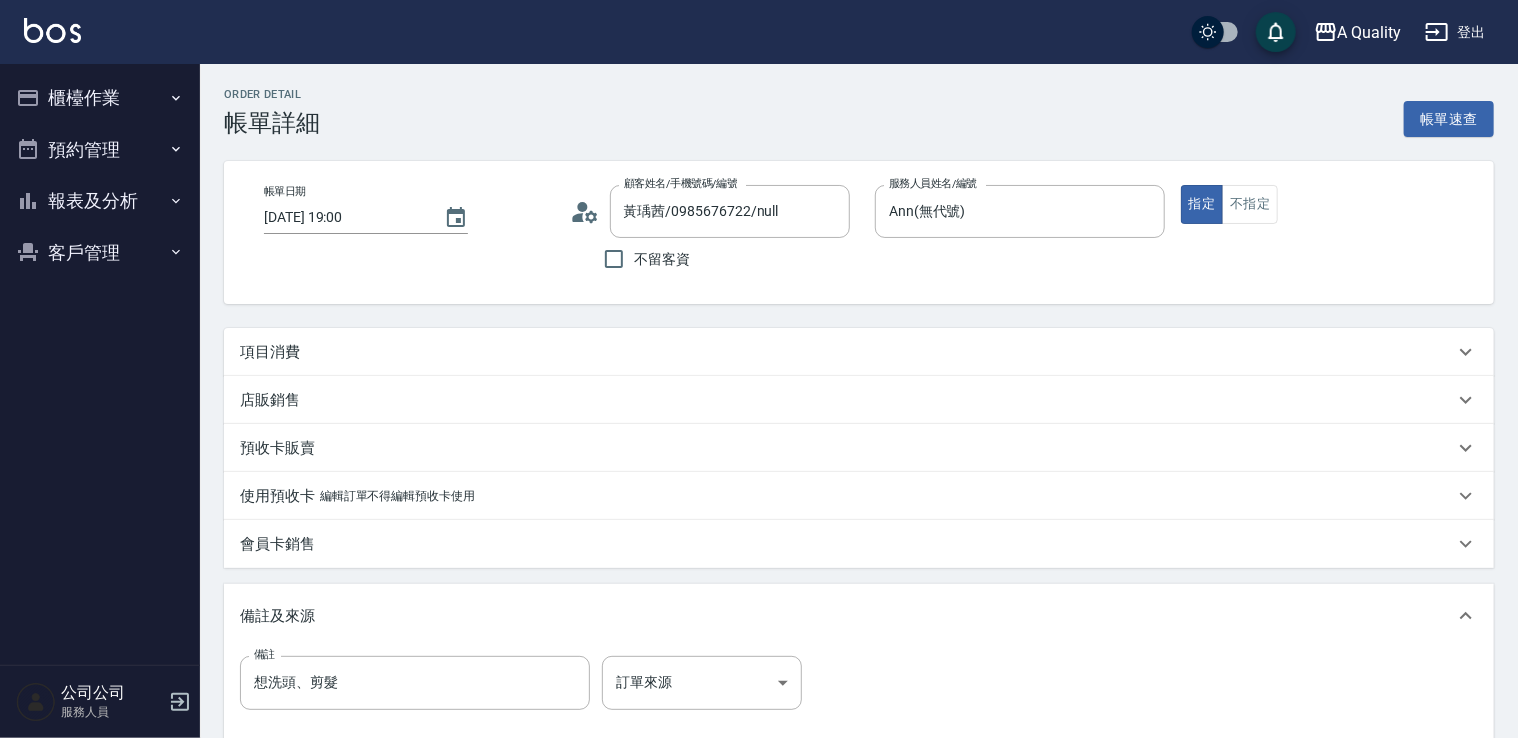 click on "項目消費" at bounding box center (859, 352) 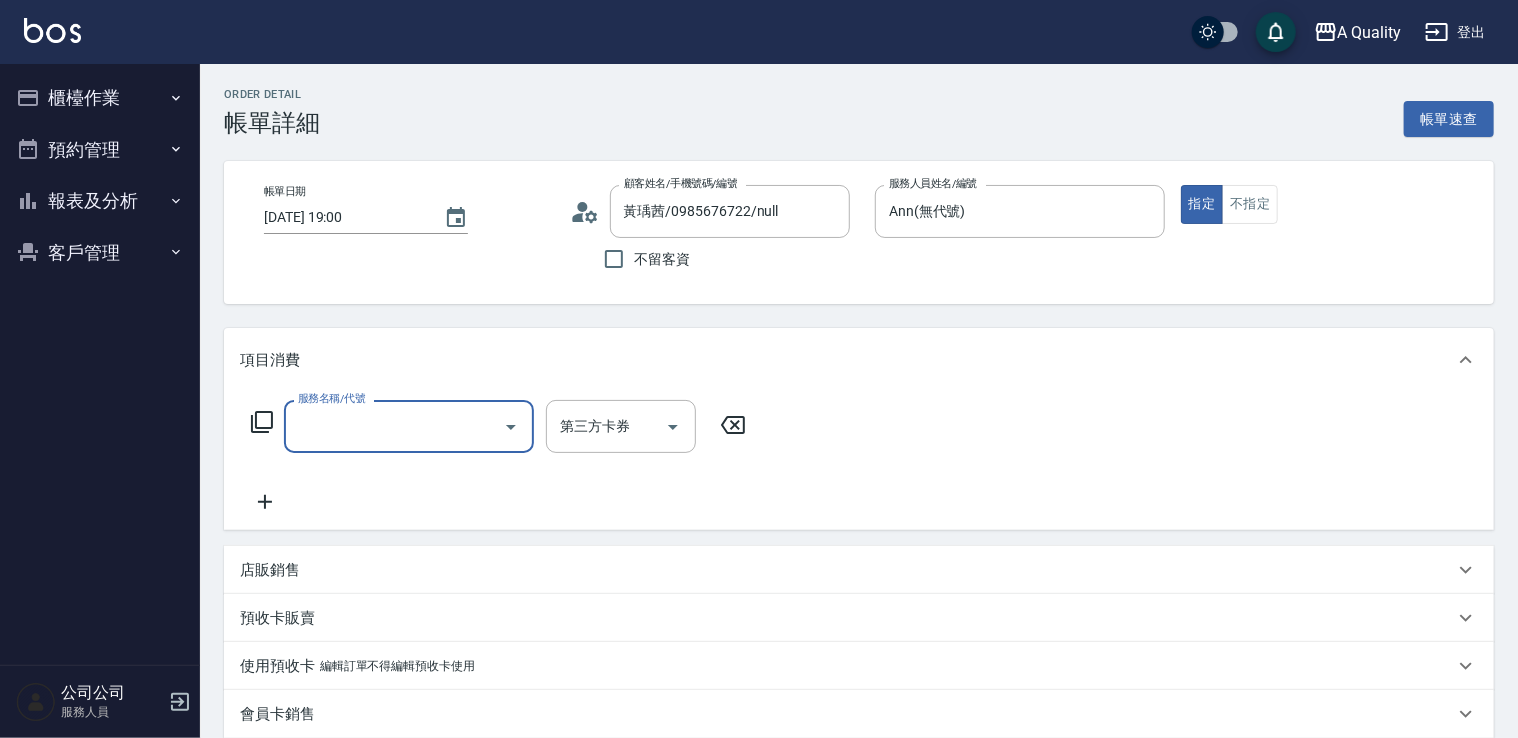 scroll, scrollTop: 0, scrollLeft: 0, axis: both 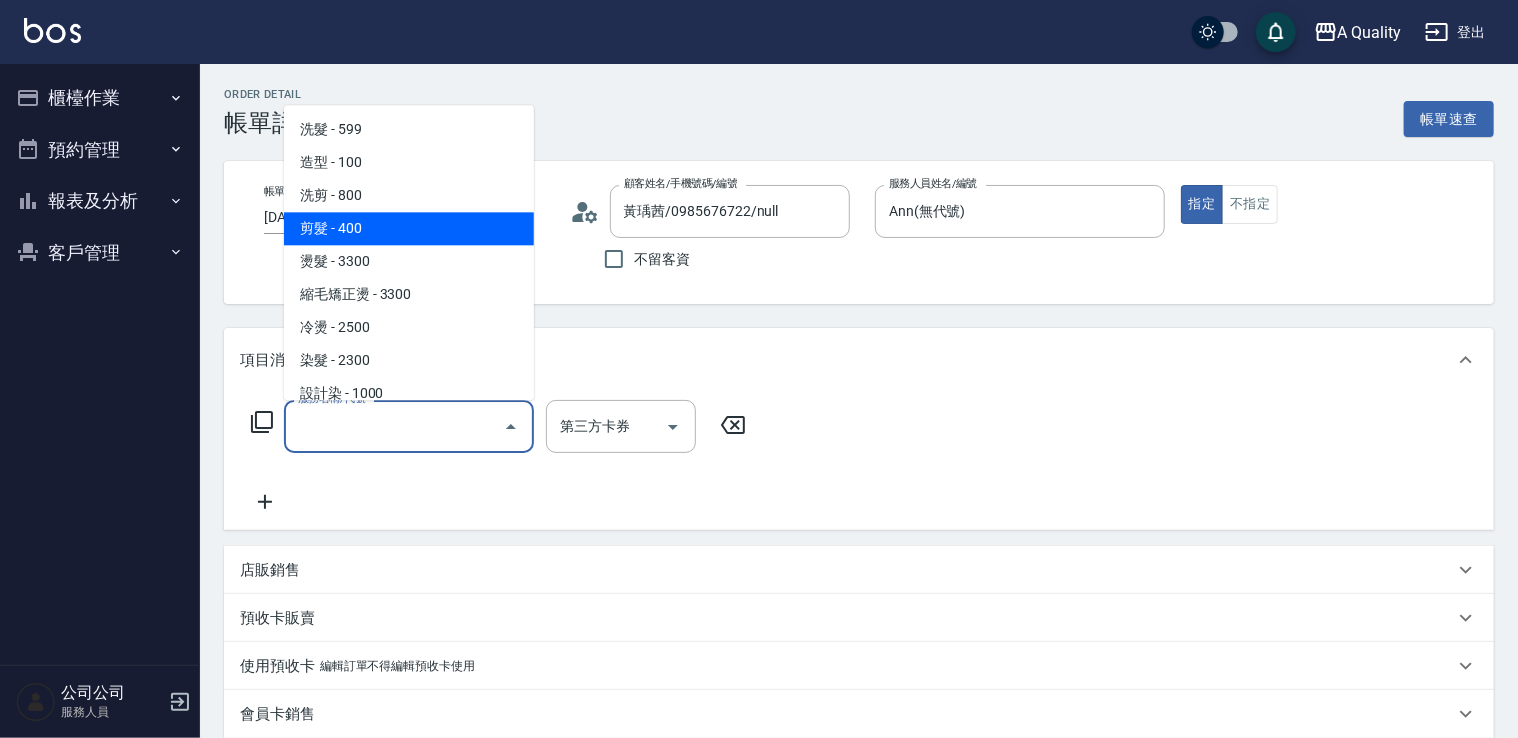 click on "剪髮 - 400" at bounding box center (409, 228) 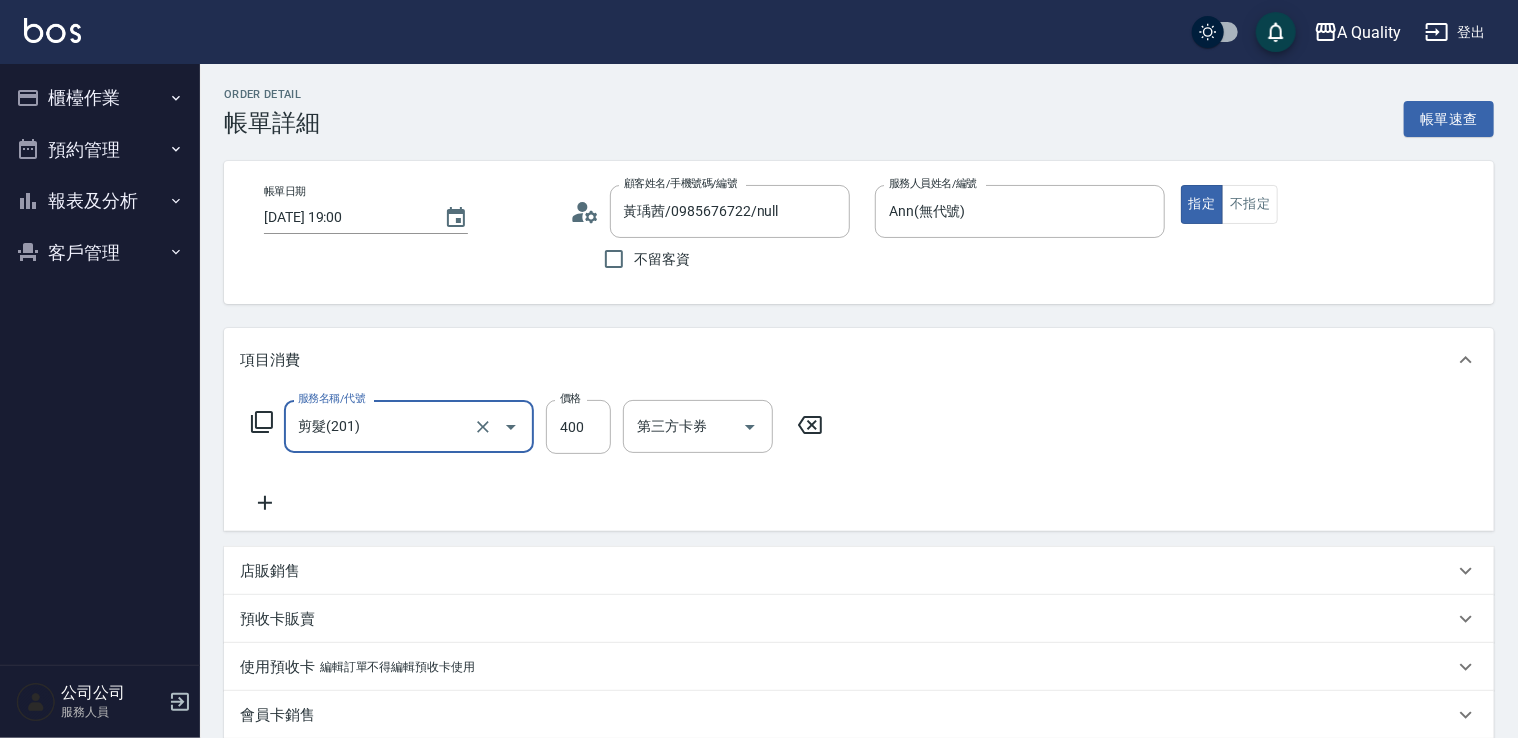 click on "剪髮(201)" at bounding box center (381, 426) 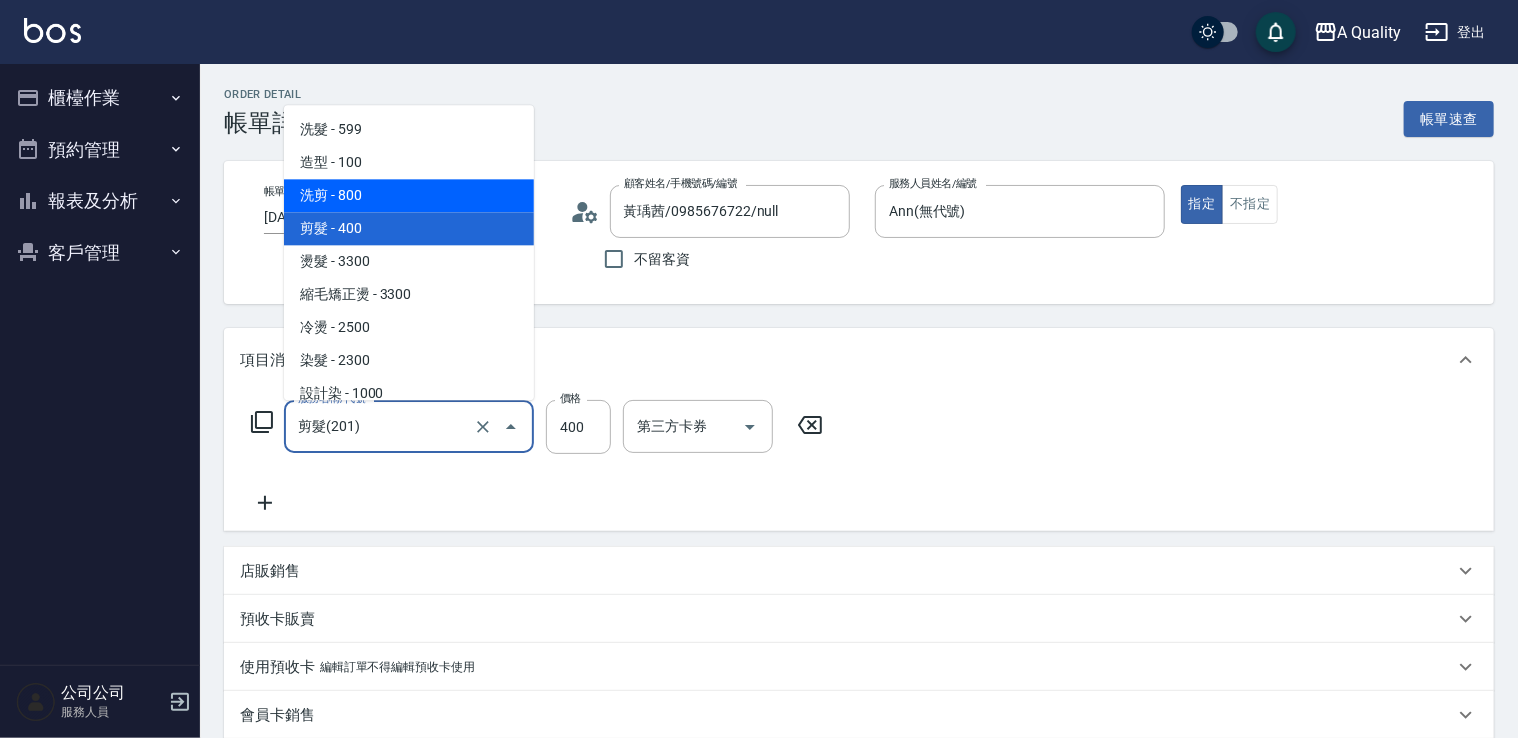 drag, startPoint x: 379, startPoint y: 206, endPoint x: 432, endPoint y: 264, distance: 78.56844 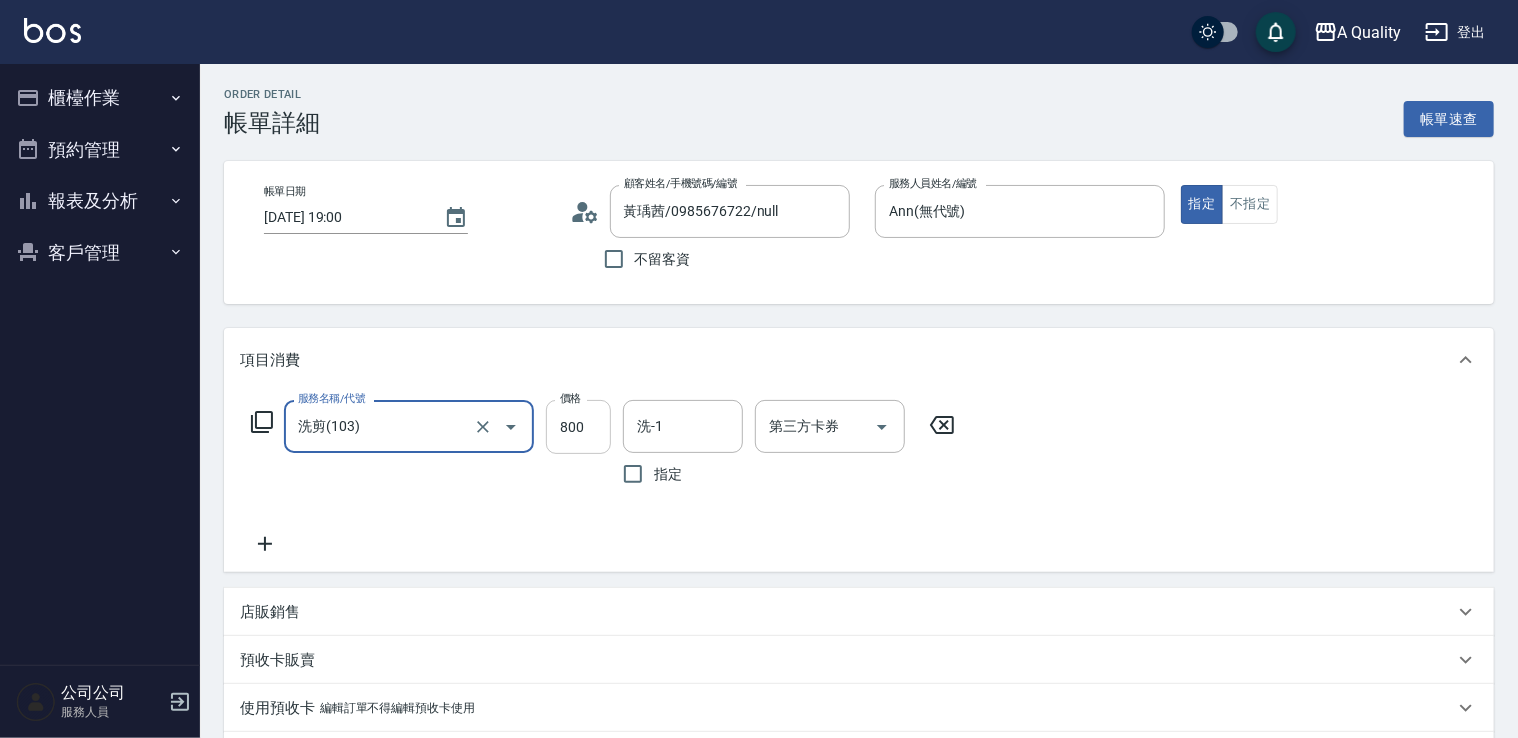 click on "800" at bounding box center [578, 427] 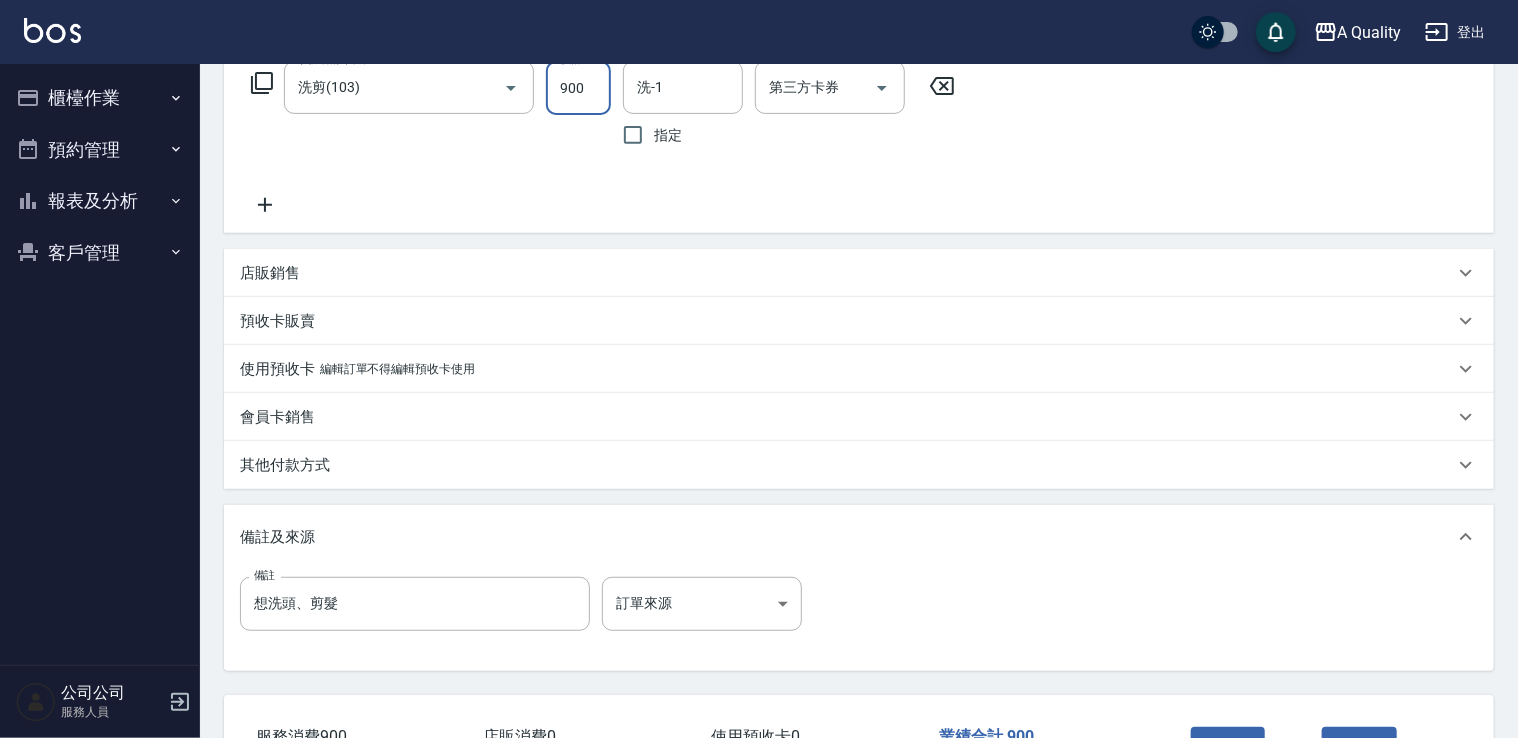scroll, scrollTop: 400, scrollLeft: 0, axis: vertical 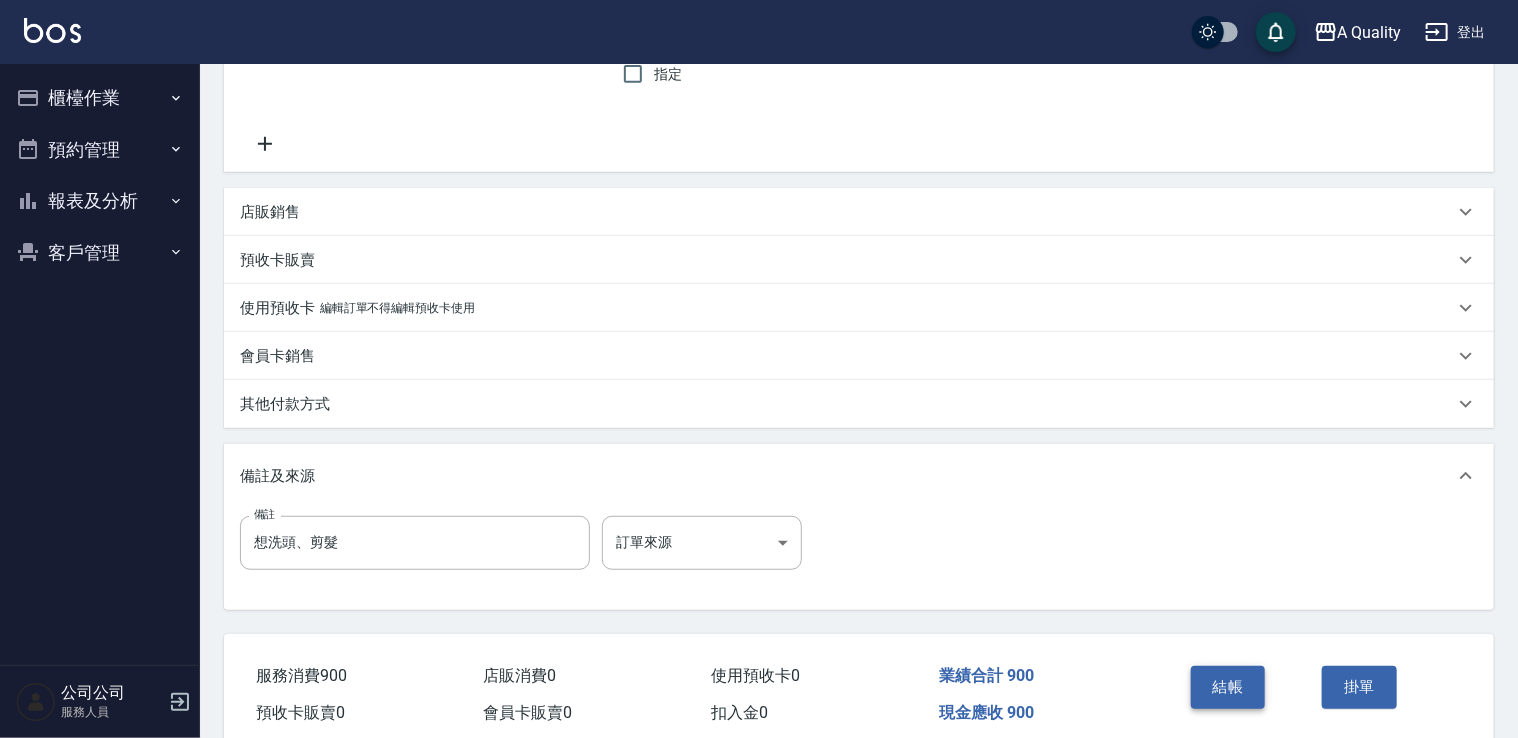 type on "900" 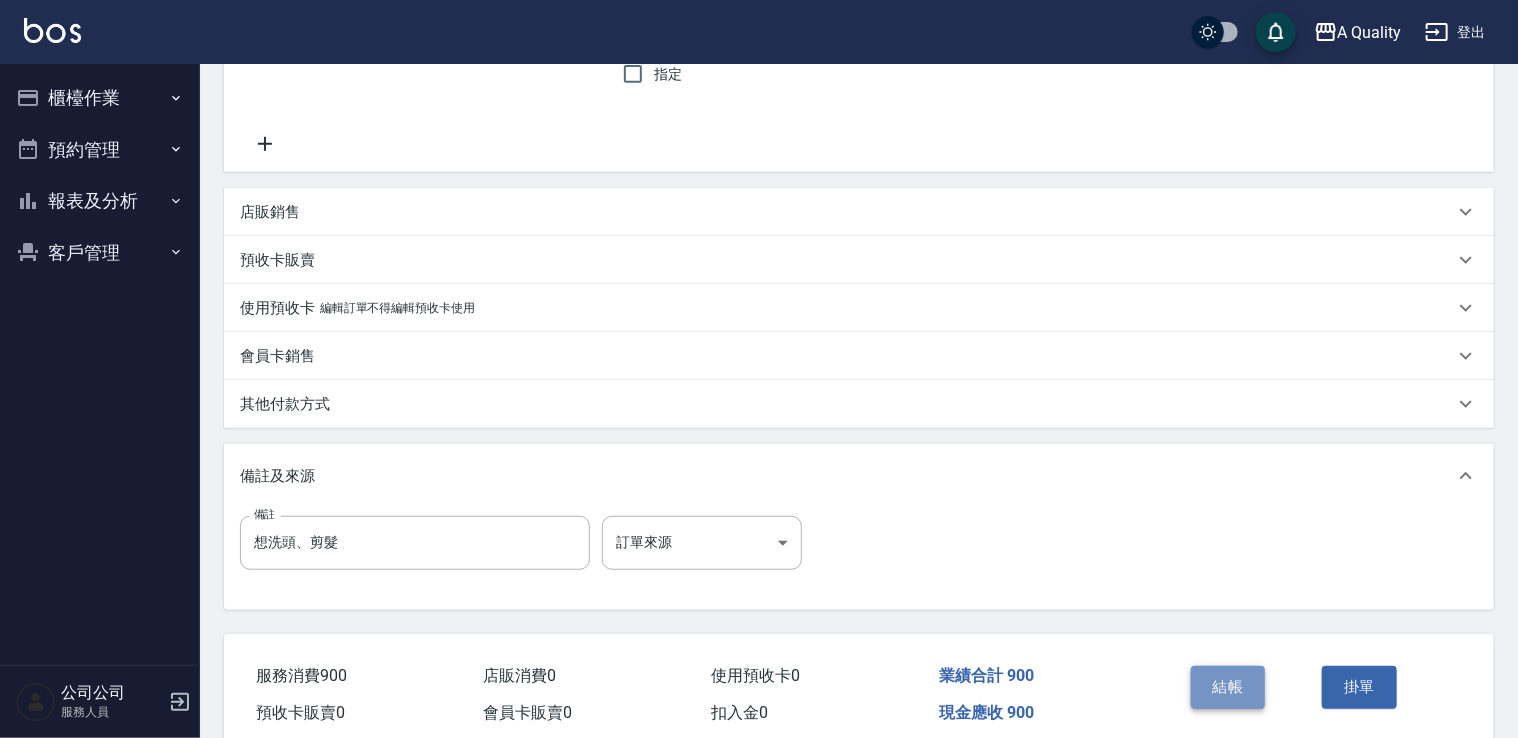 click on "結帳" at bounding box center (1228, 687) 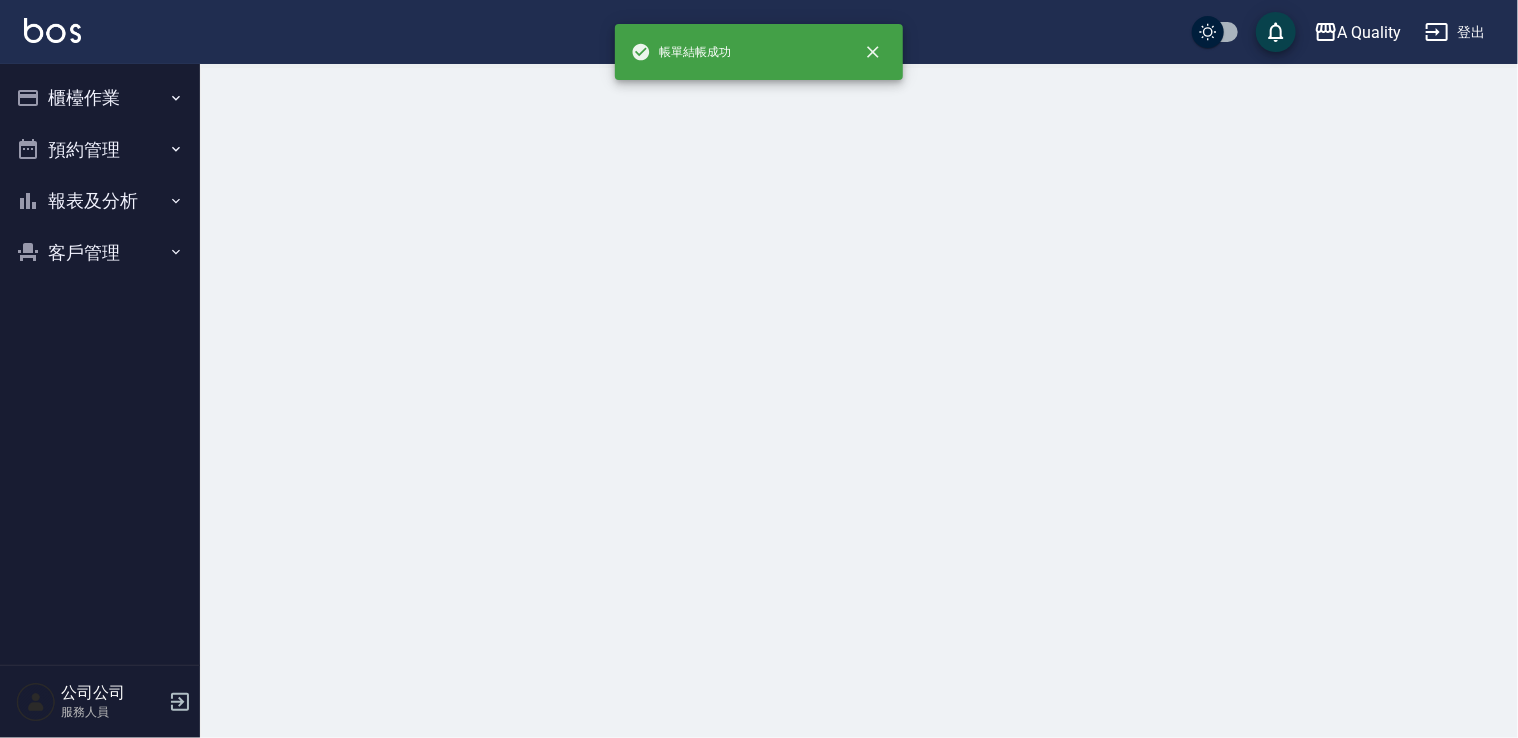 scroll, scrollTop: 0, scrollLeft: 0, axis: both 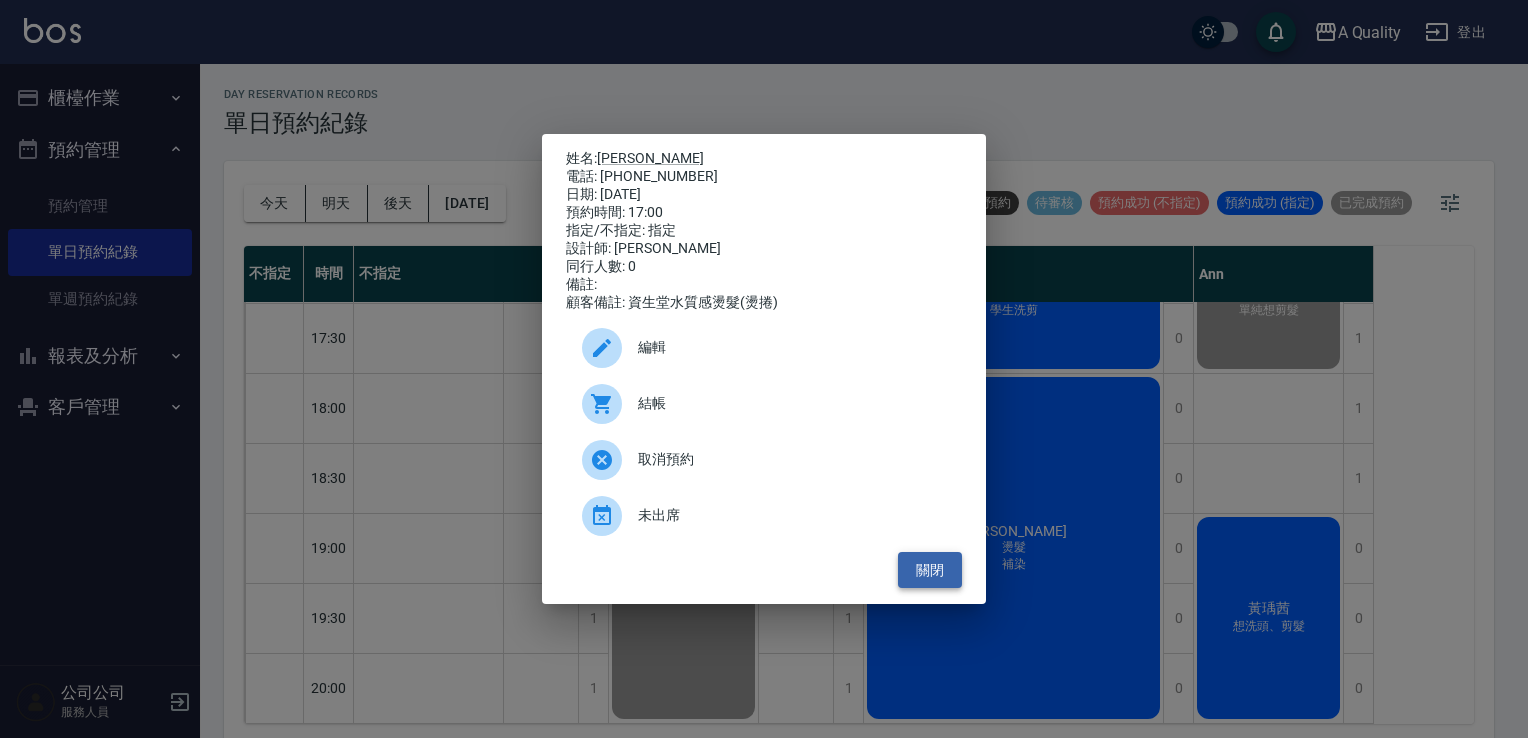 drag, startPoint x: 0, startPoint y: 0, endPoint x: 953, endPoint y: 586, distance: 1118.7516 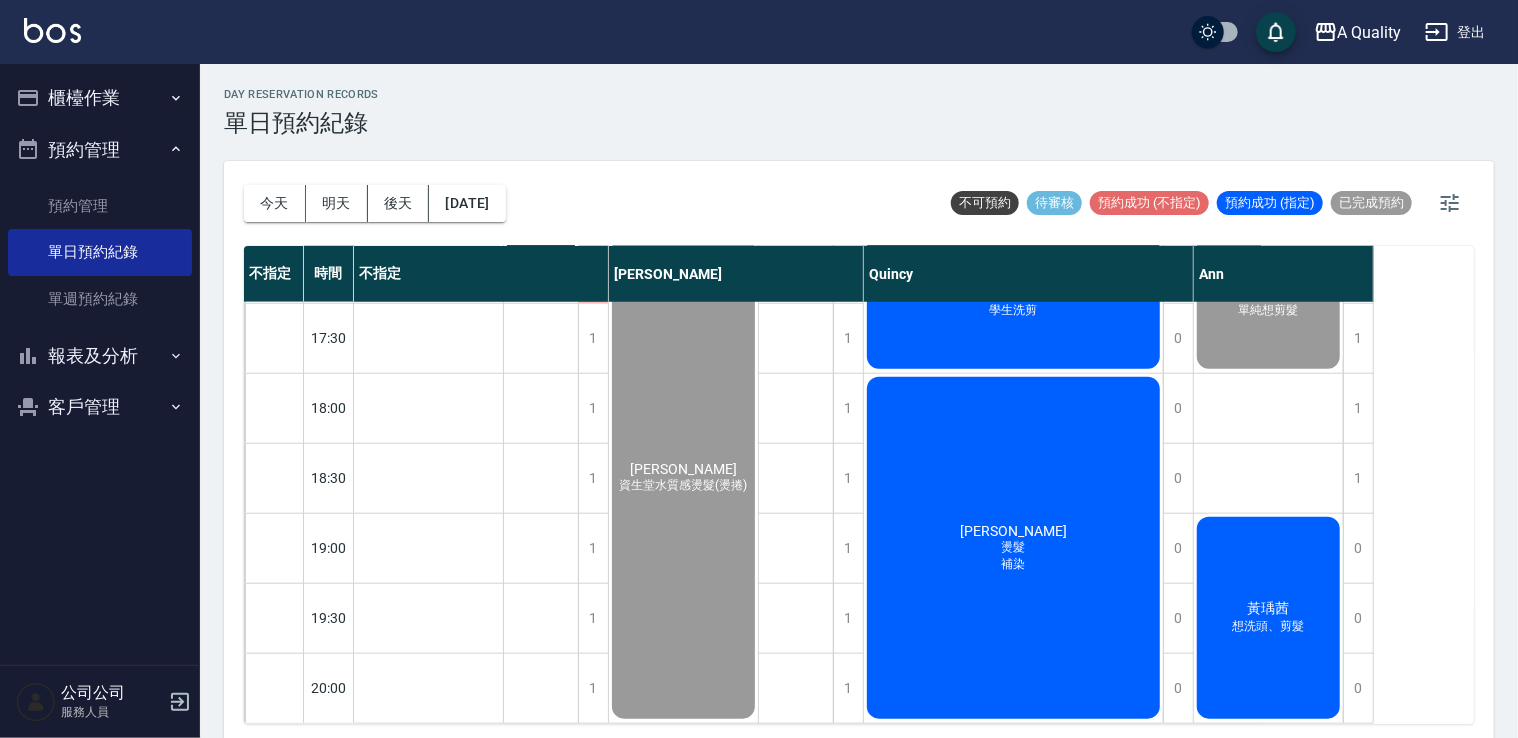 click on "櫃檯作業" at bounding box center (100, 98) 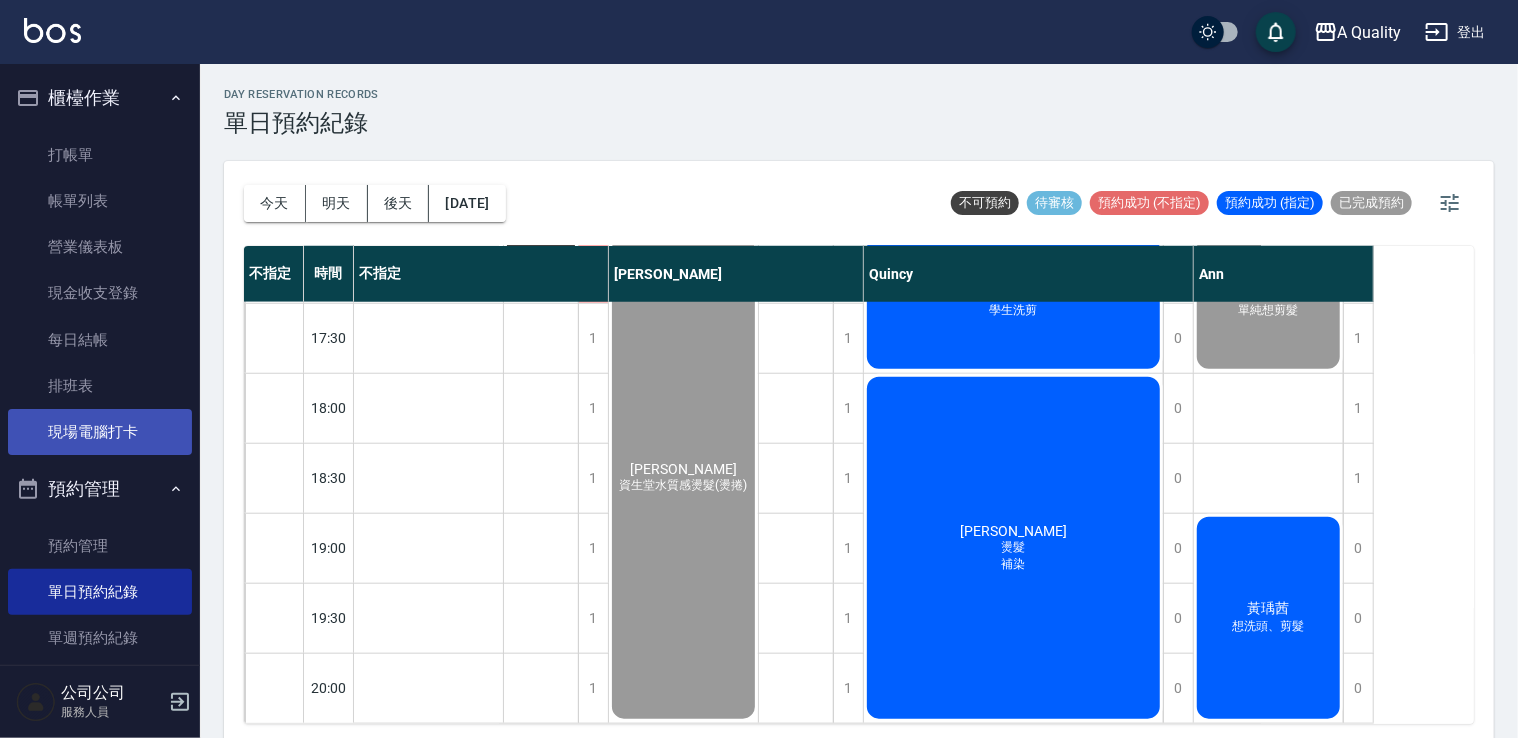 click on "現場電腦打卡" at bounding box center (100, 432) 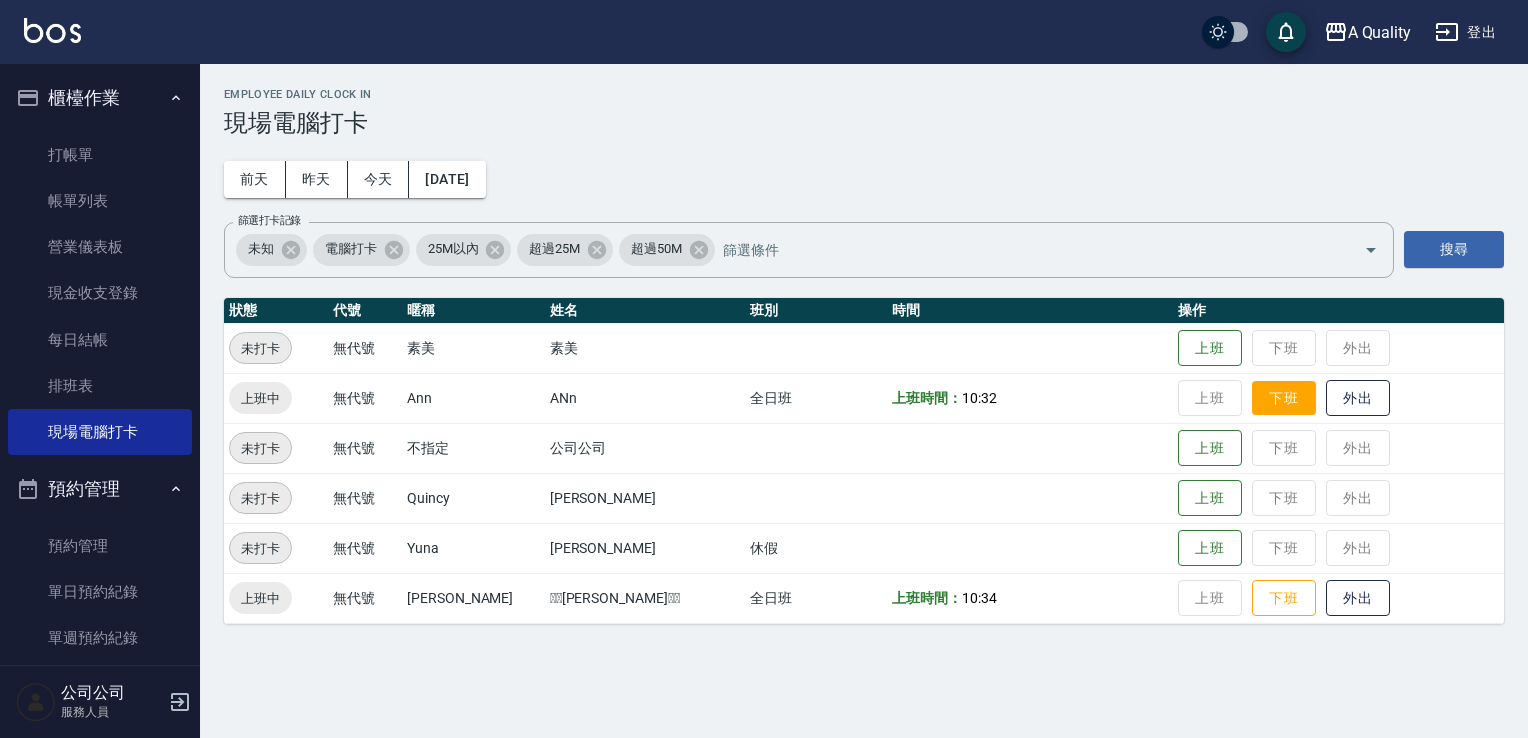 click on "下班" at bounding box center (1284, 398) 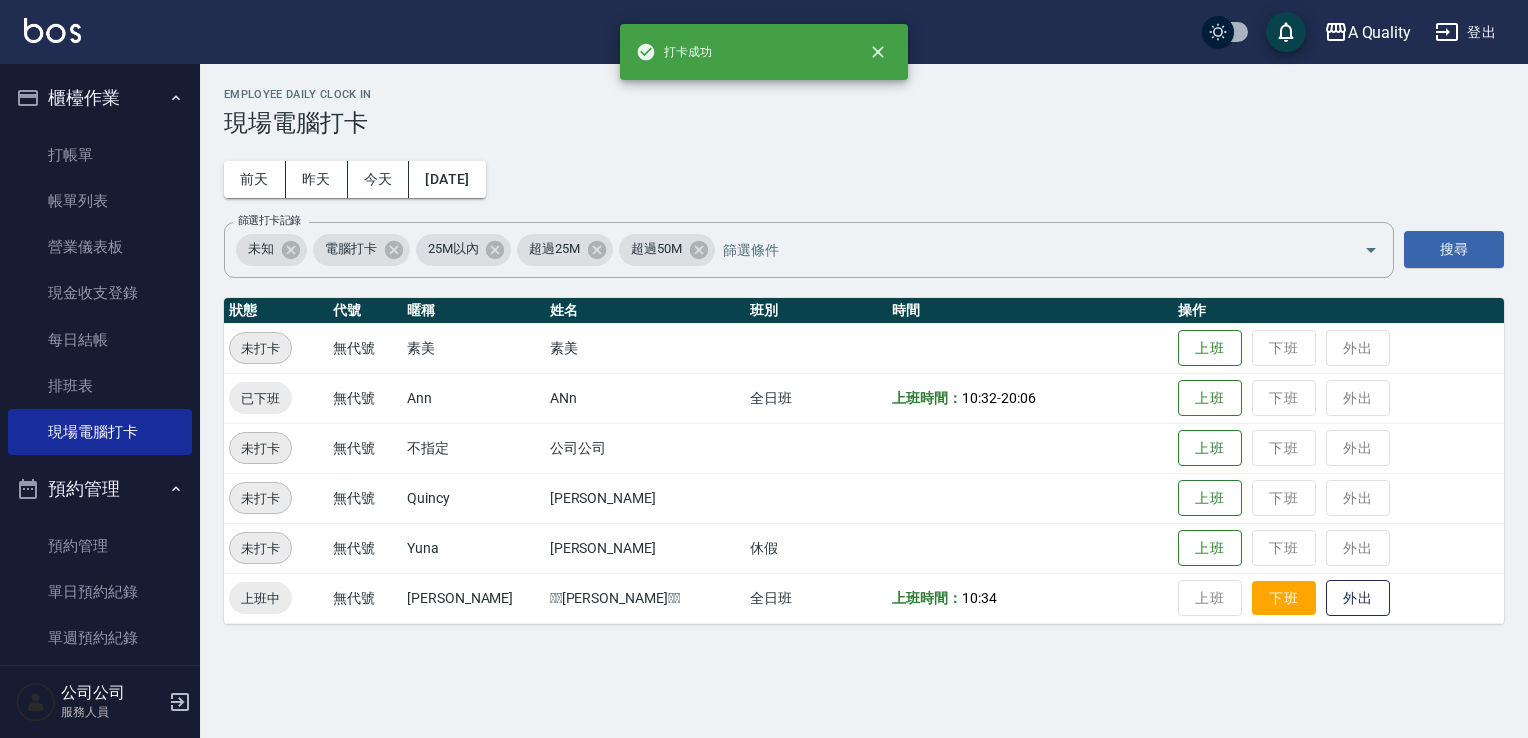 click on "下班" at bounding box center (1284, 598) 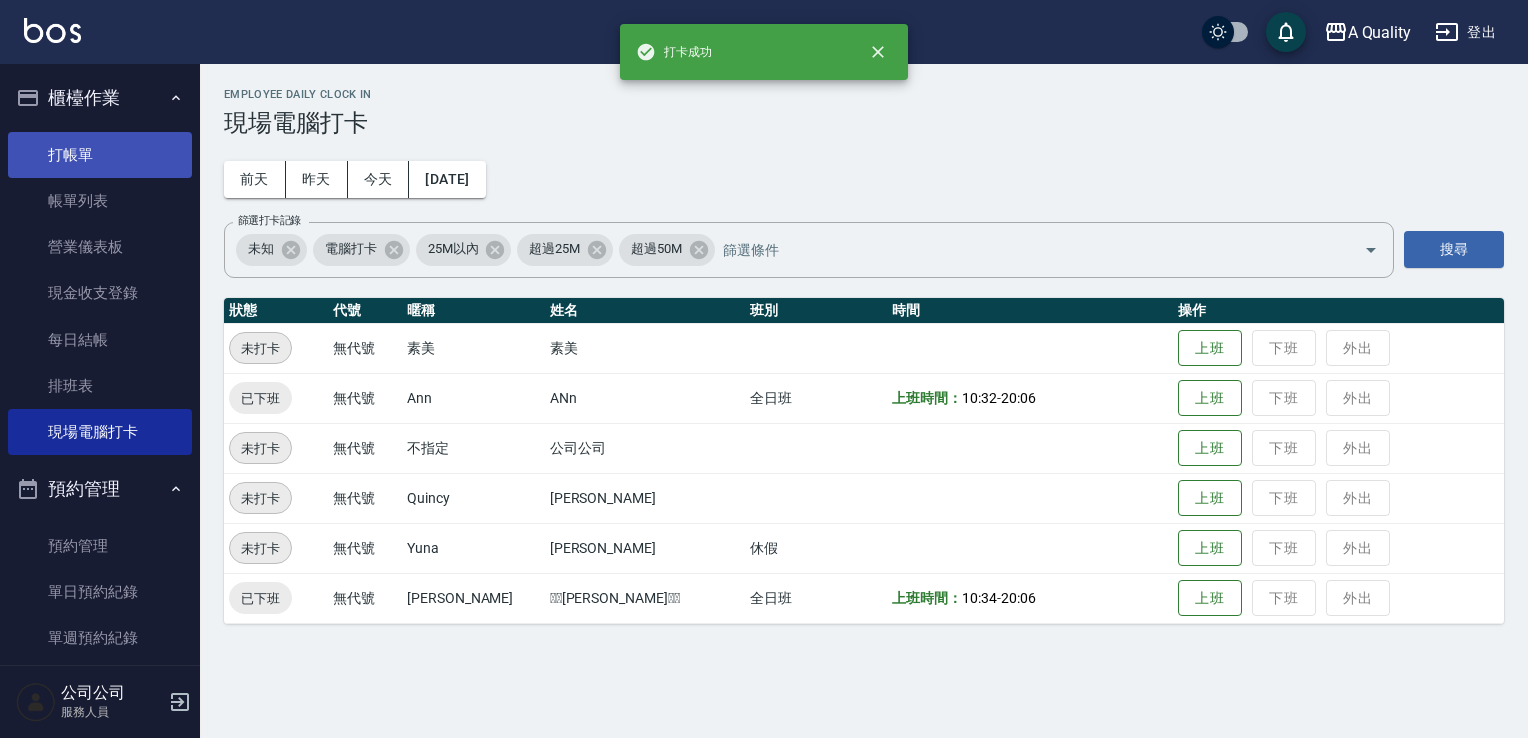 click on "打帳單" at bounding box center (100, 155) 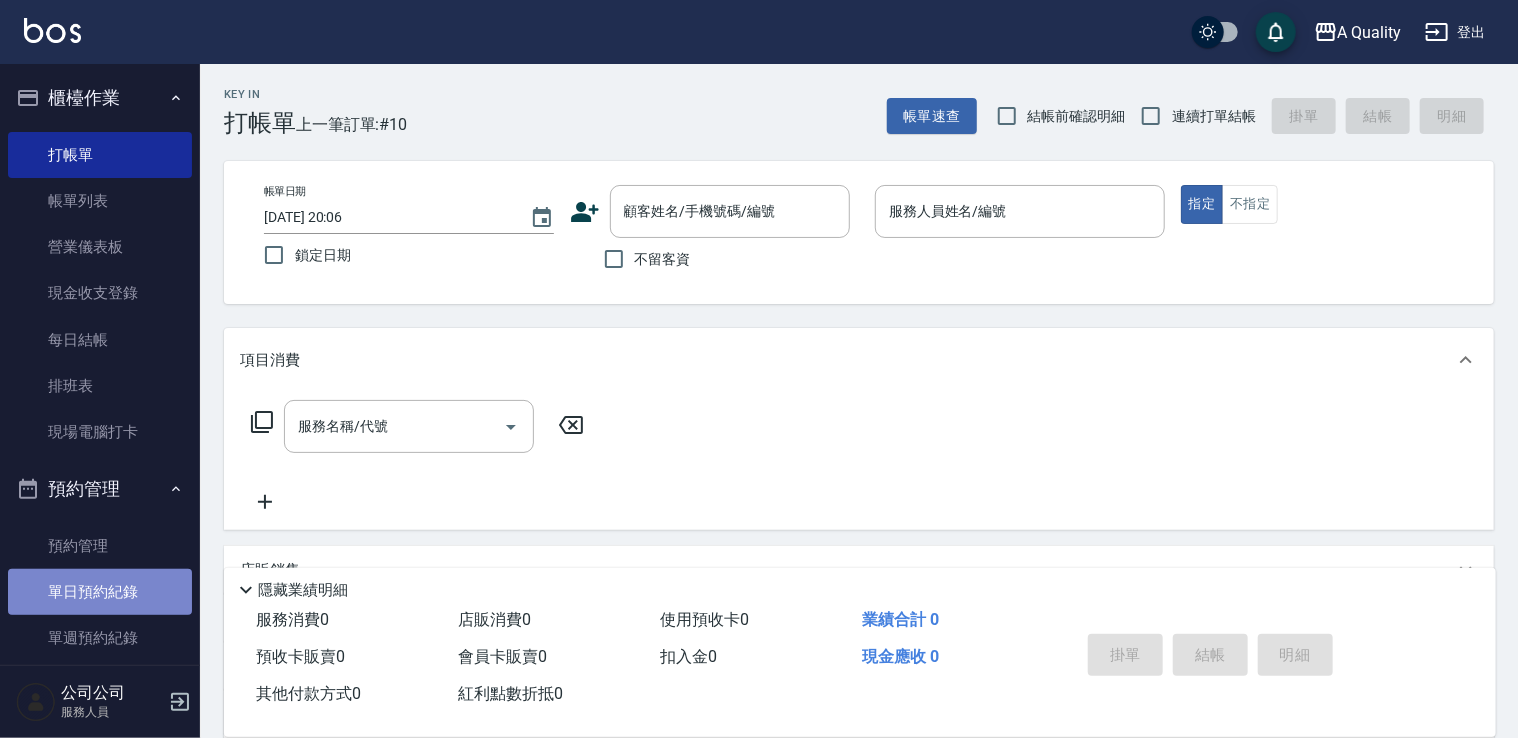 click on "單日預約紀錄" at bounding box center (100, 592) 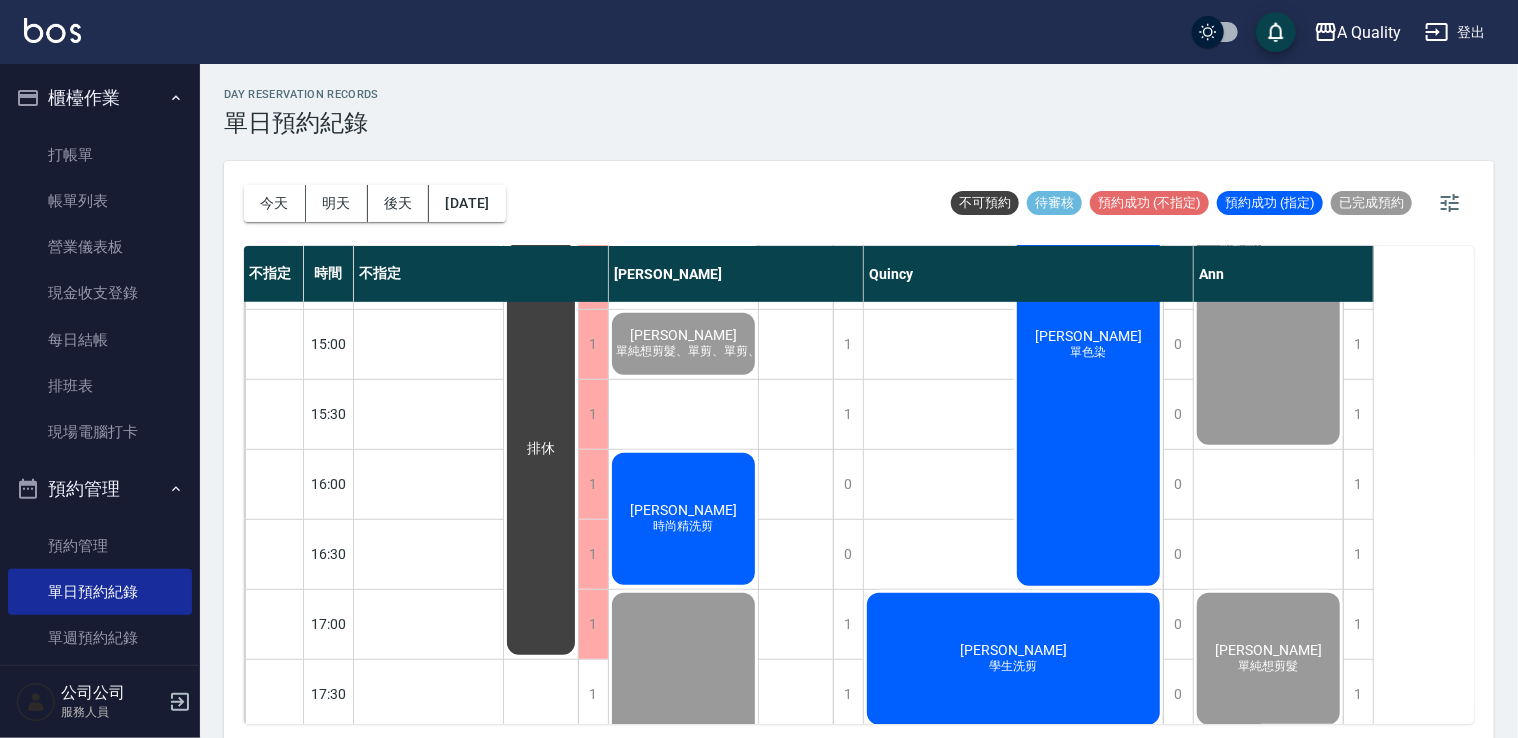 scroll, scrollTop: 400, scrollLeft: 0, axis: vertical 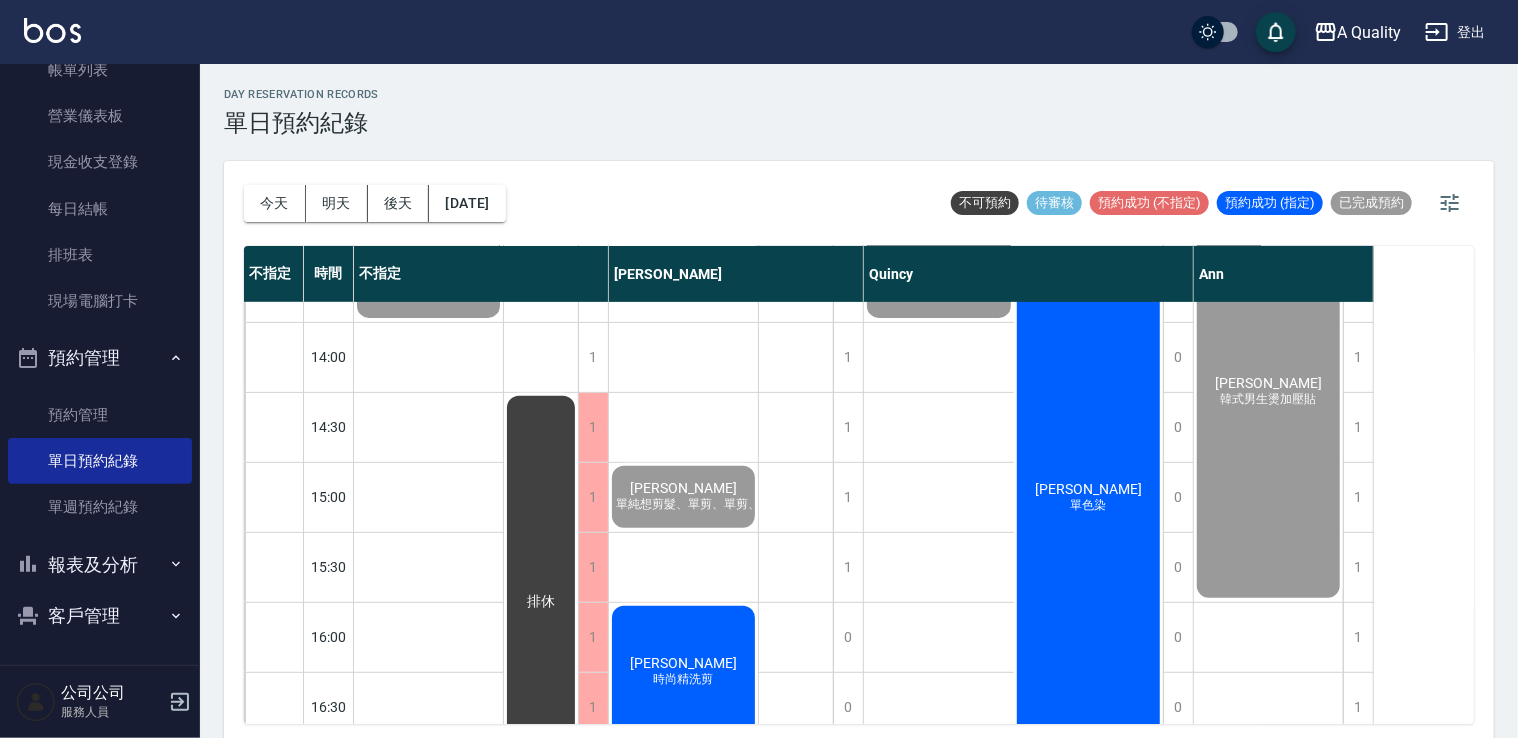 click on "客戶管理" at bounding box center [100, 616] 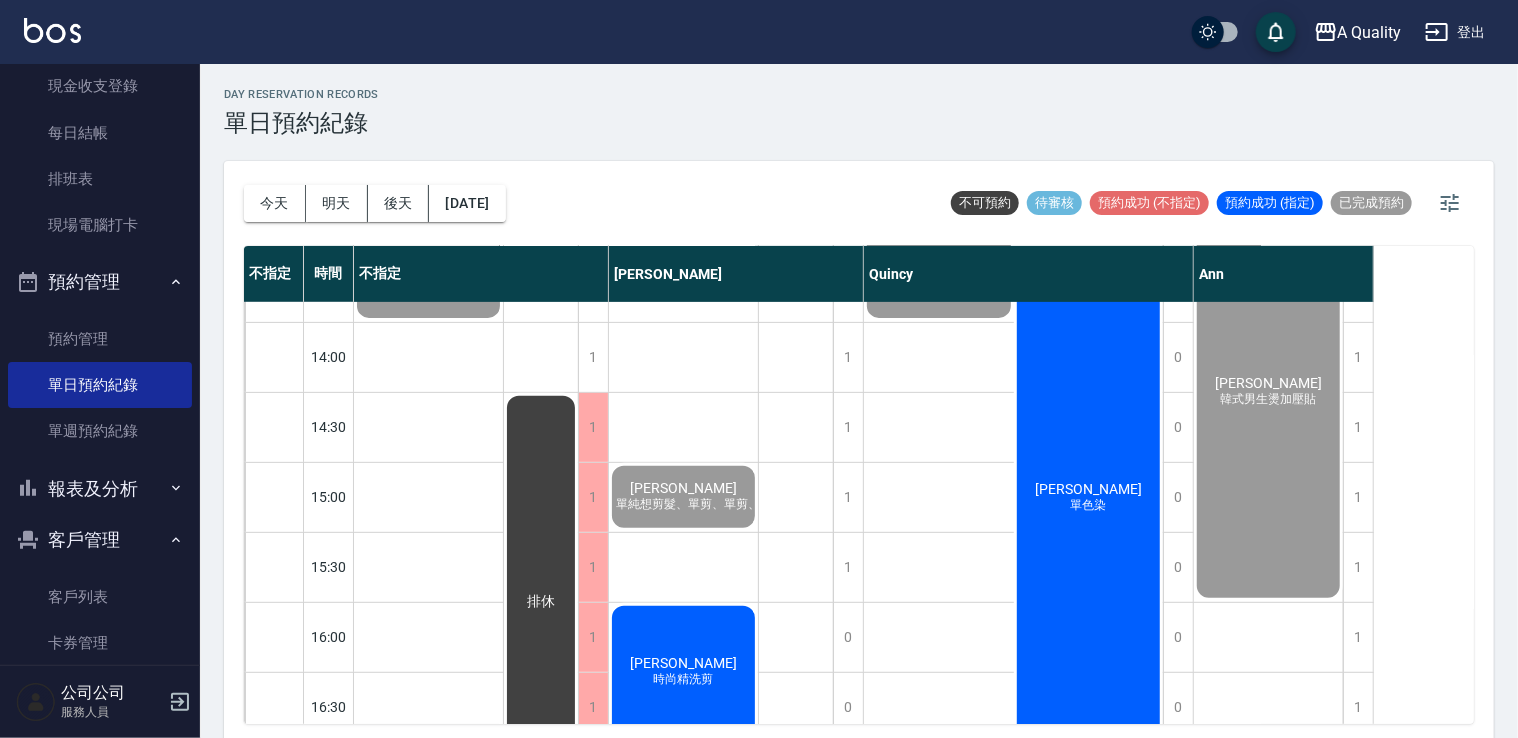 scroll, scrollTop: 285, scrollLeft: 0, axis: vertical 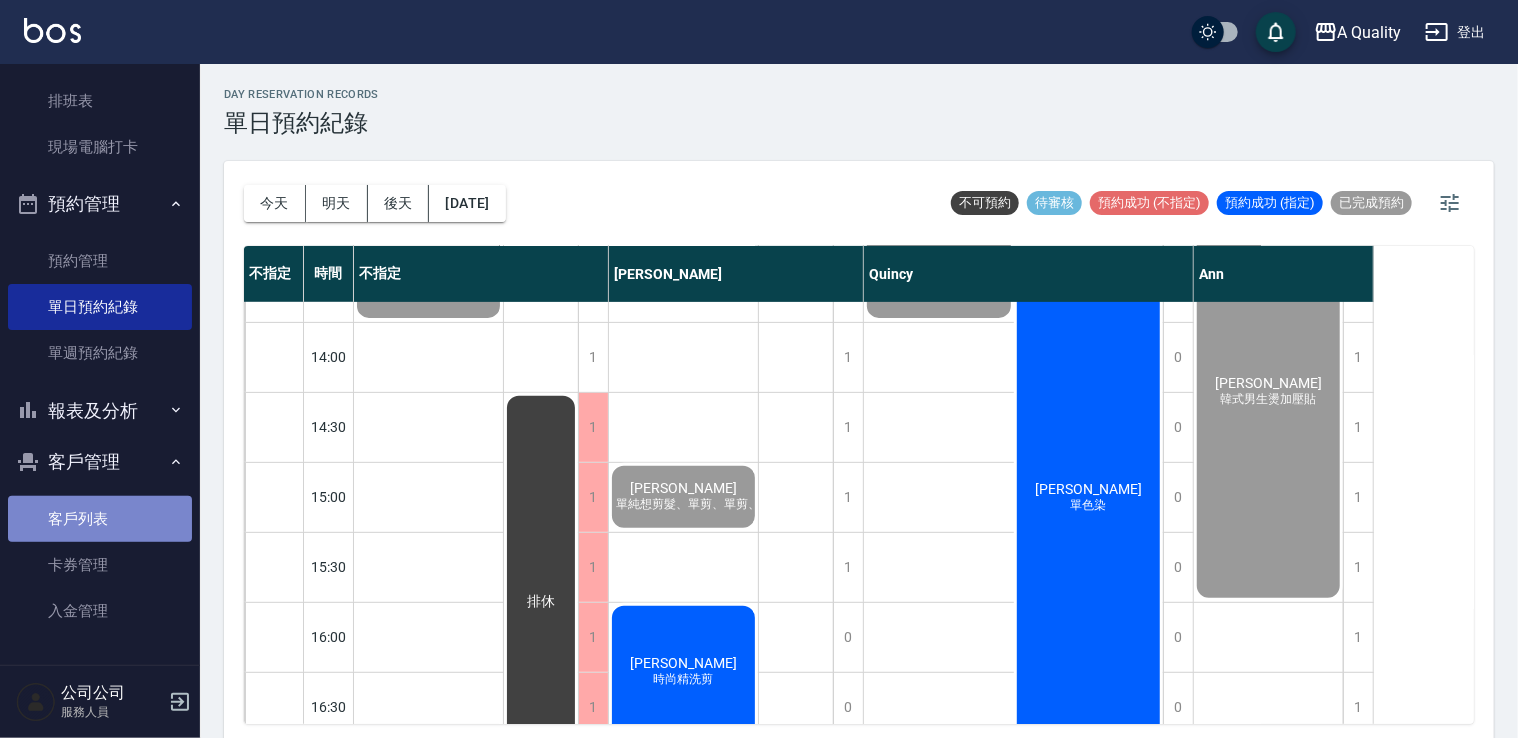 click on "客戶列表" at bounding box center [100, 519] 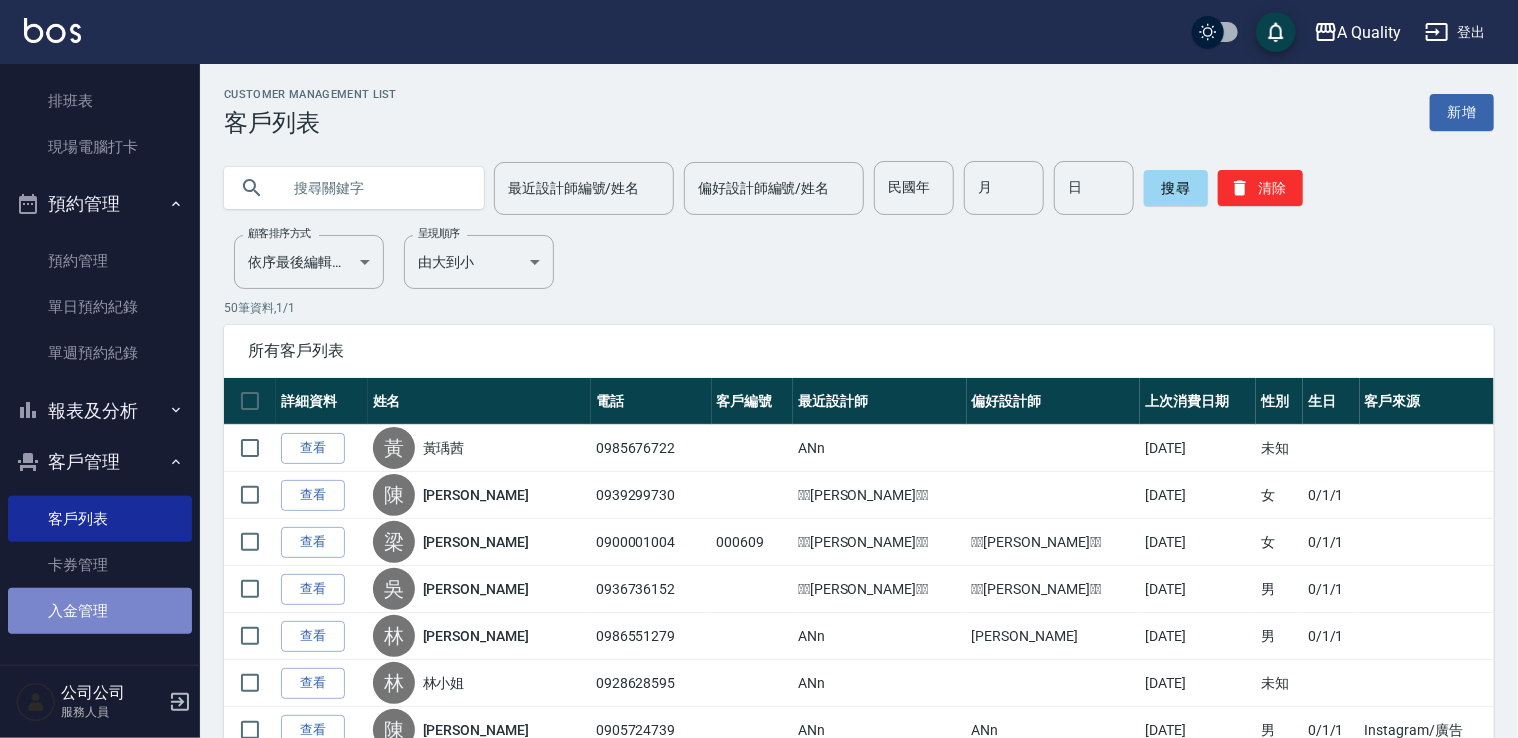 click on "入金管理" at bounding box center (100, 611) 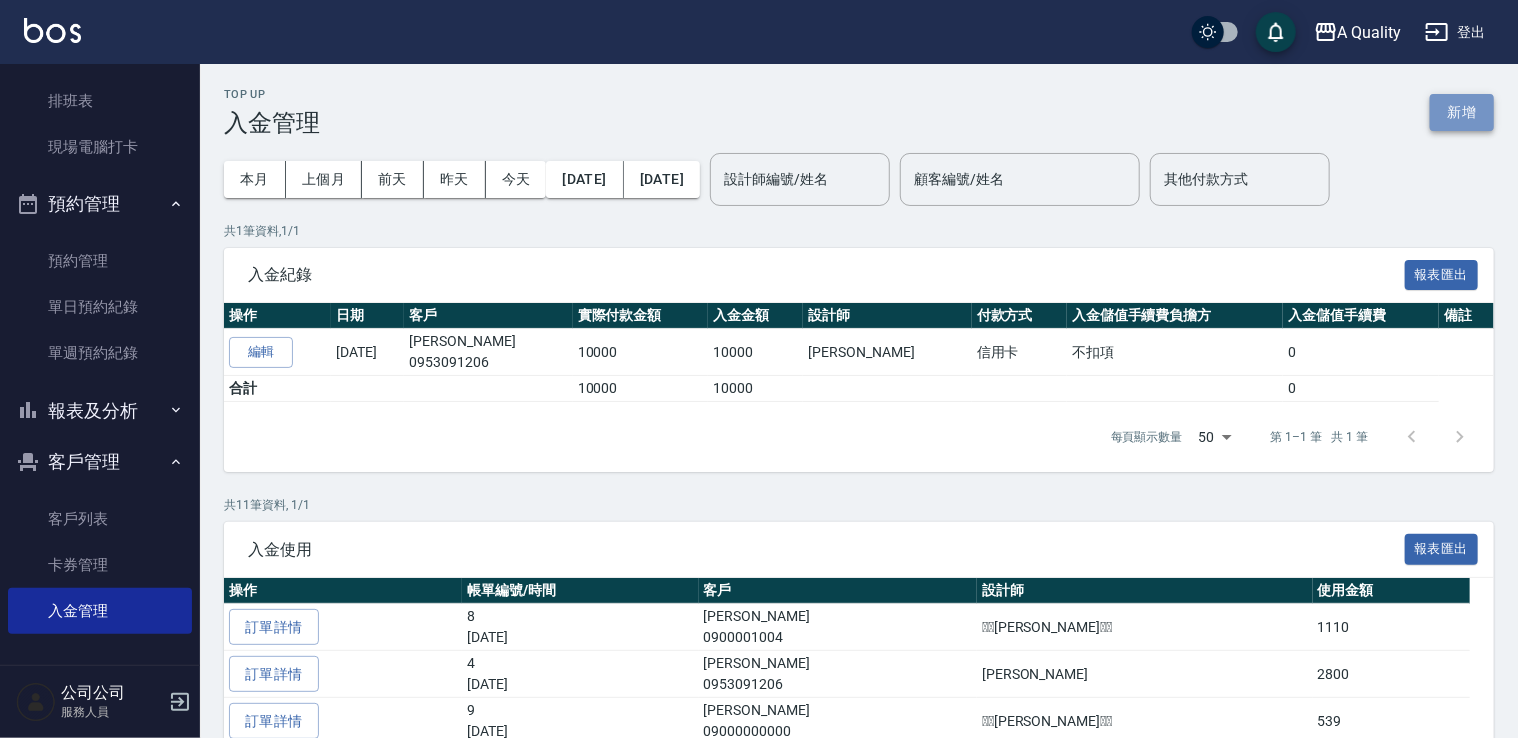 click on "新增" at bounding box center (1462, 112) 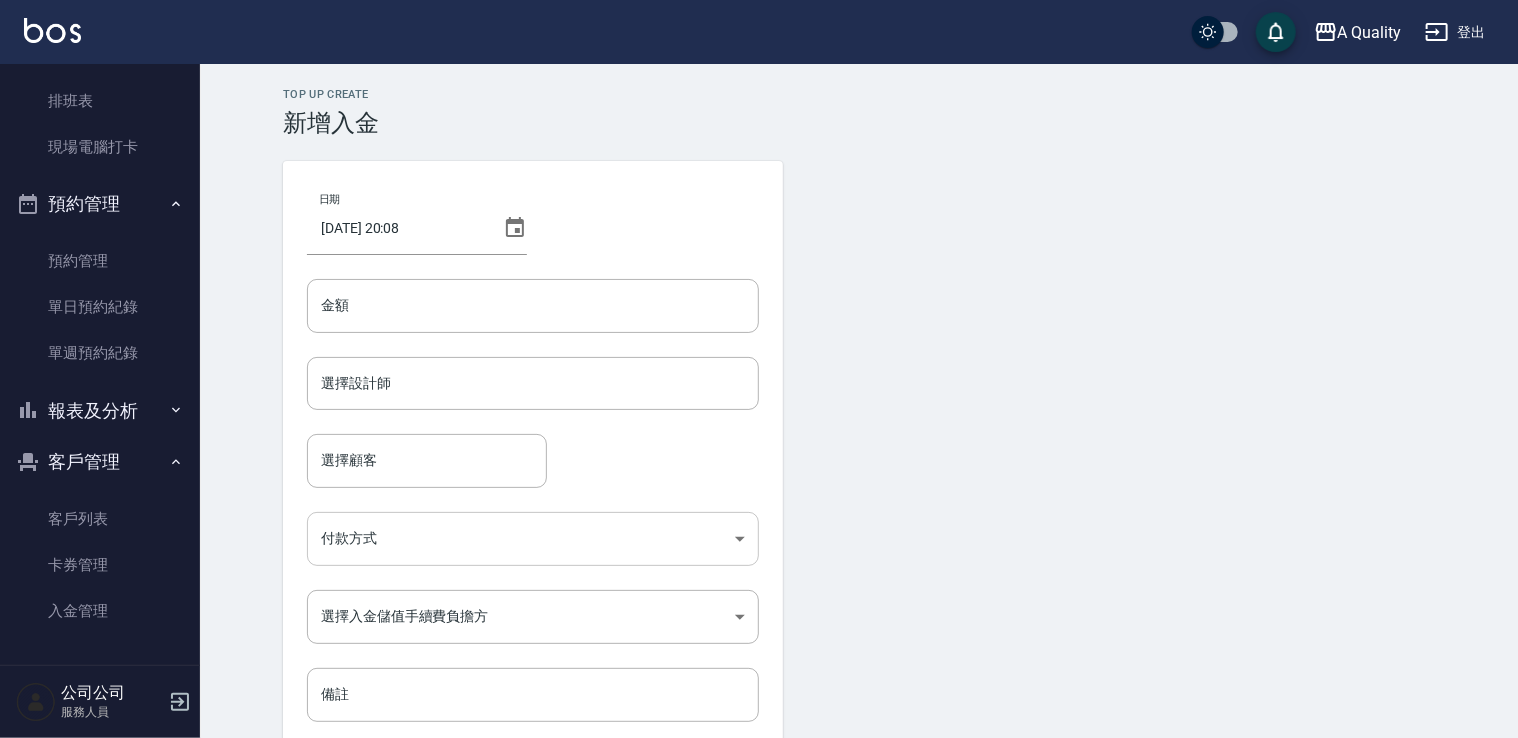 scroll, scrollTop: 92, scrollLeft: 0, axis: vertical 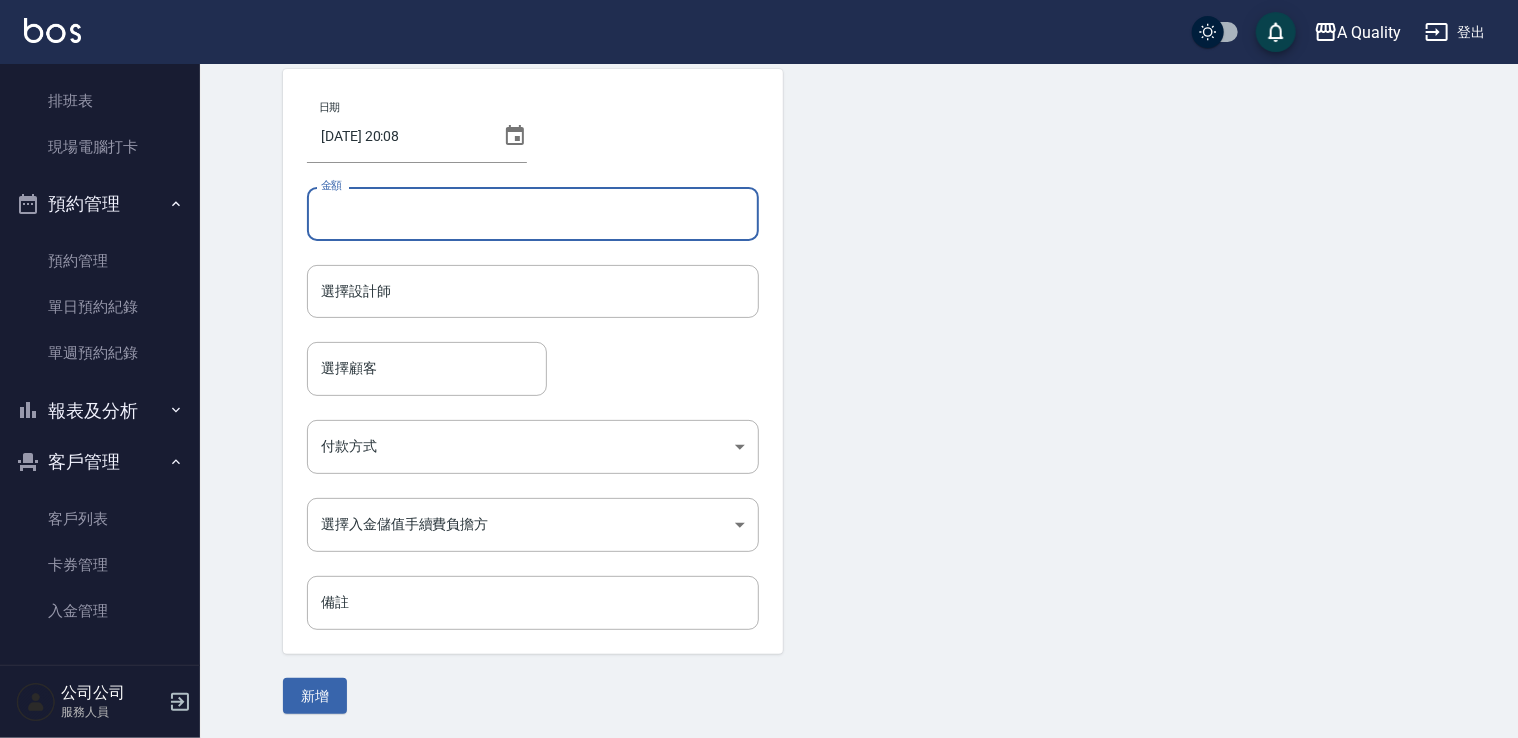 click on "金額" at bounding box center [533, 214] 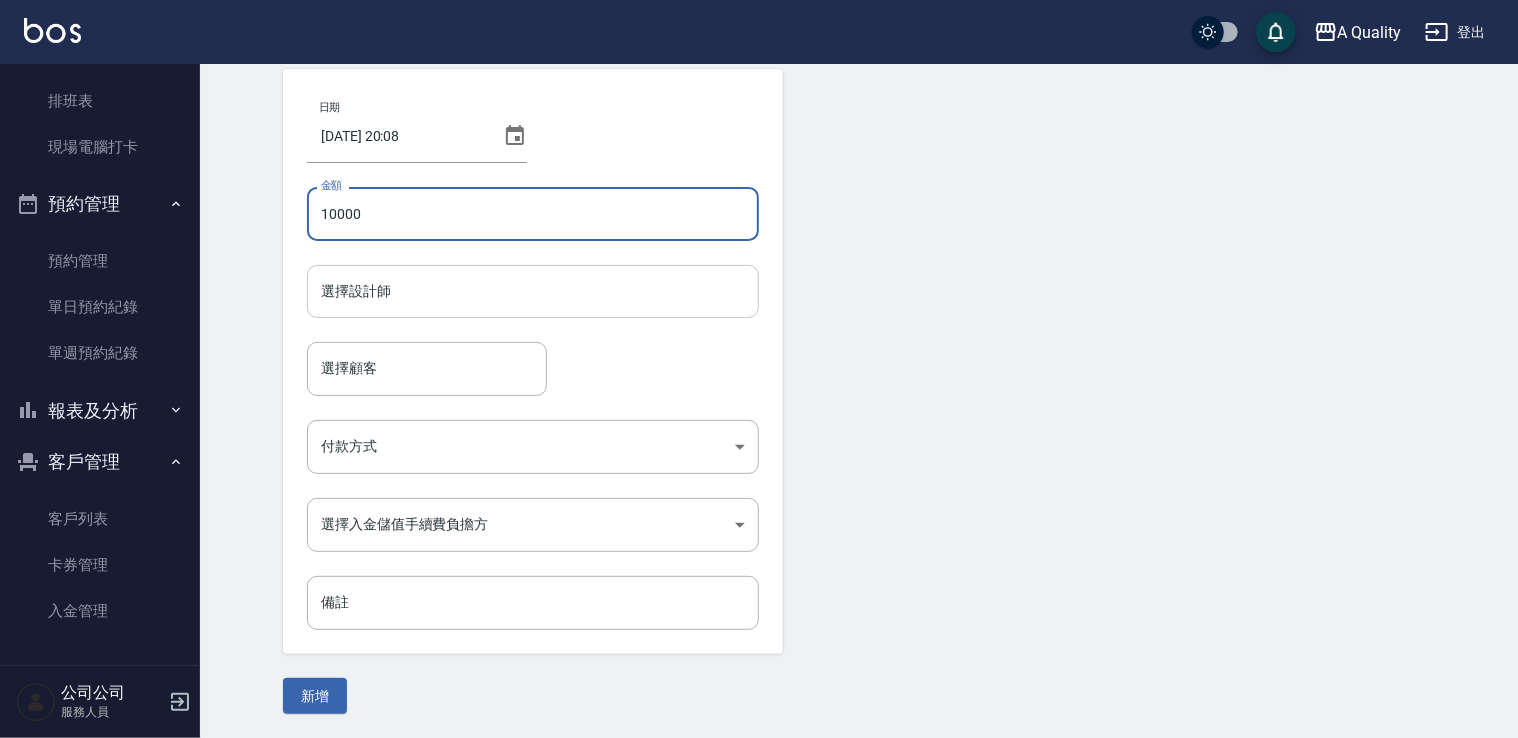 type on "10000" 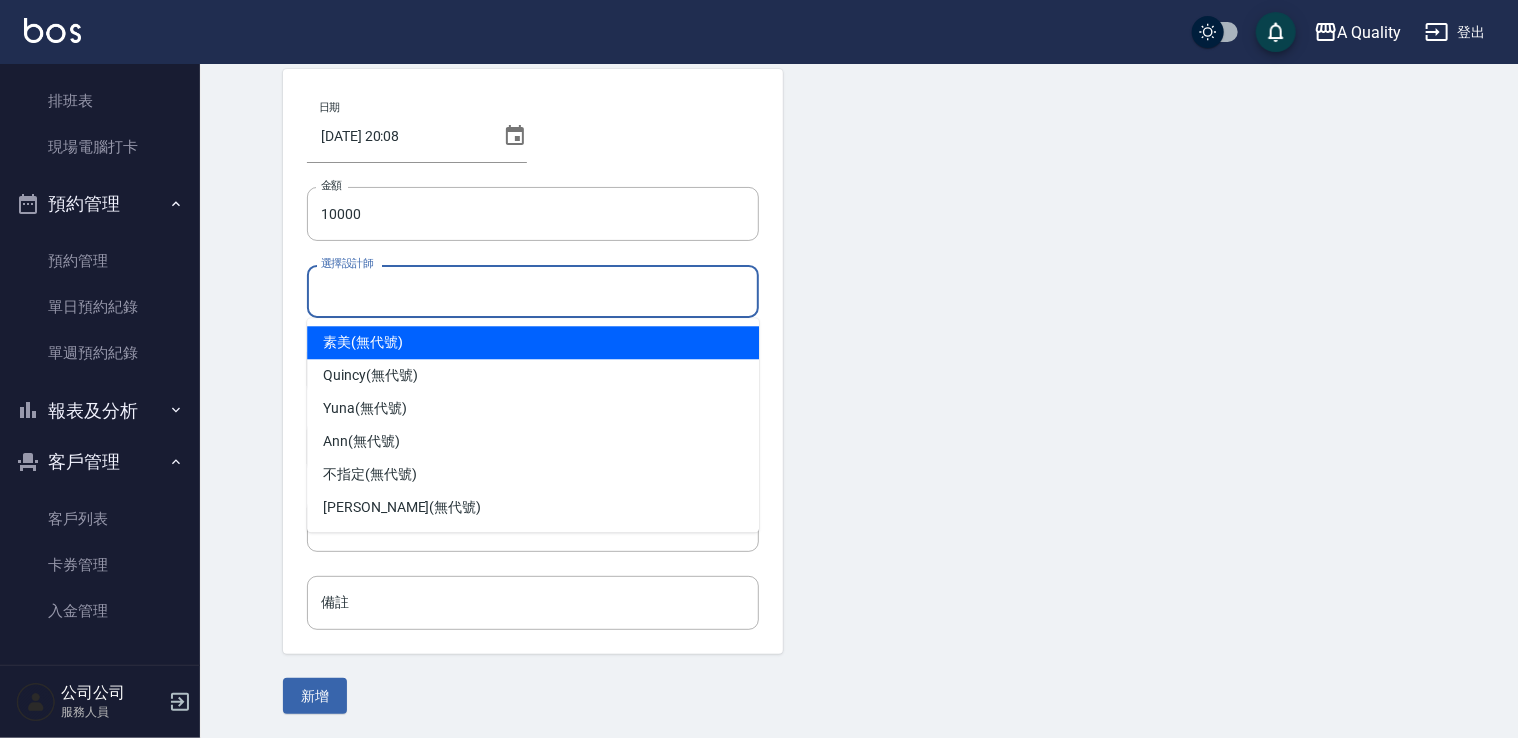 drag, startPoint x: 462, startPoint y: 297, endPoint x: 396, endPoint y: 290, distance: 66.37017 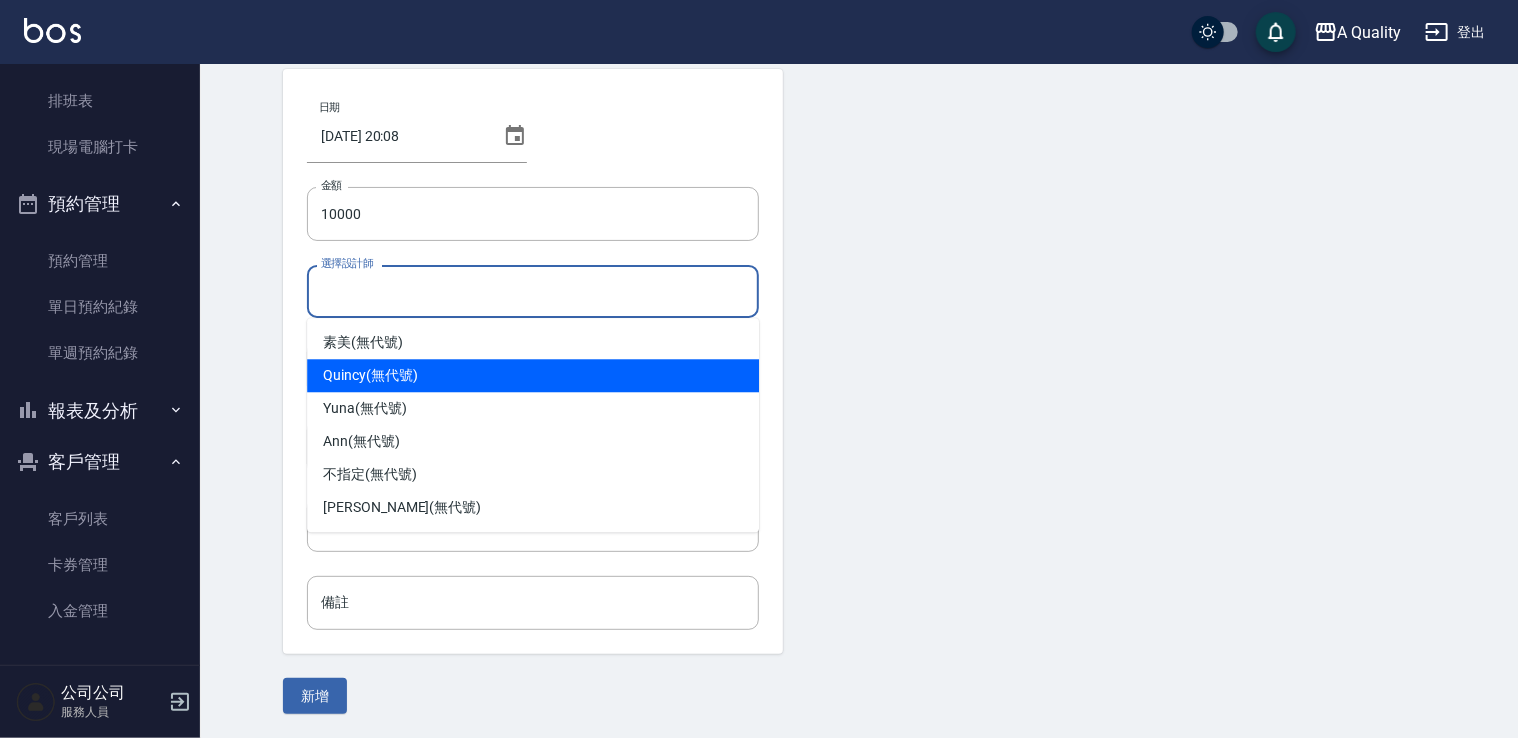 click on "Quincy (無代號)" at bounding box center [370, 375] 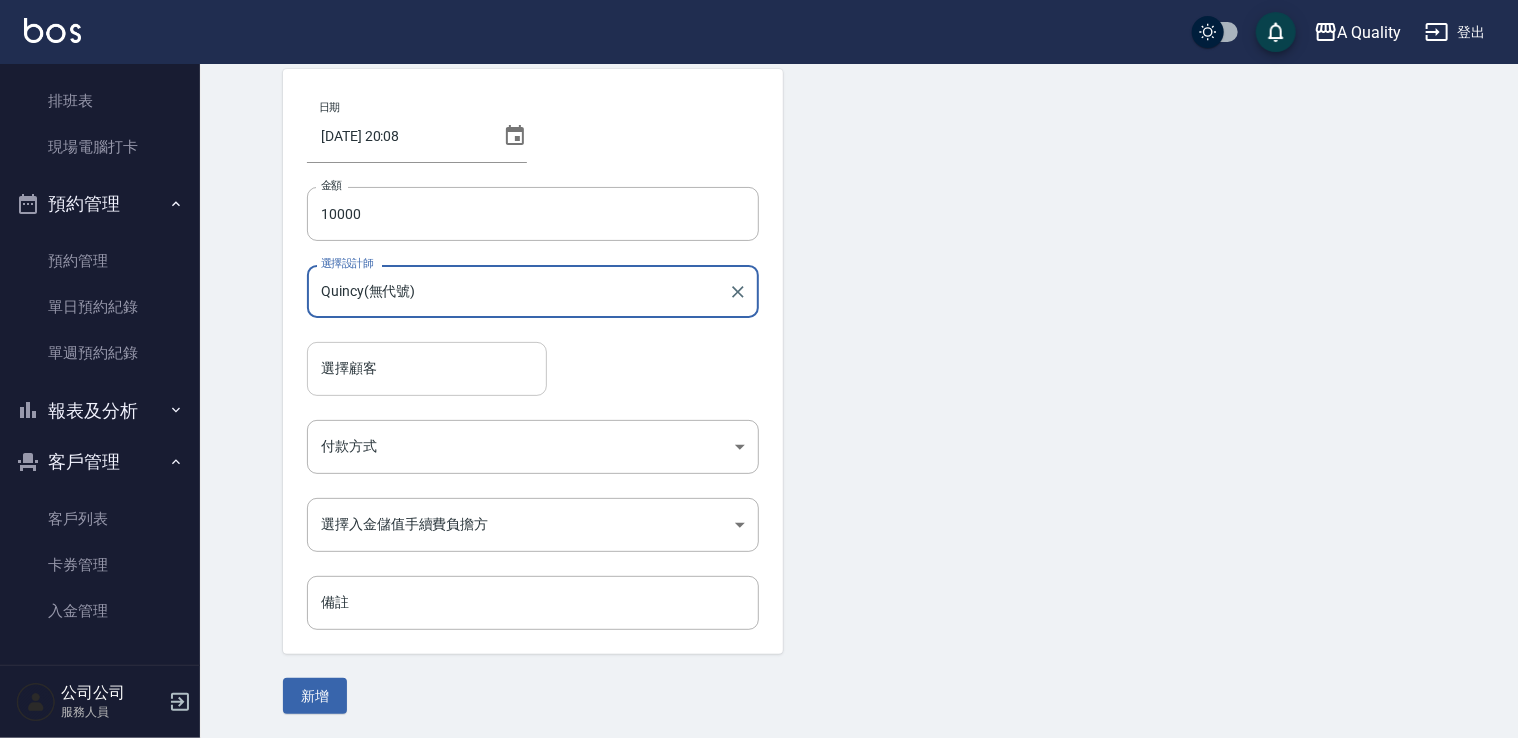 click on "選擇顧客" at bounding box center (427, 368) 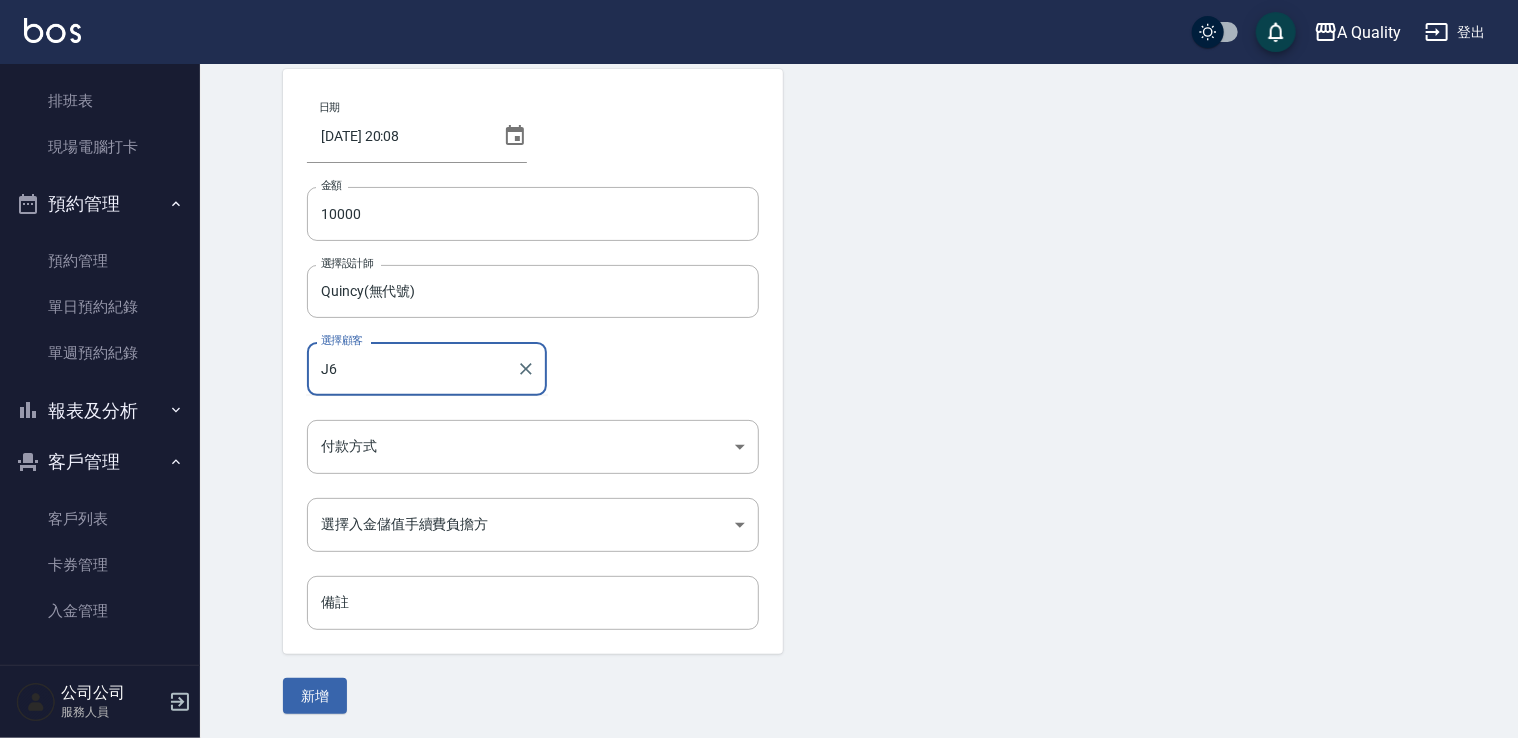 type on "J" 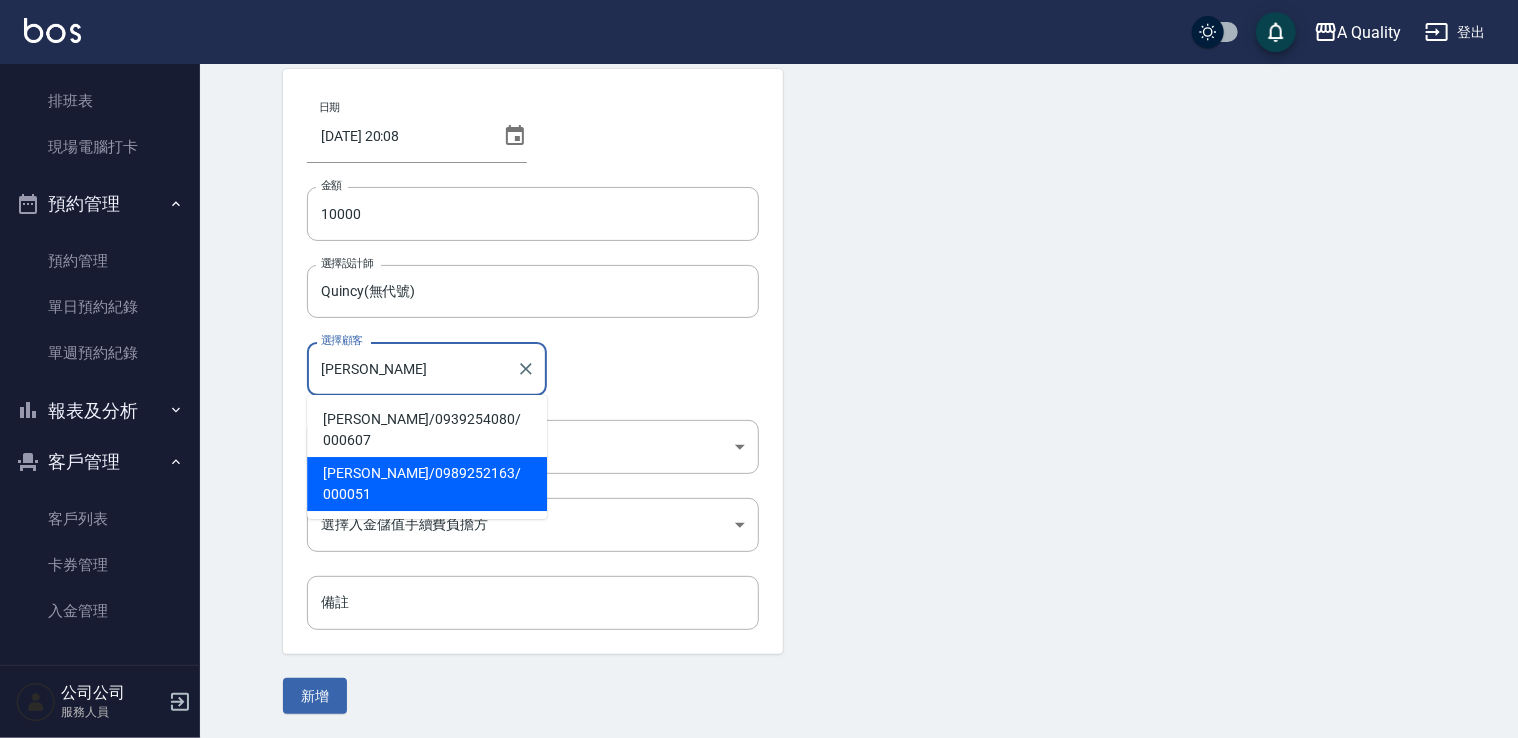 click on "吳維芬  /  0989252163  / 000051" at bounding box center [427, 484] 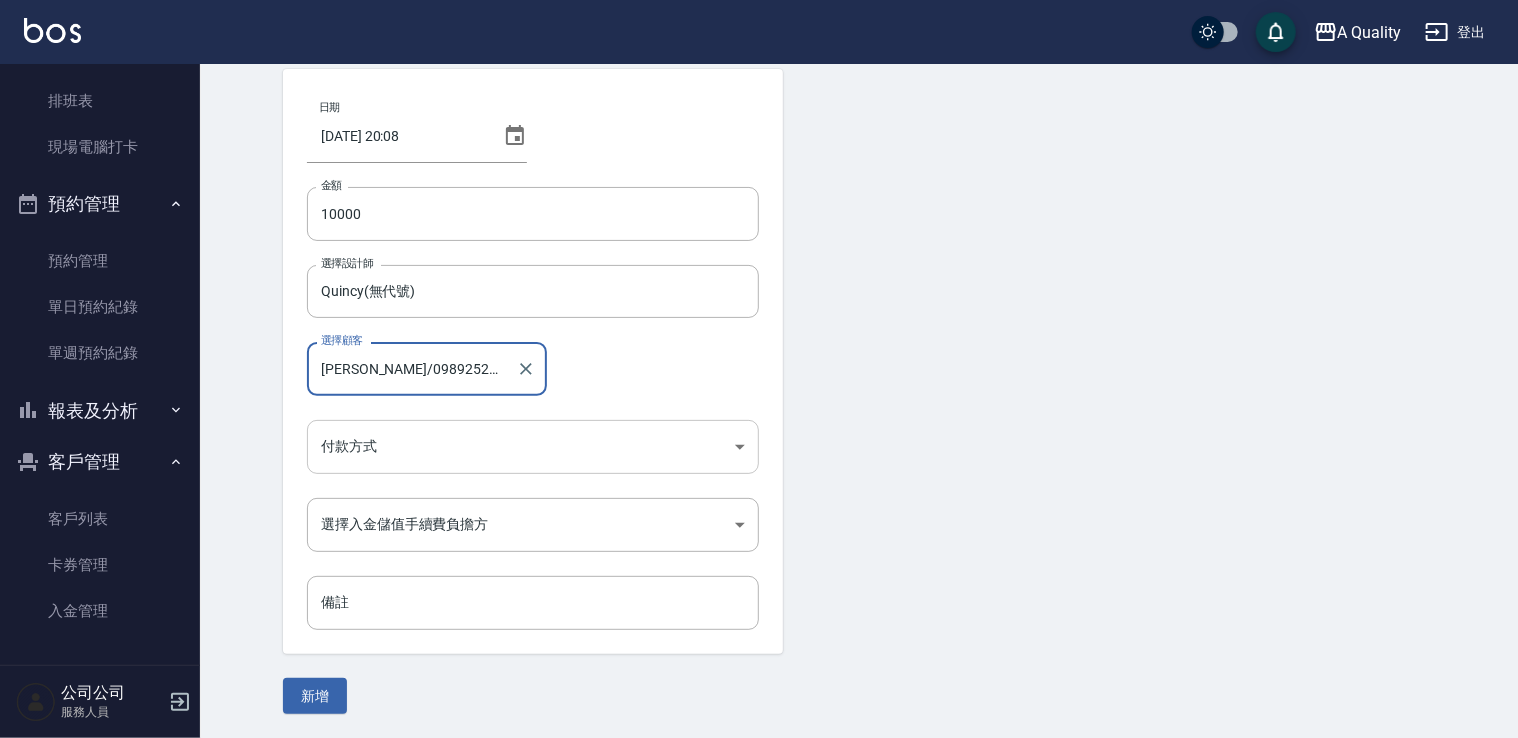 type on "吳維芬/0989252163/000051" 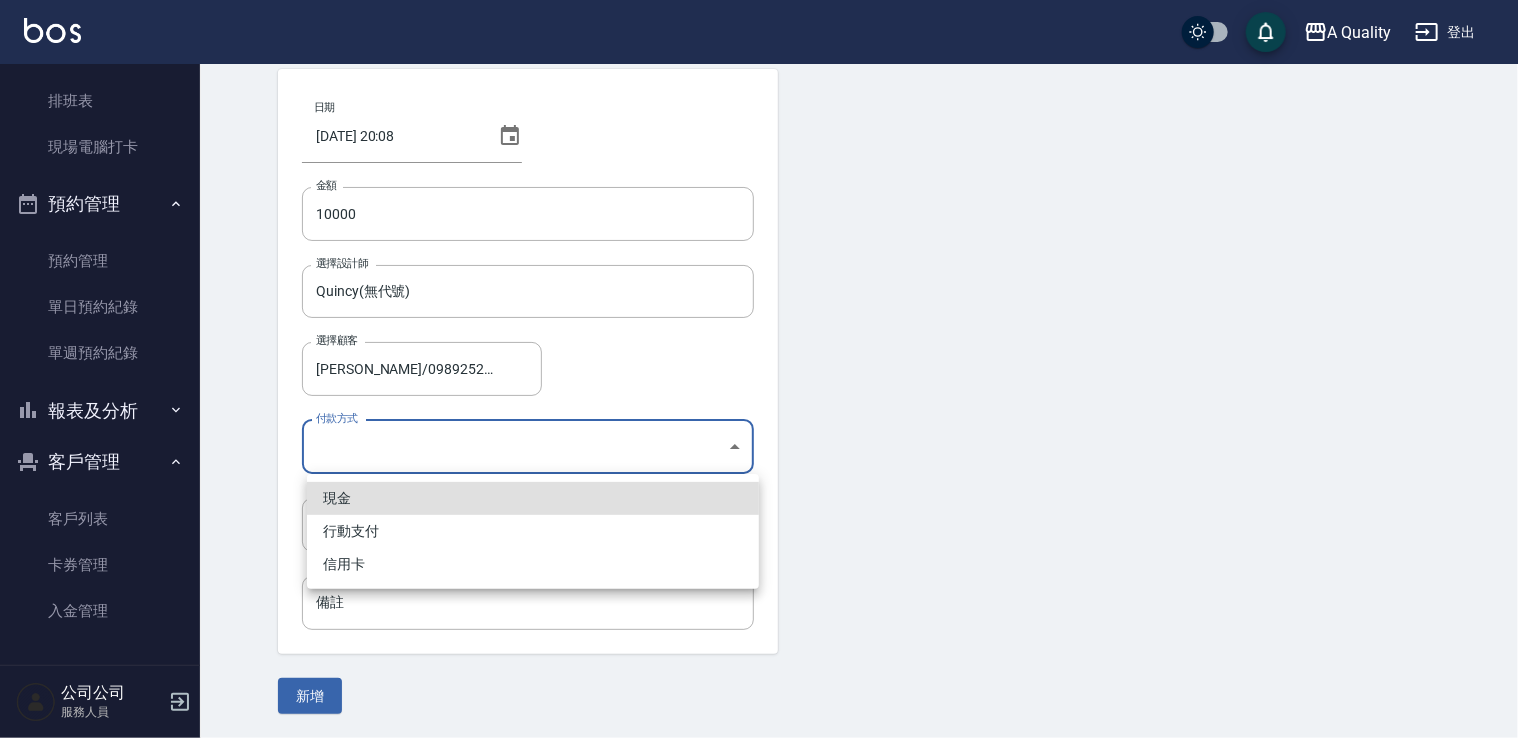 click on "A Quality 登出 櫃檯作業 打帳單 帳單列表 營業儀表板 現金收支登錄 每日結帳 排班表 現場電腦打卡 預約管理 預約管理 單日預約紀錄 單週預約紀錄 報表及分析 報表目錄 店家日報表 互助日報表 互助排行榜 互助點數明細 設計師日報表 設計師業績分析表 設計師排行榜 店販抽成明細 每日非現金明細 客戶管理 客戶列表 卡券管理 入金管理 公司公司 服務人員 Top Up Create 新增入金 日期 2025/07/11 20:08 金額 10000 金額 選擇設計師 Quincy(無代號) 選擇設計師 選擇顧客 吳維芬/0989252163/000051 選擇顧客 付款方式 ​ 付款方式 選擇入金儲值手續費負擔方 ​ 選擇入金儲值手續費負擔方 備註 備註 新增 現金 行動支付 信用卡" at bounding box center [759, 323] 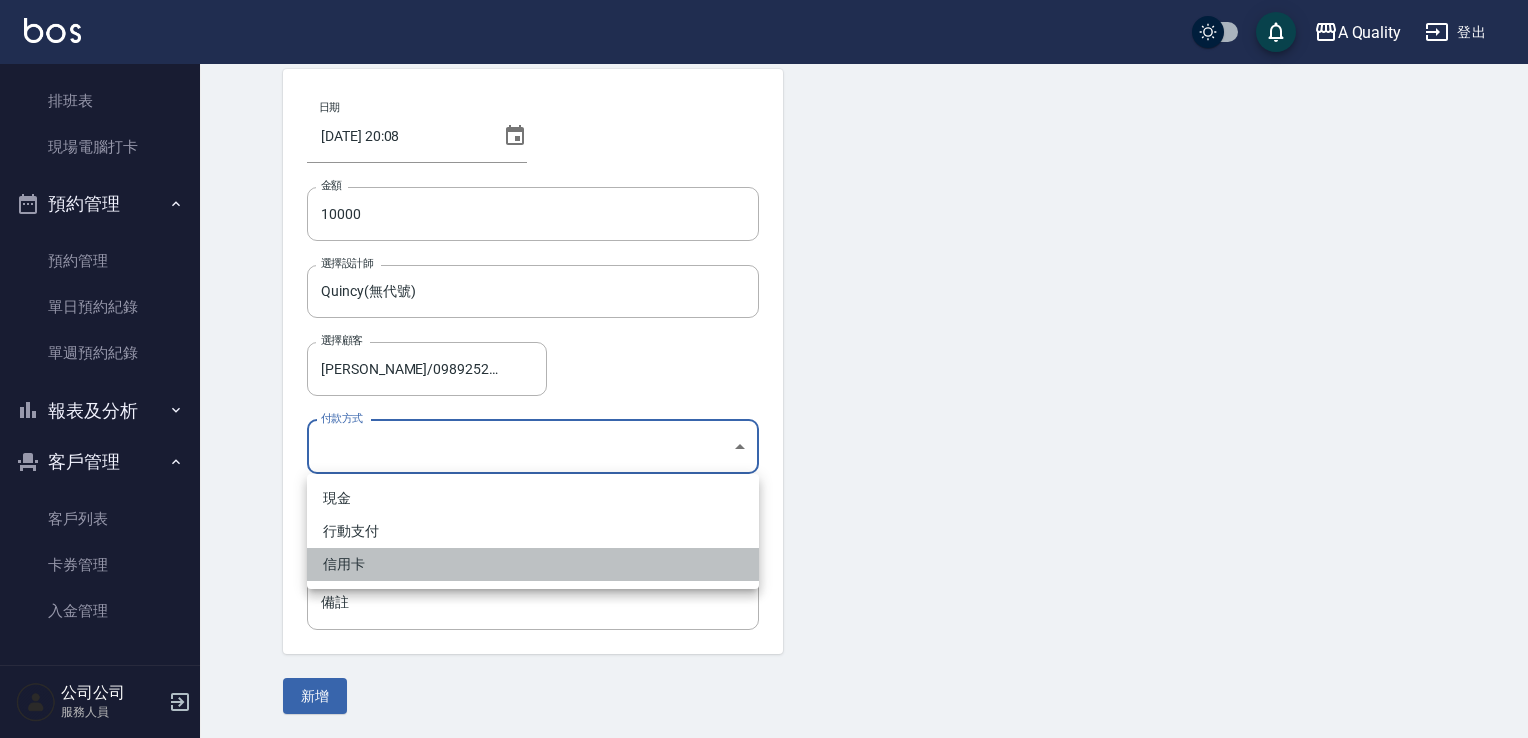 click on "信用卡" at bounding box center (533, 564) 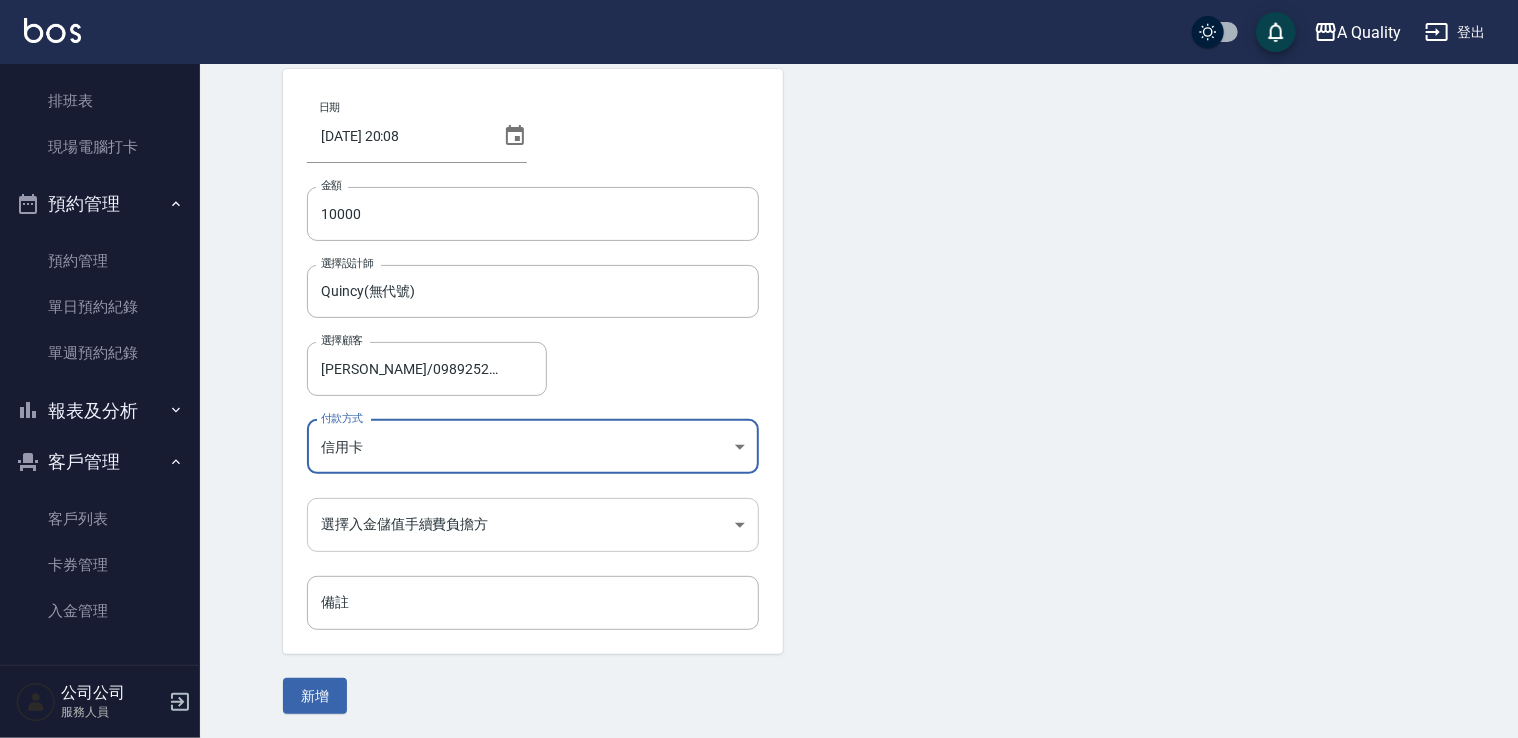 click on "A Quality 登出 櫃檯作業 打帳單 帳單列表 營業儀表板 現金收支登錄 每日結帳 排班表 現場電腦打卡 預約管理 預約管理 單日預約紀錄 單週預約紀錄 報表及分析 報表目錄 店家日報表 互助日報表 互助排行榜 互助點數明細 設計師日報表 設計師業績分析表 設計師排行榜 店販抽成明細 每日非現金明細 客戶管理 客戶列表 卡券管理 入金管理 公司公司 服務人員 Top Up Create 新增入金 日期 2025/07/11 20:08 金額 10000 金額 選擇設計師 Quincy(無代號) 選擇設計師 選擇顧客 吳維芬/0989252163/000051 選擇顧客 付款方式 信用卡 信用卡 付款方式 選擇入金儲值手續費負擔方 ​ 選擇入金儲值手續費負擔方 備註 備註 新增" at bounding box center (759, 323) 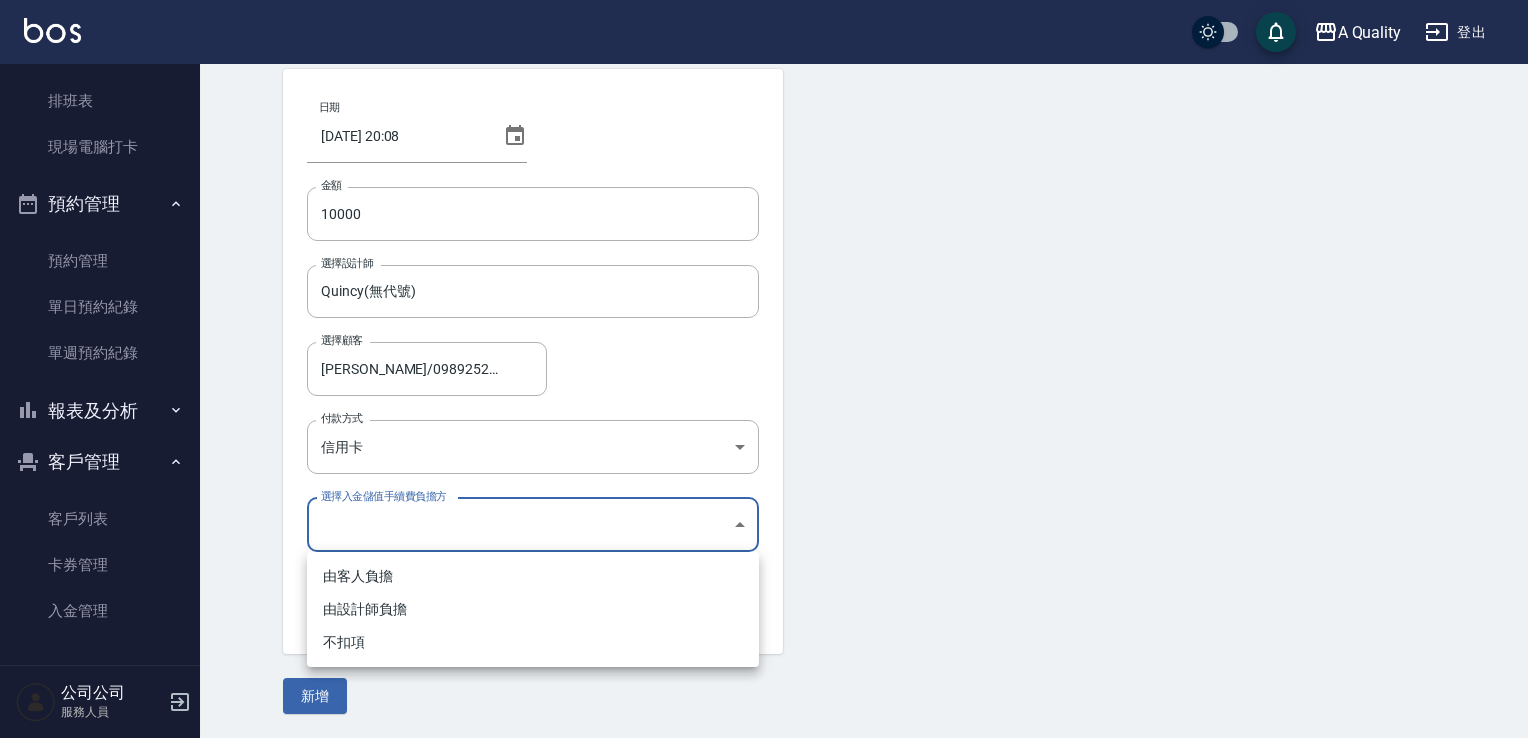 click on "不扣項" at bounding box center (533, 642) 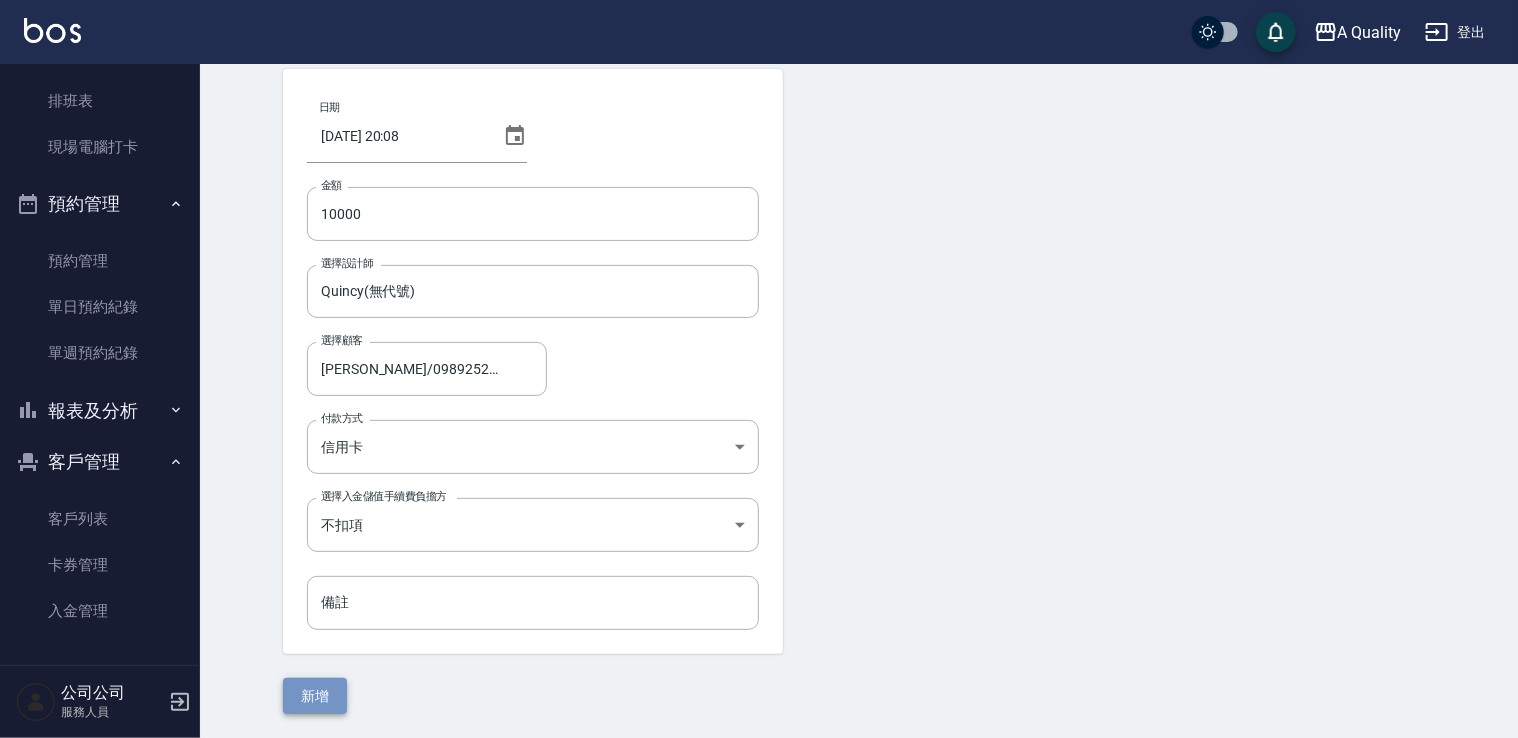 click on "新增" at bounding box center [315, 696] 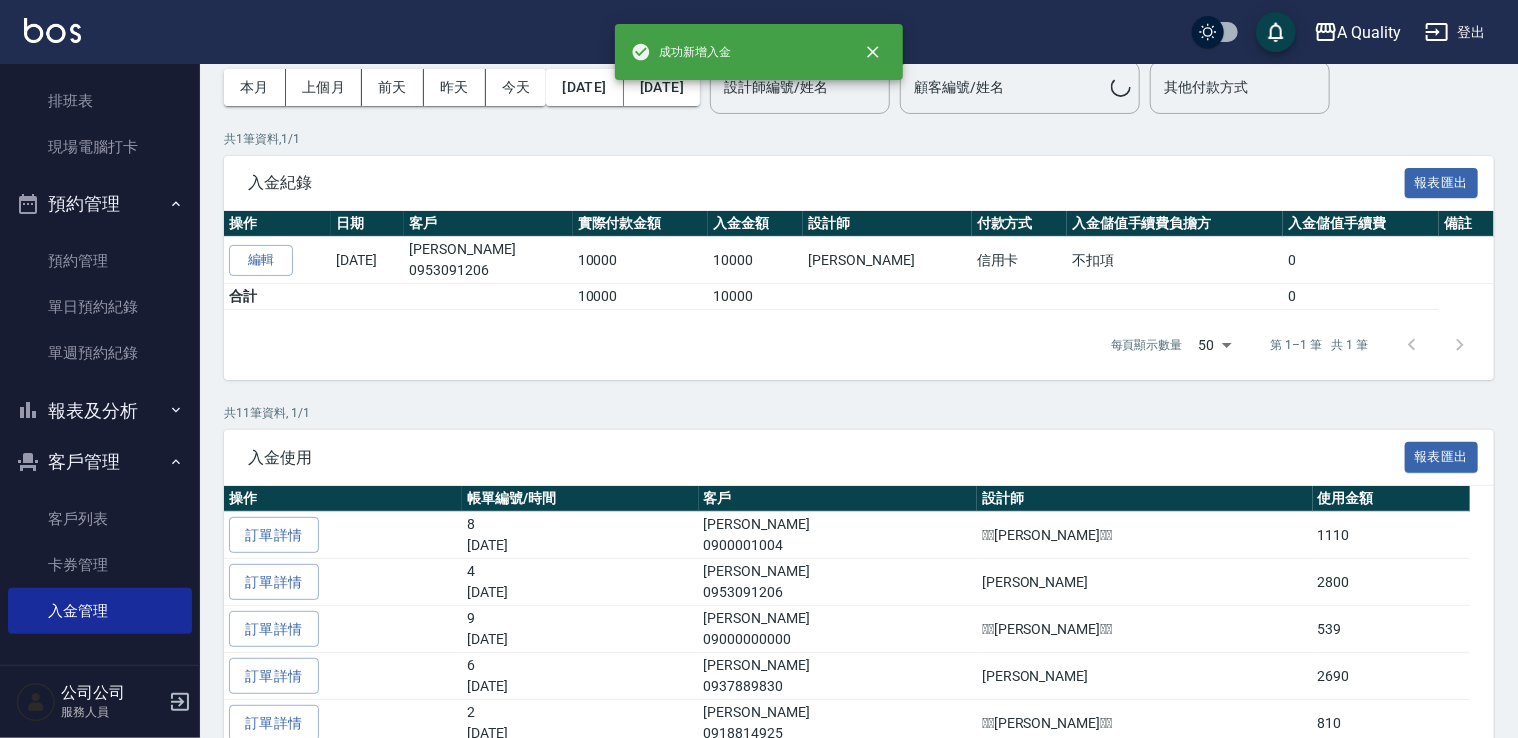 scroll, scrollTop: 0, scrollLeft: 0, axis: both 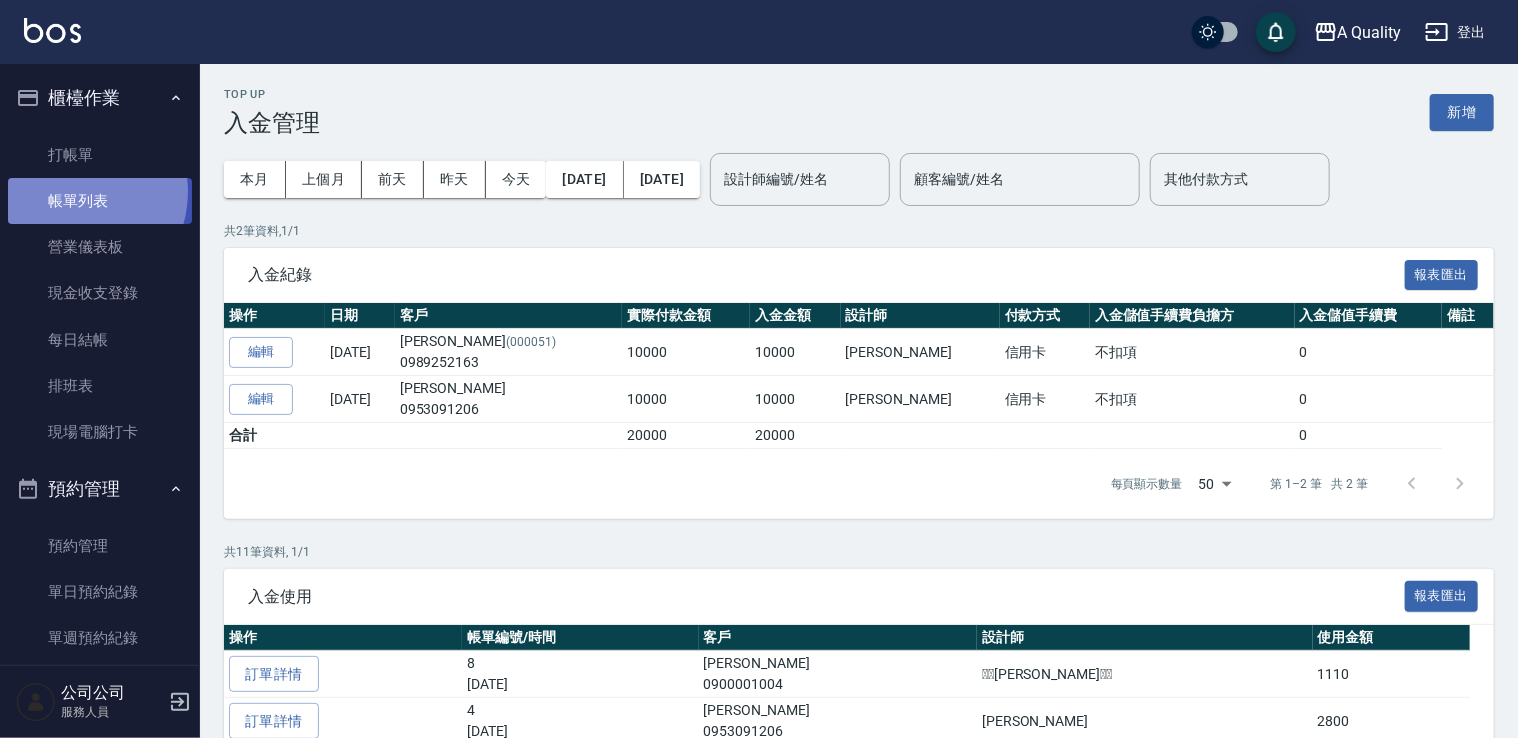 click on "帳單列表" at bounding box center [100, 201] 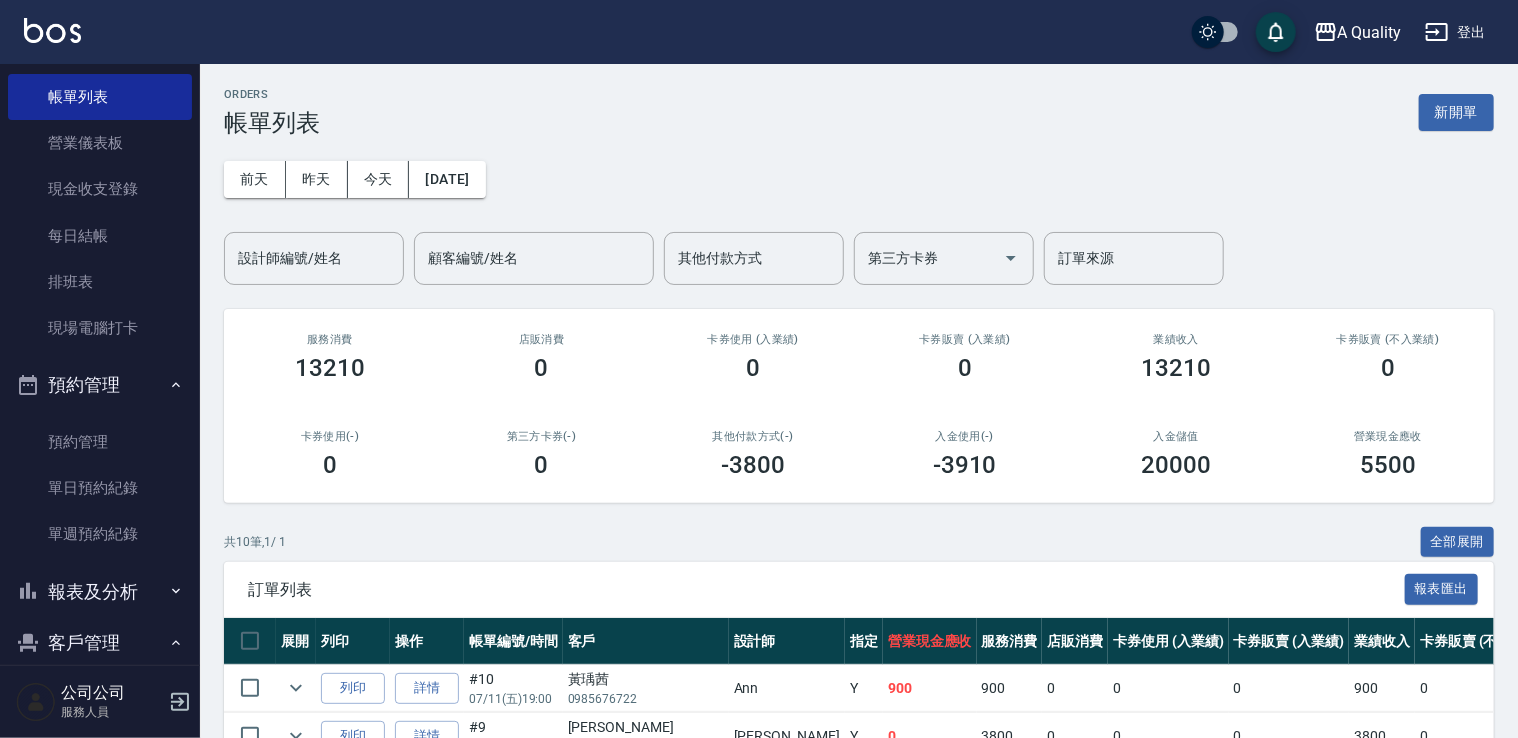 scroll, scrollTop: 200, scrollLeft: 0, axis: vertical 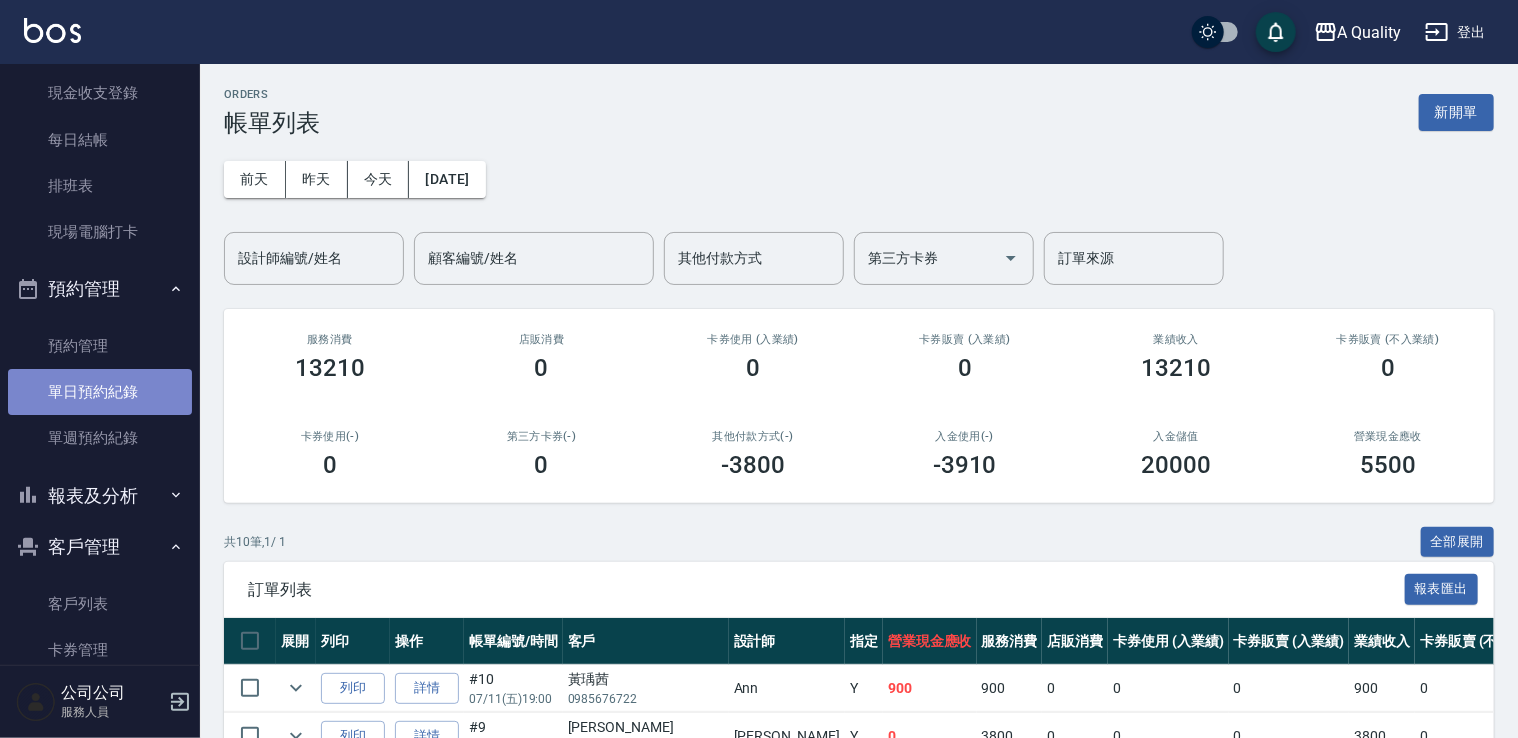 click on "單日預約紀錄" at bounding box center (100, 392) 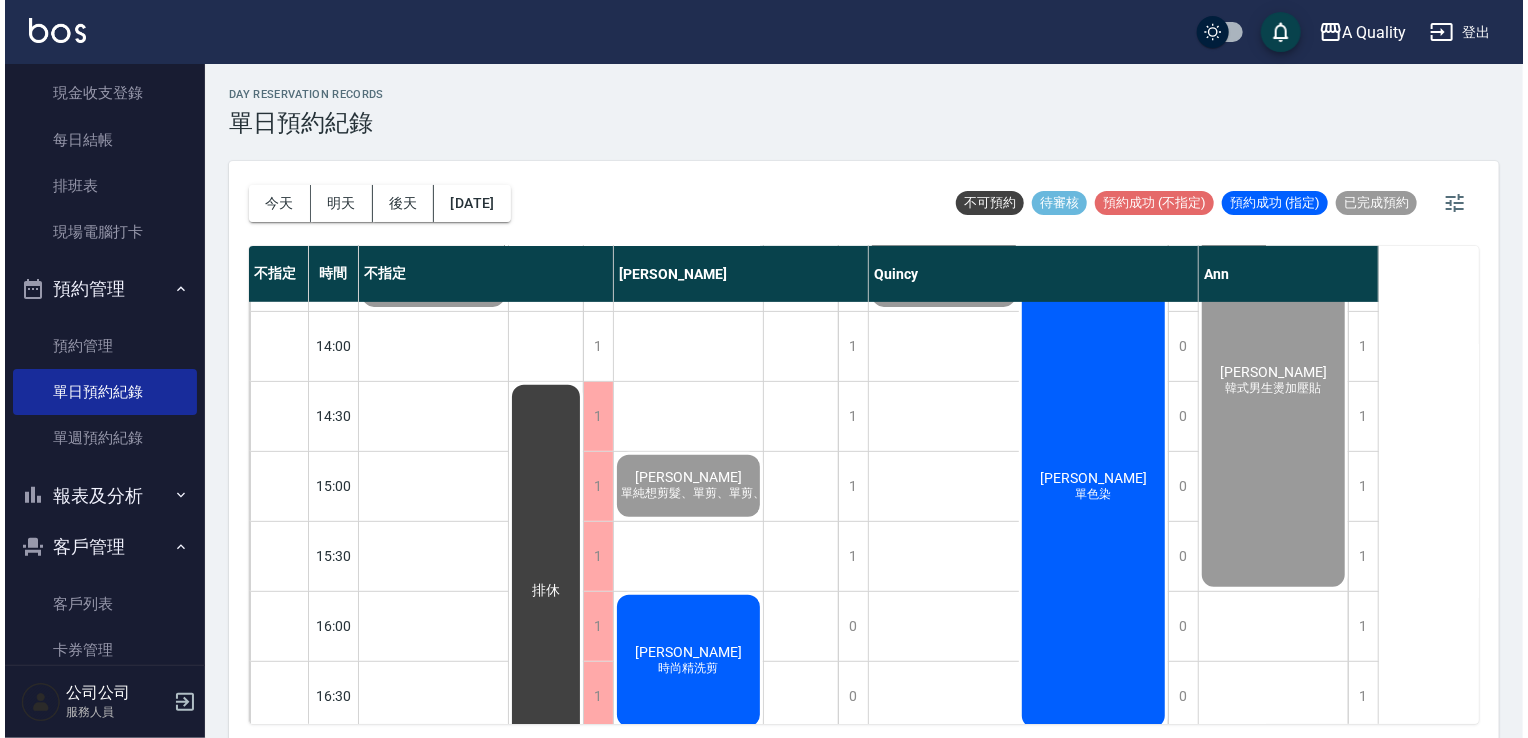 scroll, scrollTop: 400, scrollLeft: 0, axis: vertical 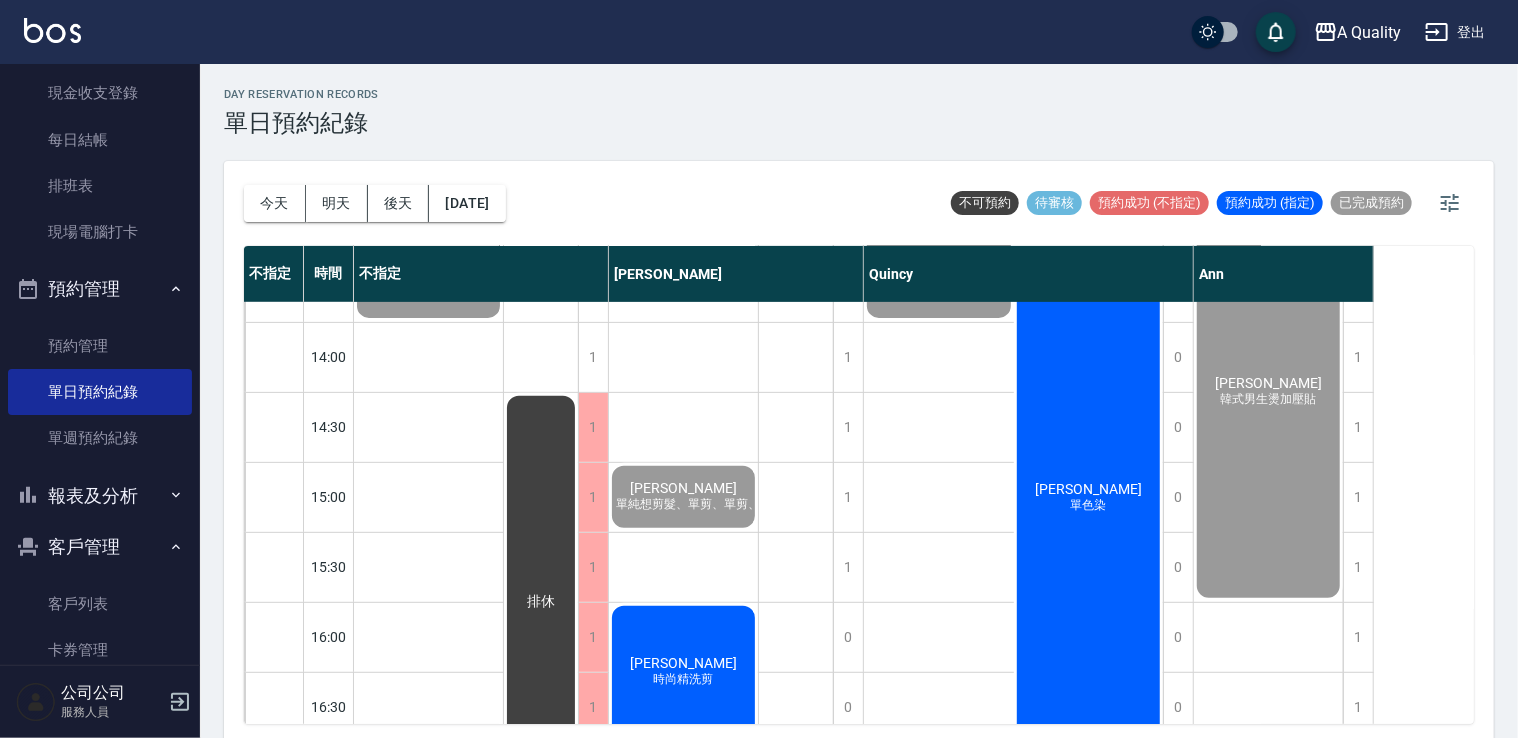 click on "單色染" at bounding box center (429, 254) 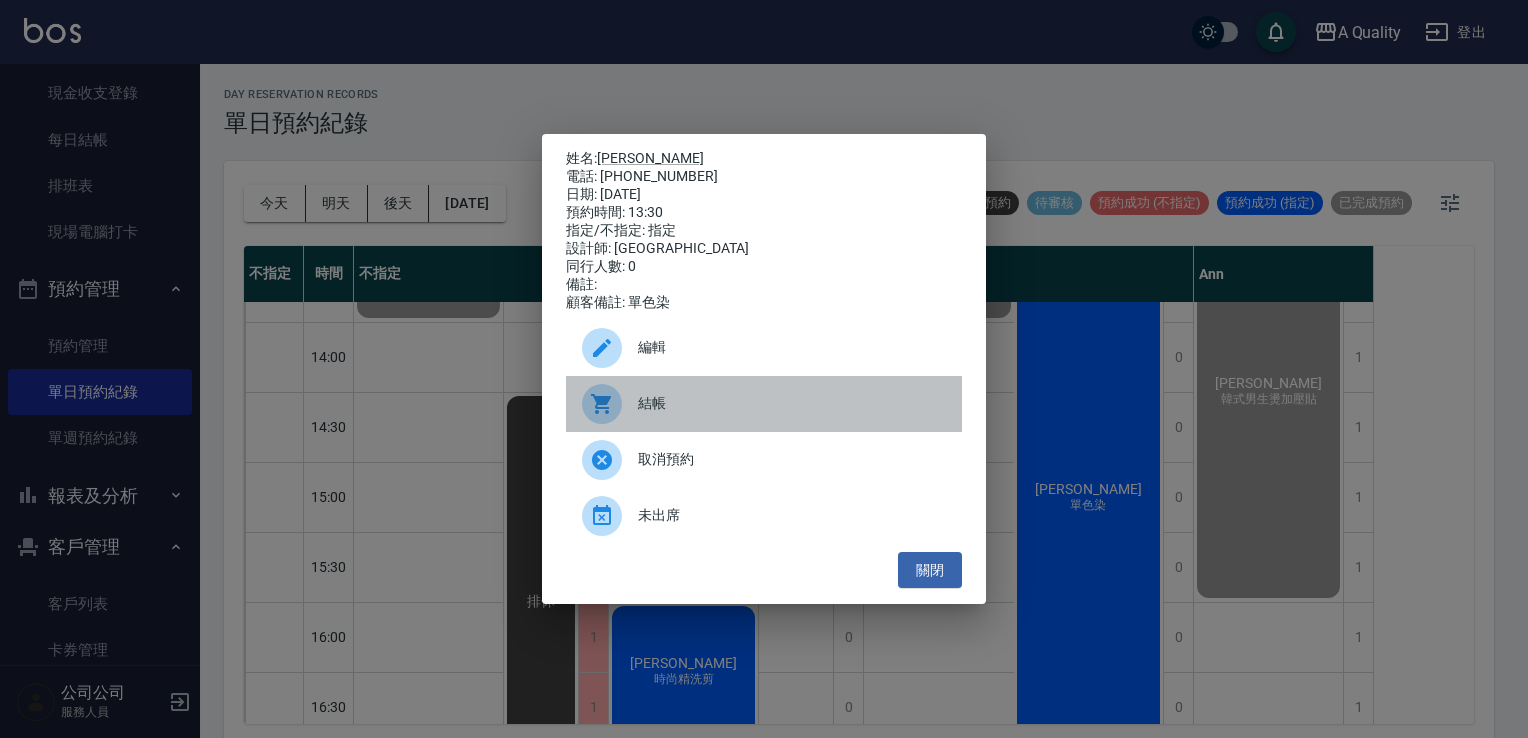 click on "結帳" at bounding box center [764, 404] 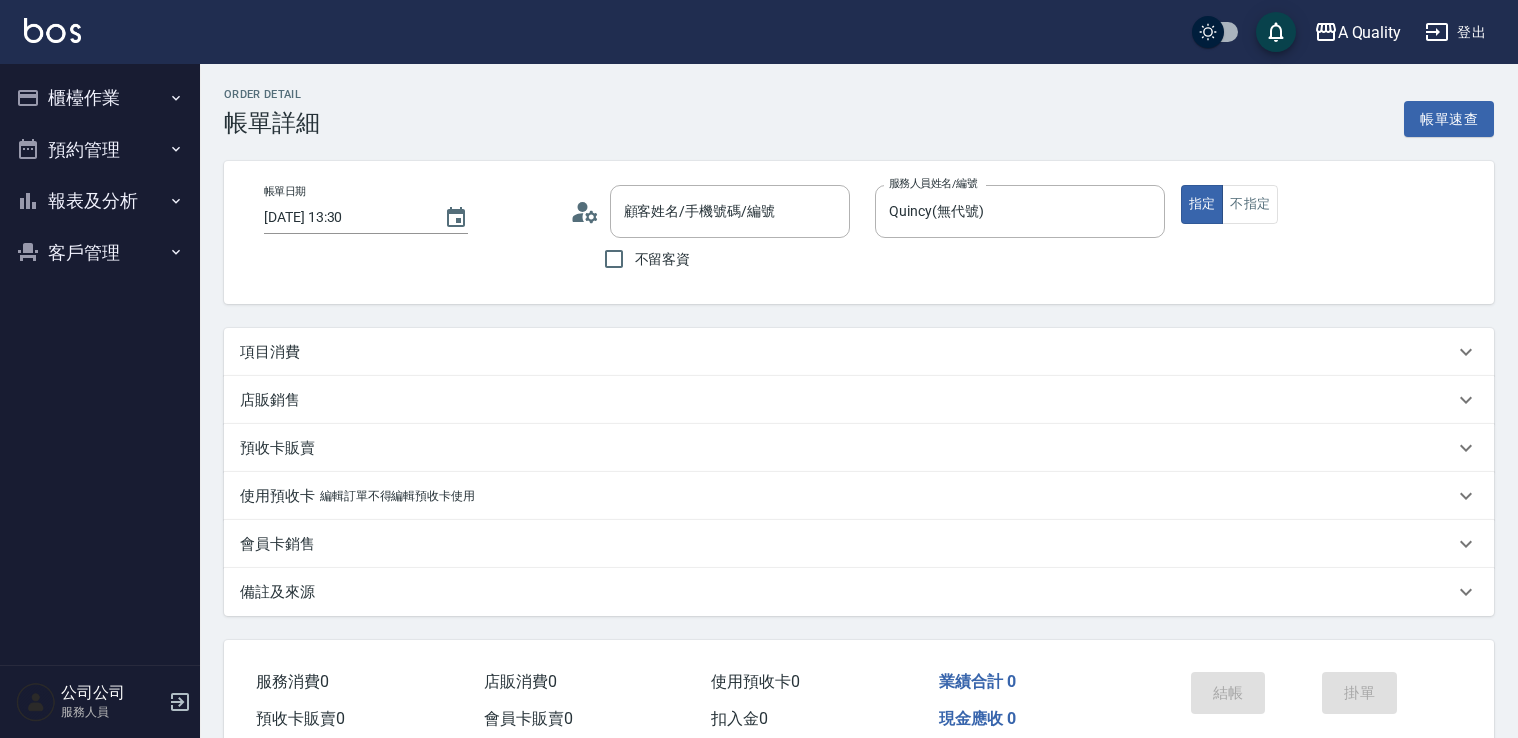 scroll, scrollTop: 0, scrollLeft: 0, axis: both 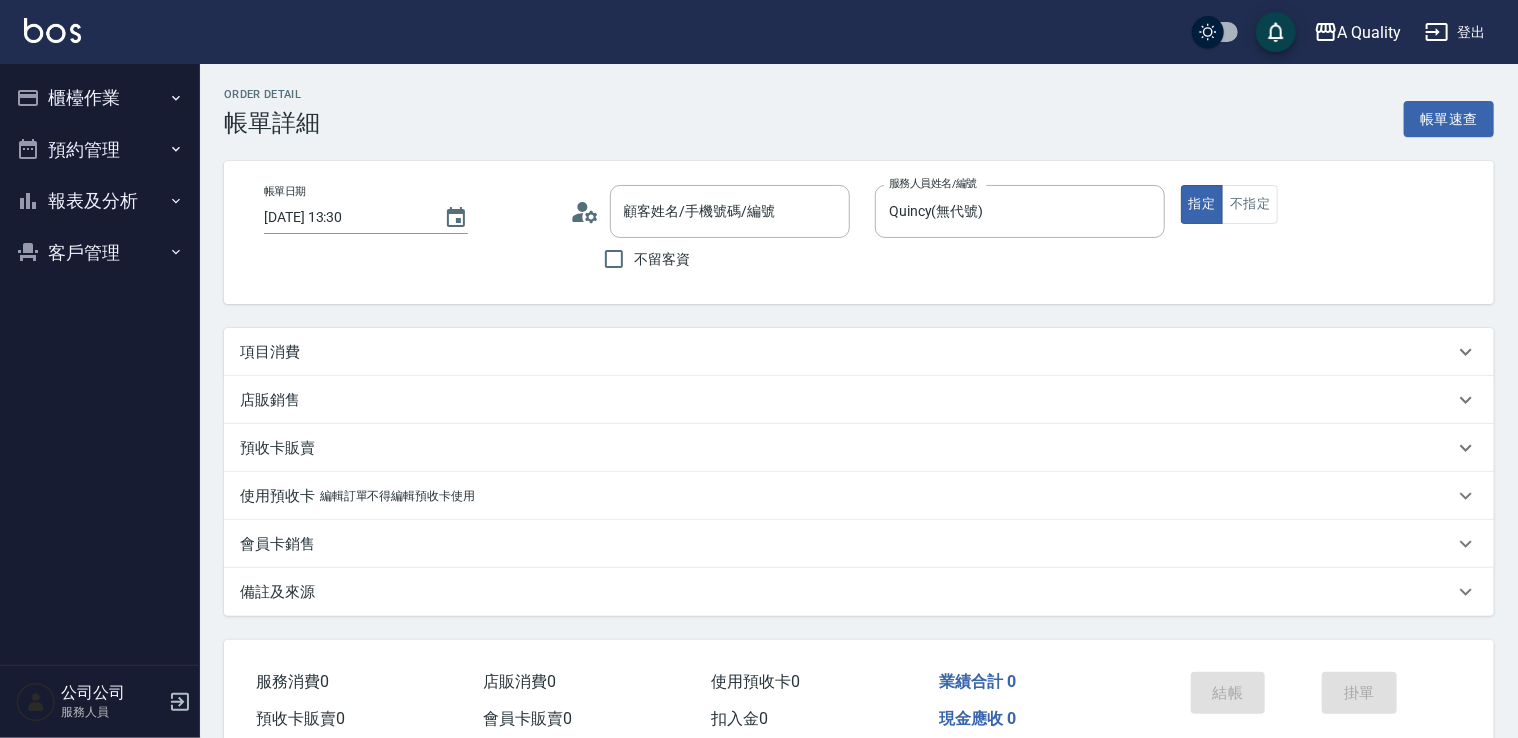type on "吳維芬/0989252163/000051" 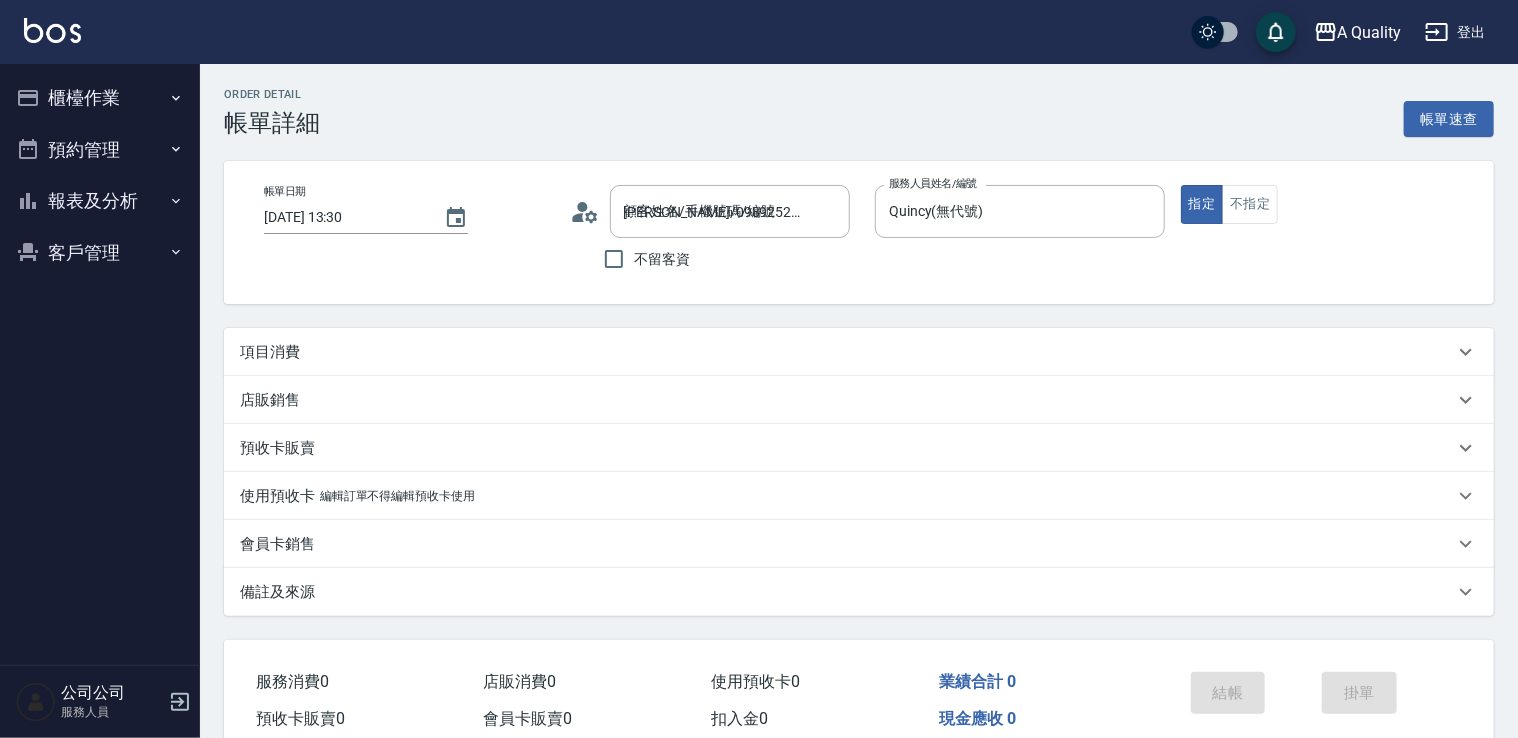 click on "項目消費" at bounding box center (270, 352) 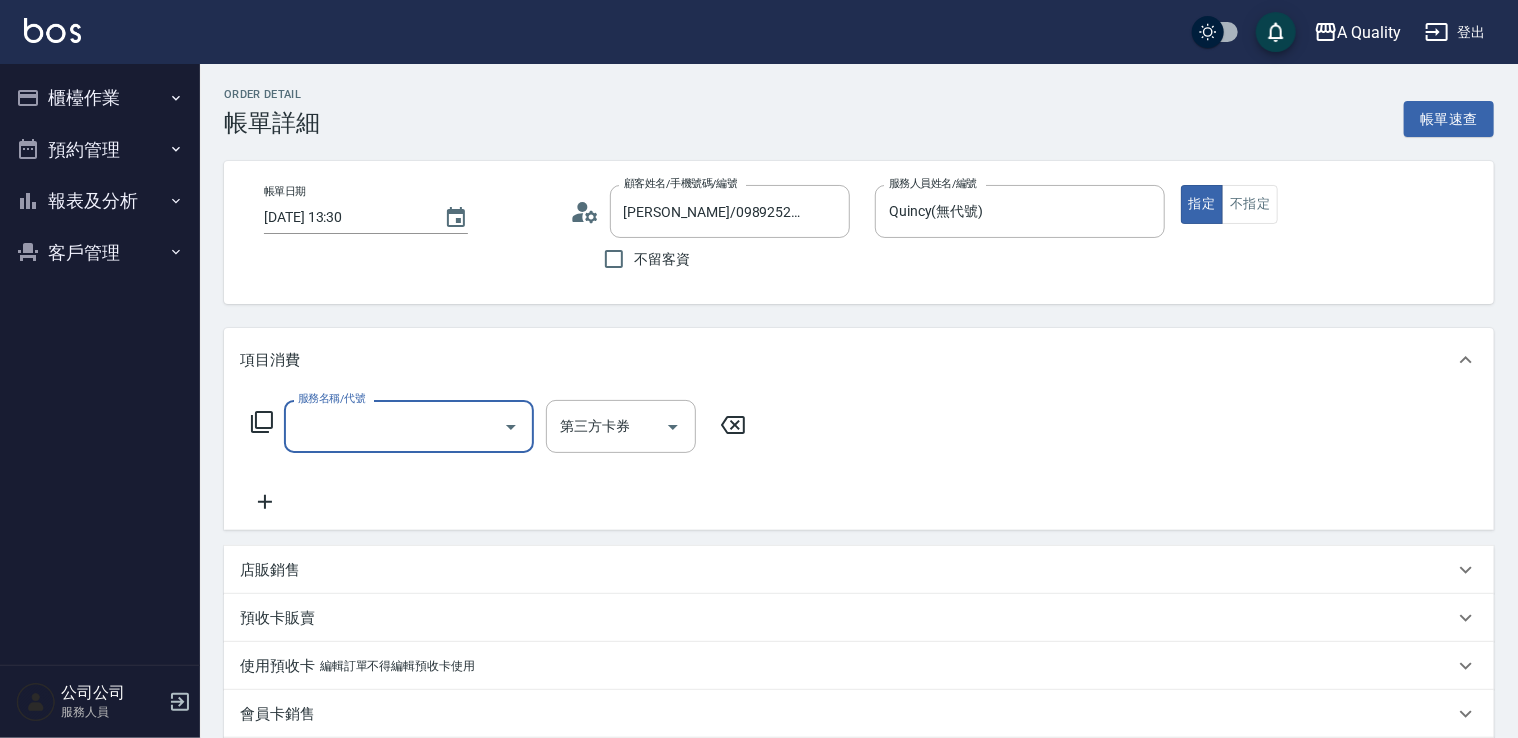 scroll, scrollTop: 0, scrollLeft: 0, axis: both 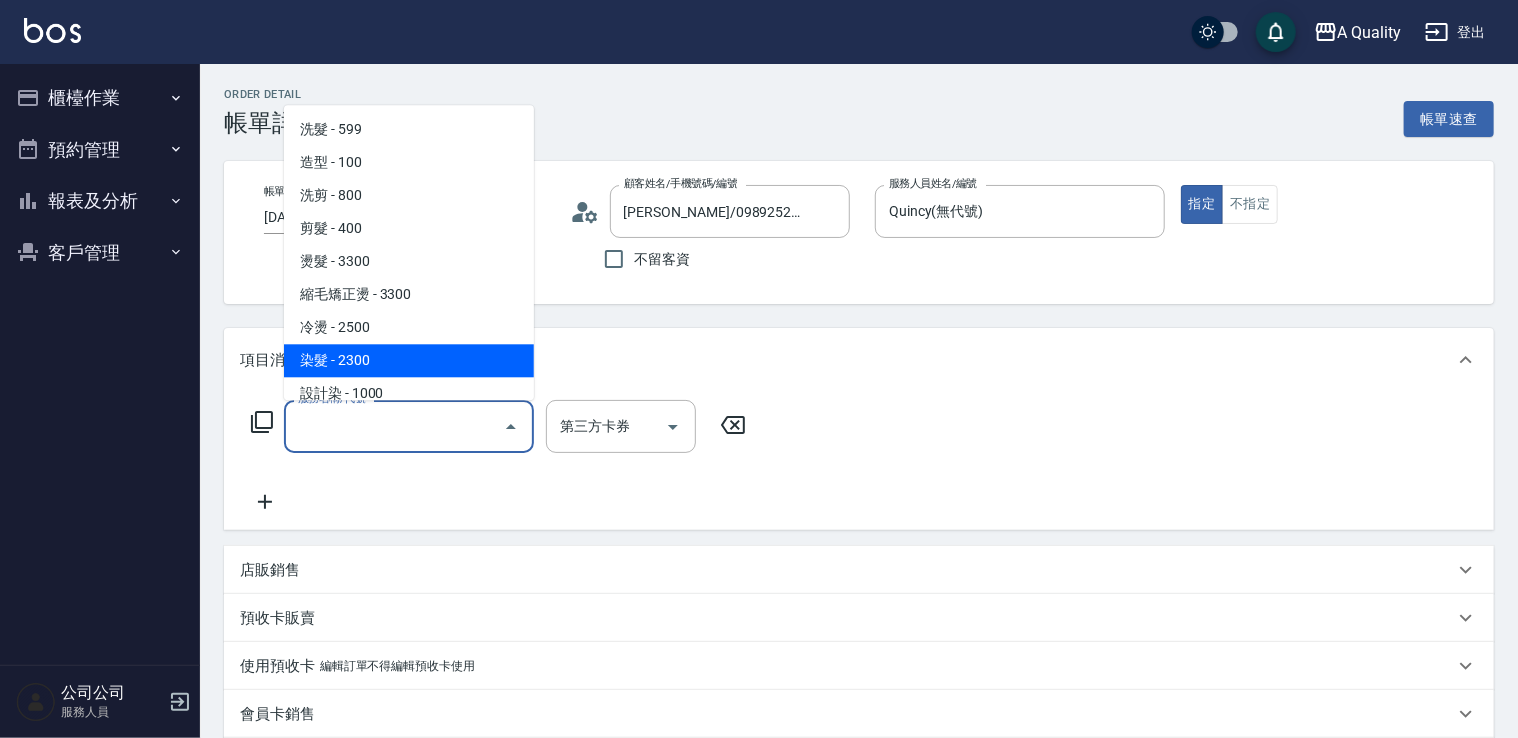 click on "染髮 - 2300" at bounding box center (409, 360) 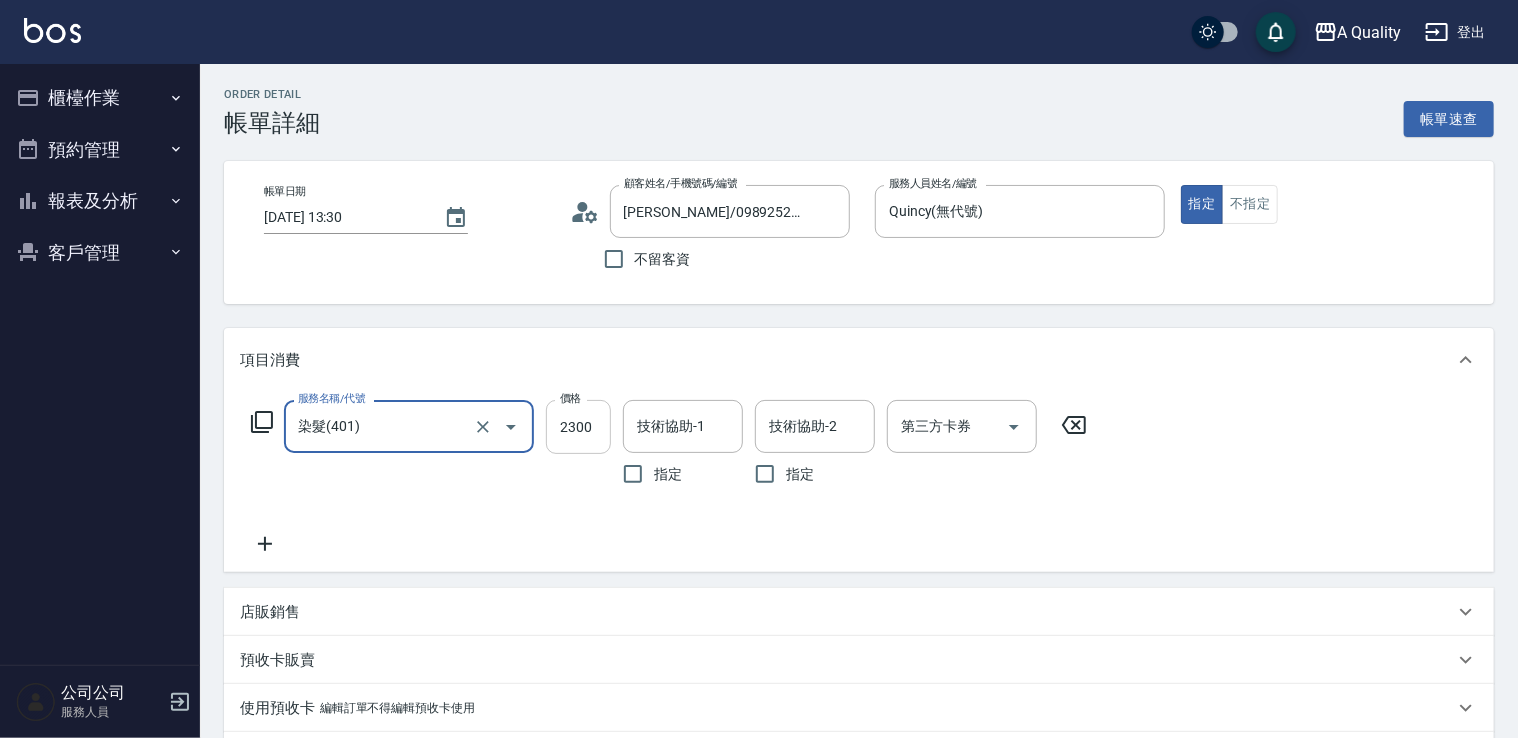 click on "2300" at bounding box center [578, 427] 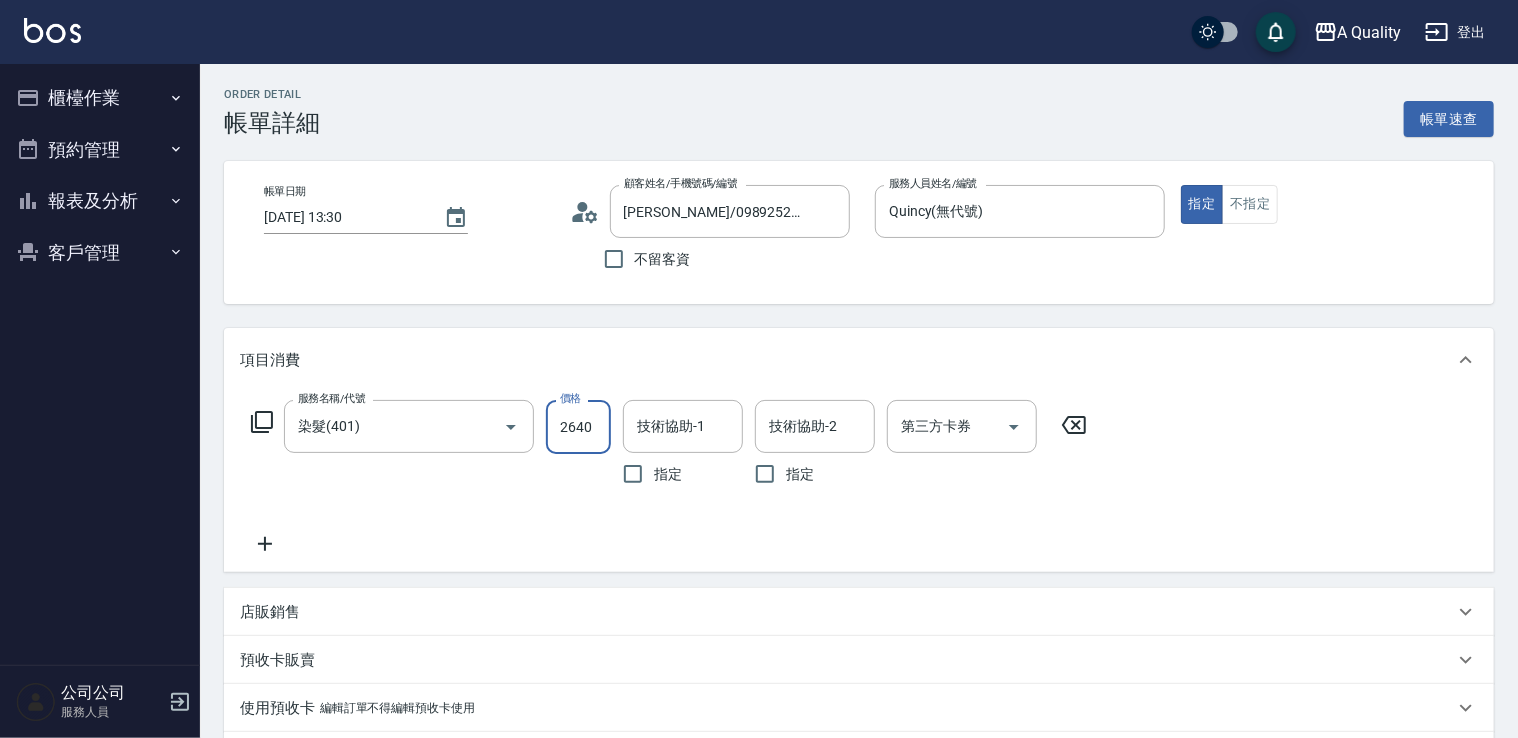 type on "2640" 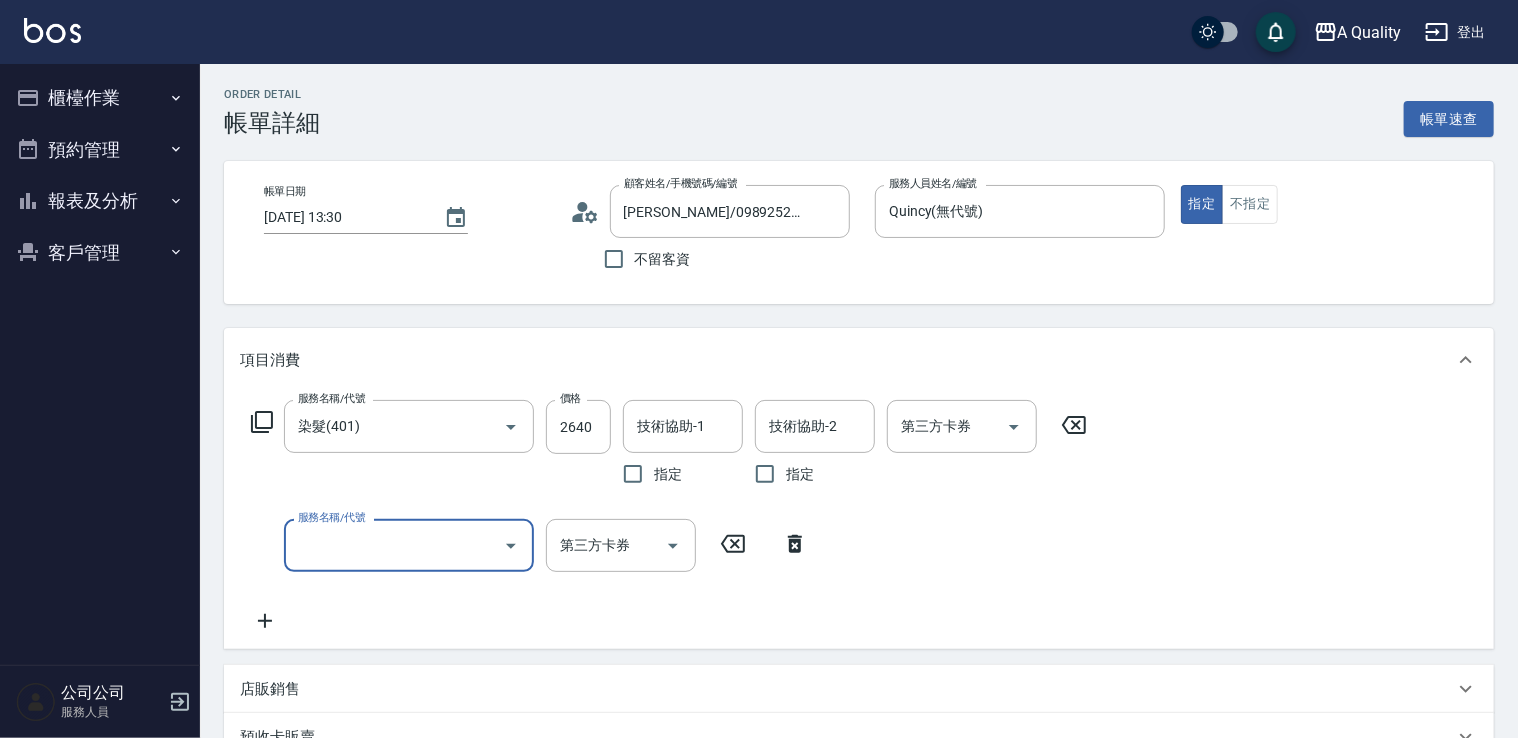 click on "服務名稱/代號" at bounding box center [394, 545] 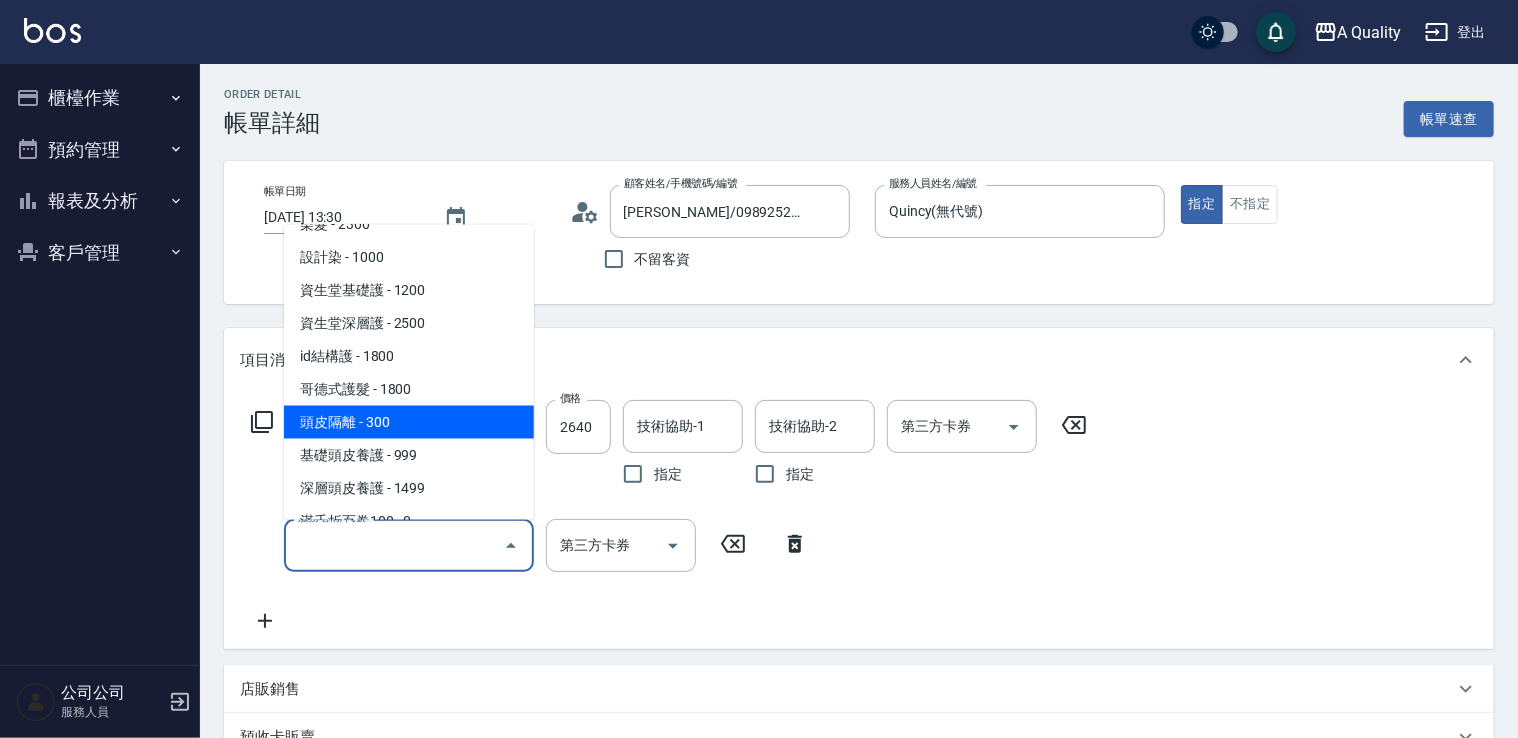 scroll, scrollTop: 281, scrollLeft: 0, axis: vertical 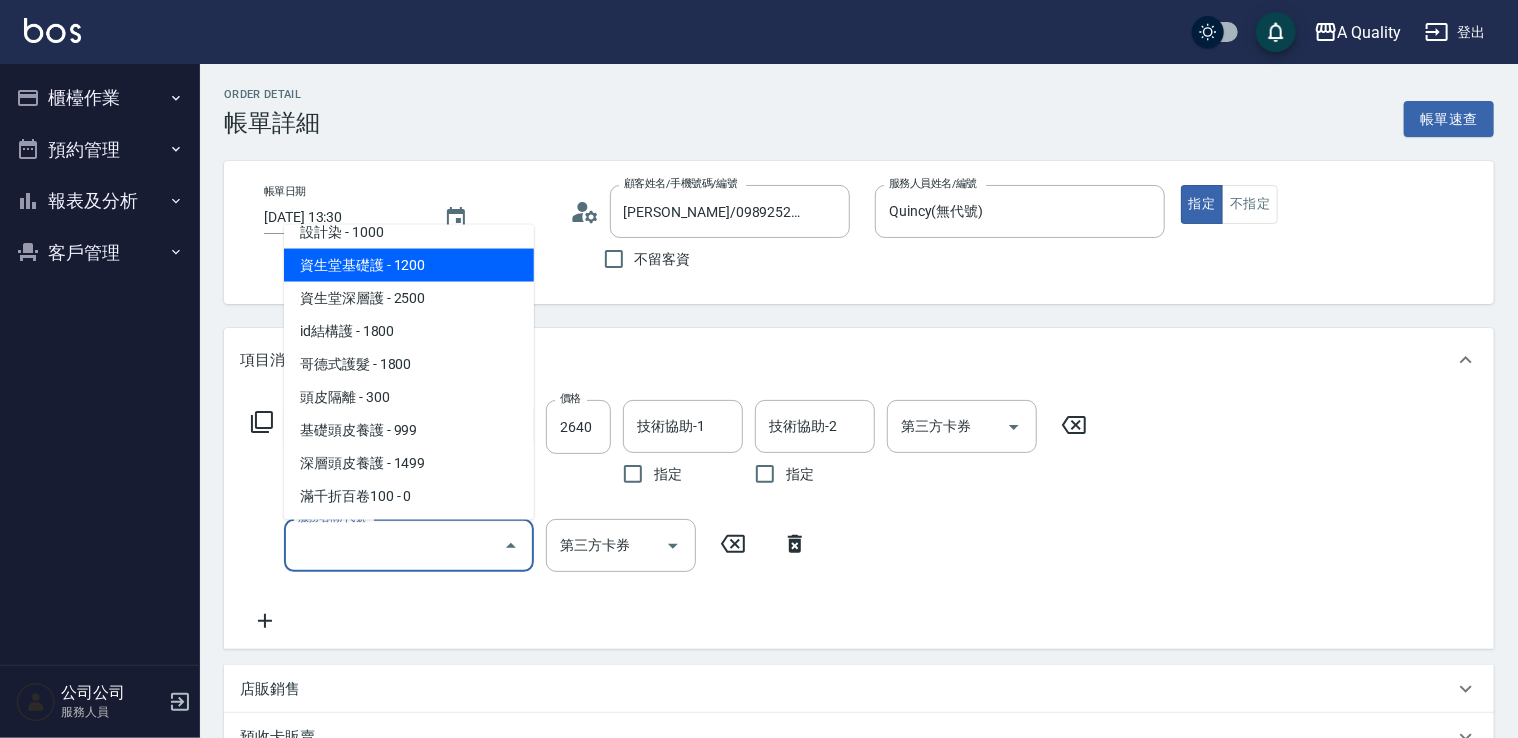 click on "資生堂基礎護 - 1200" at bounding box center (409, 264) 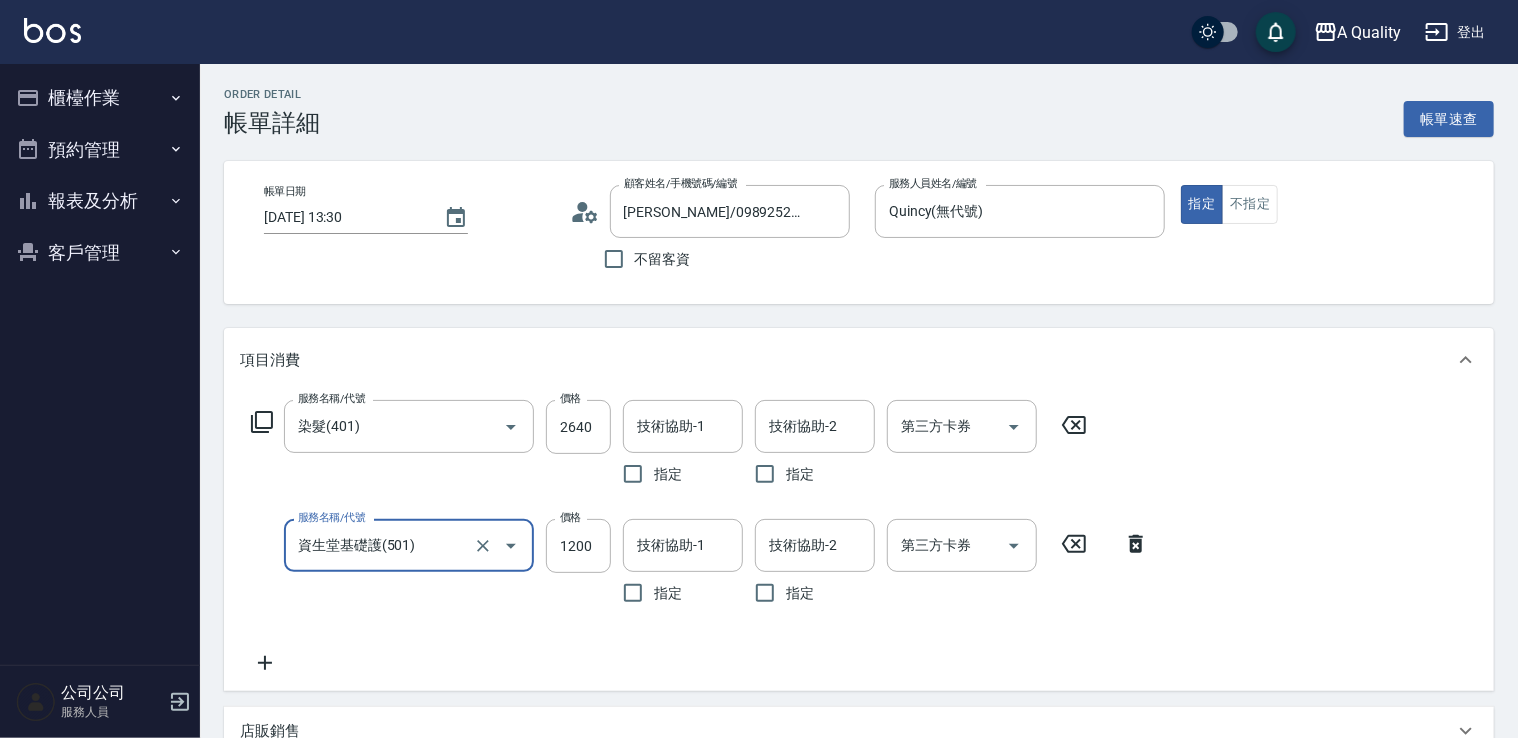 click on "價格" at bounding box center [570, 517] 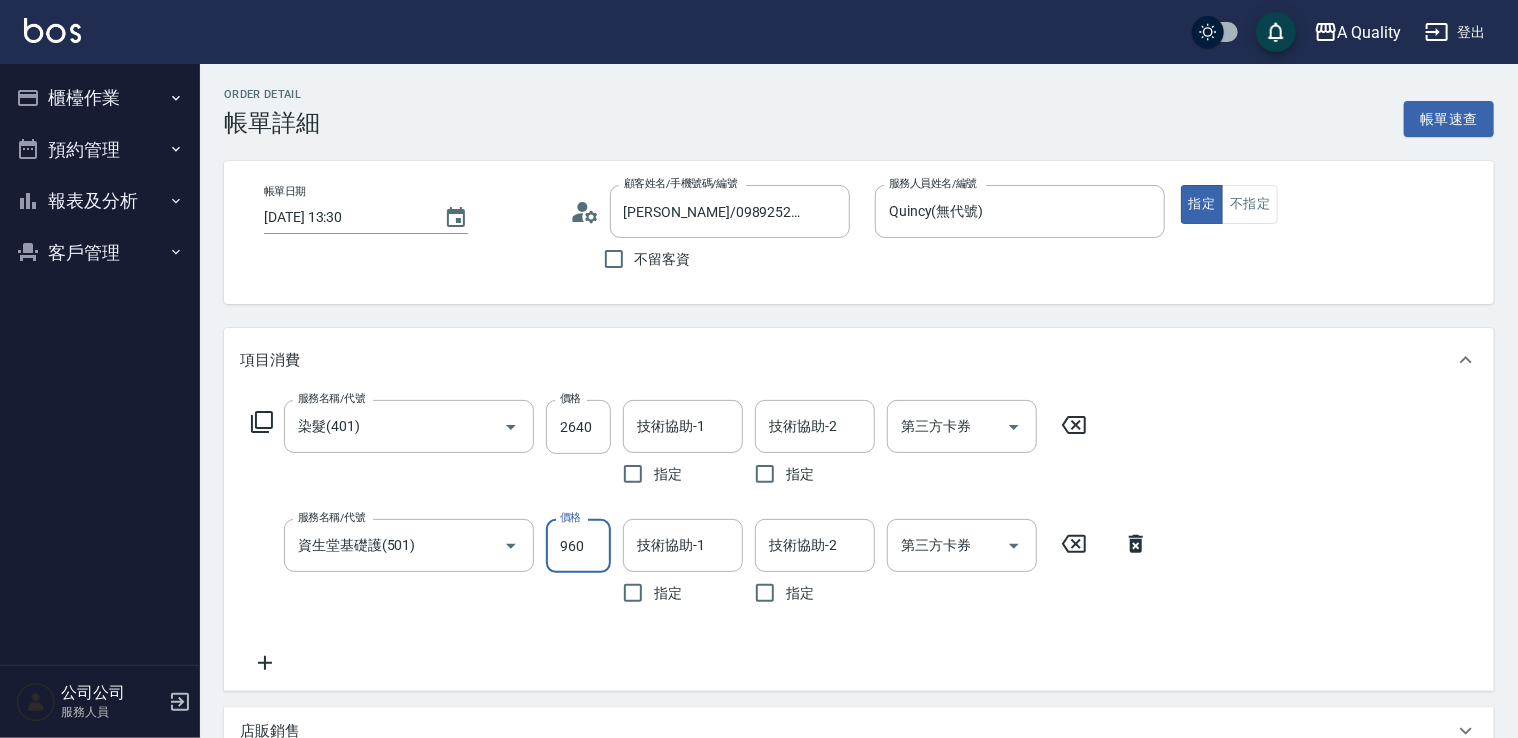 type on "960" 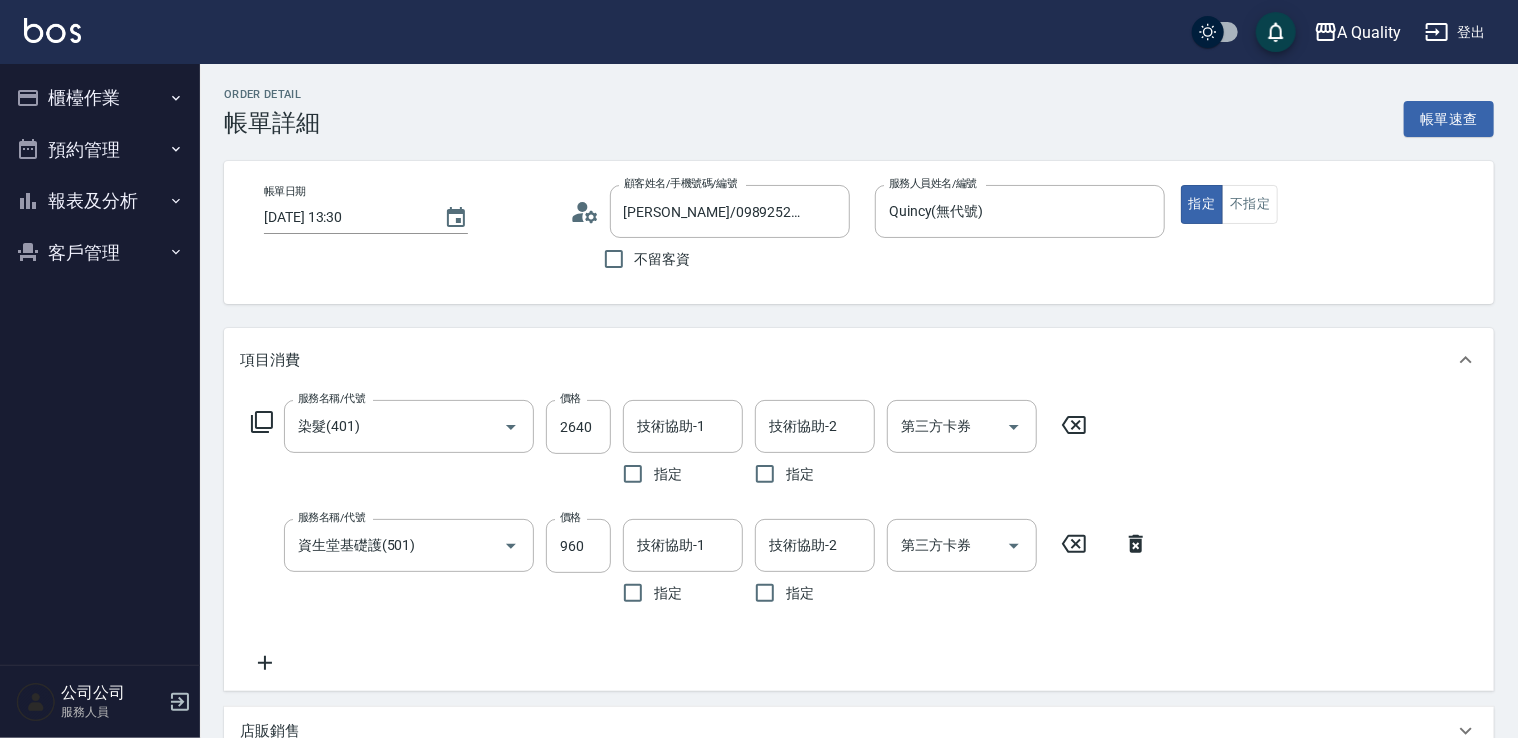 click 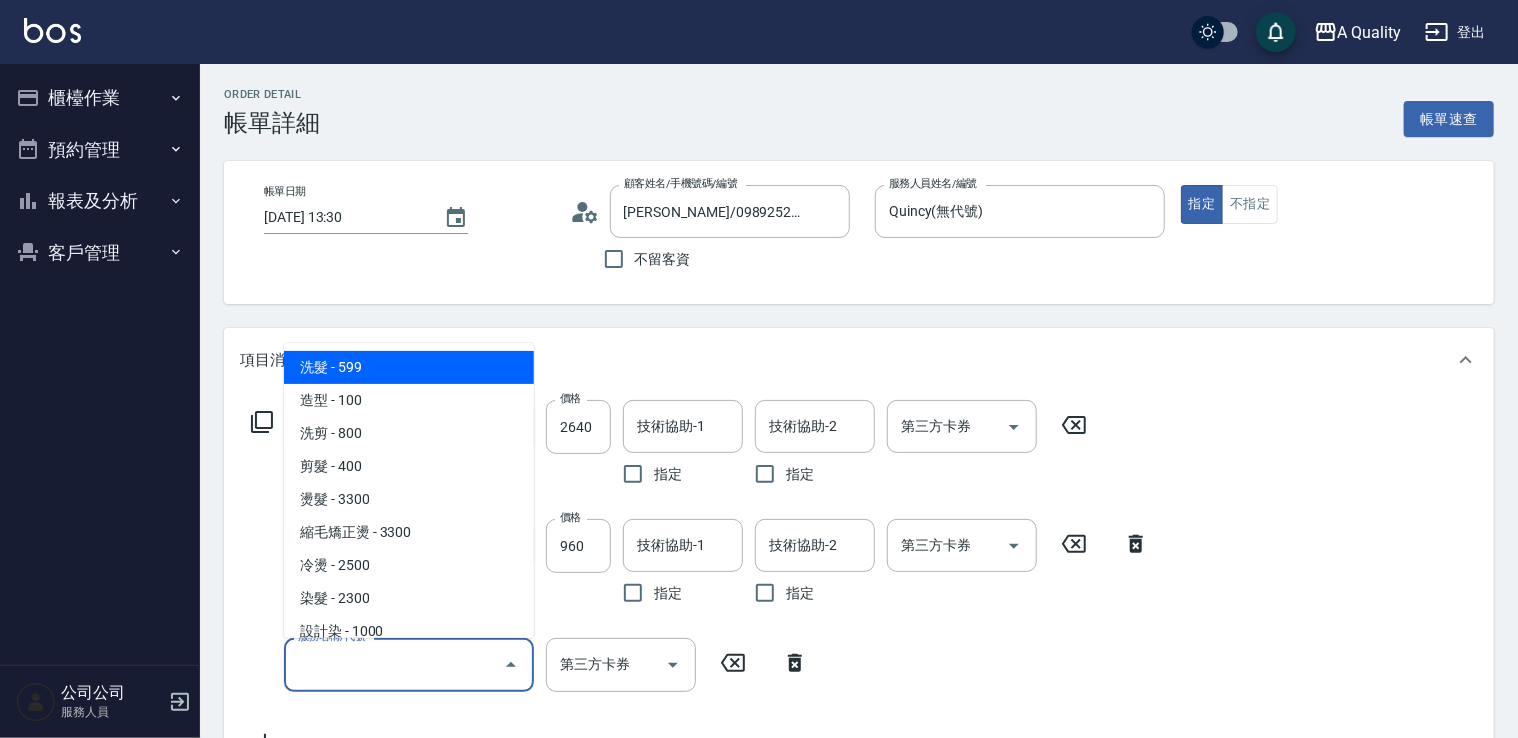 click on "服務名稱/代號" at bounding box center (394, 664) 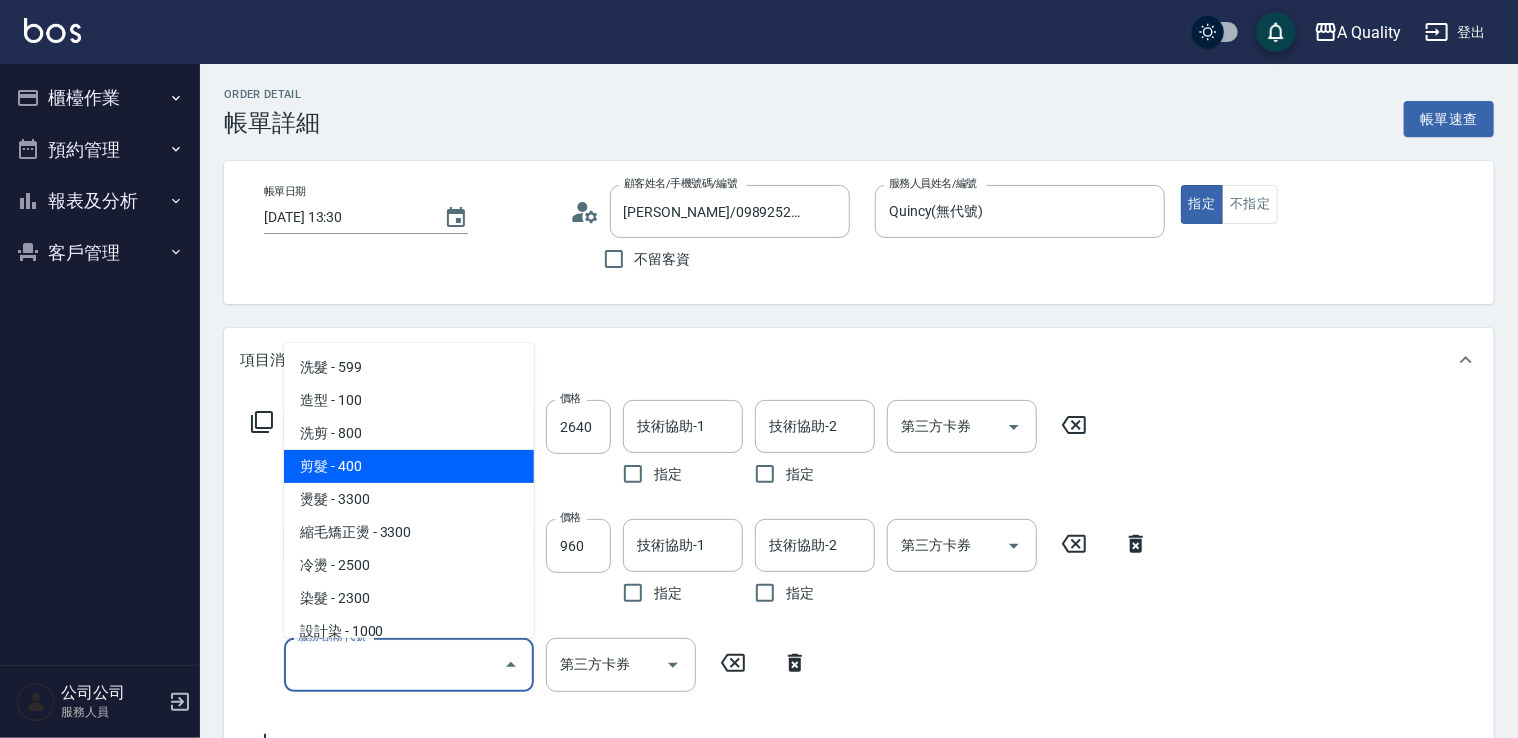 click on "剪髮 - 400" at bounding box center [409, 466] 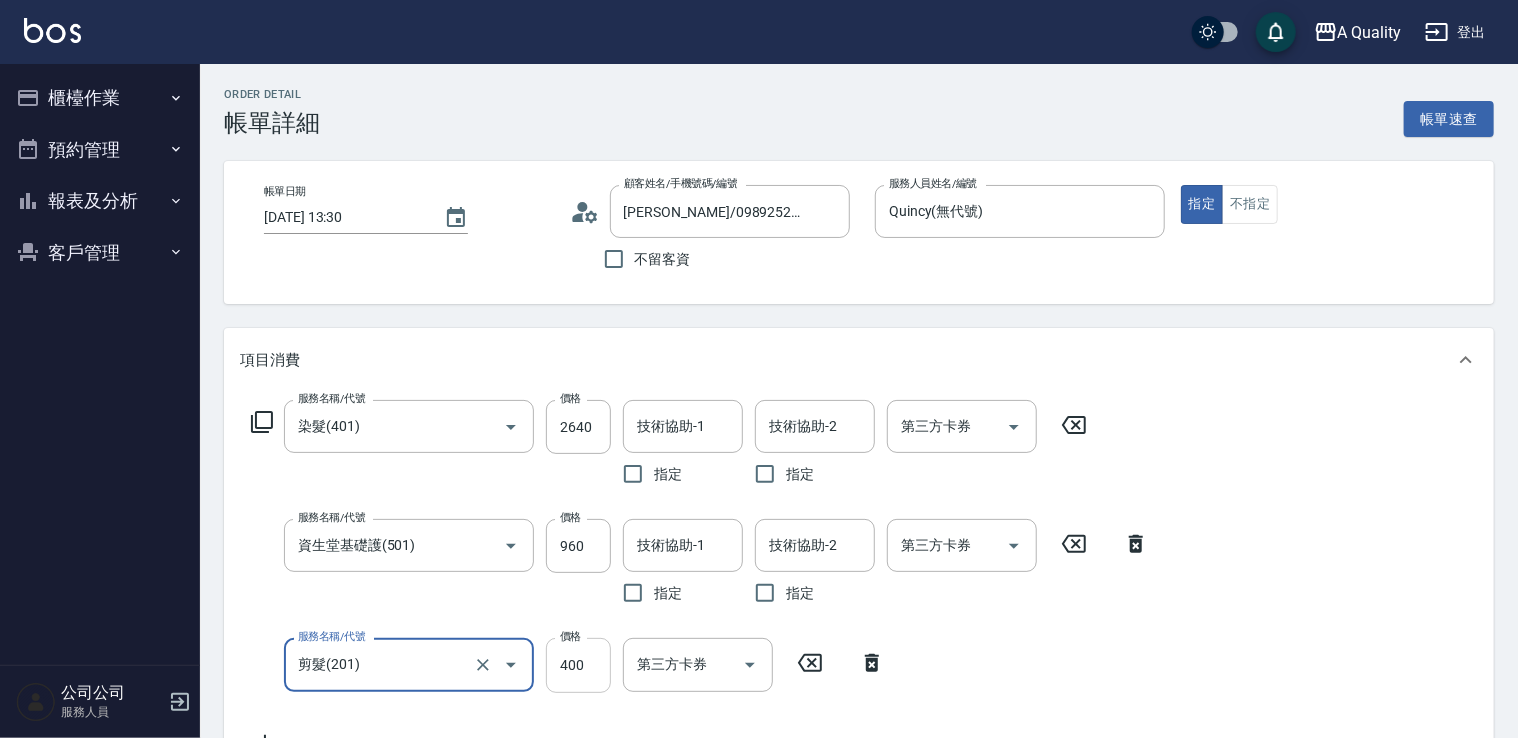 click on "400" at bounding box center (578, 665) 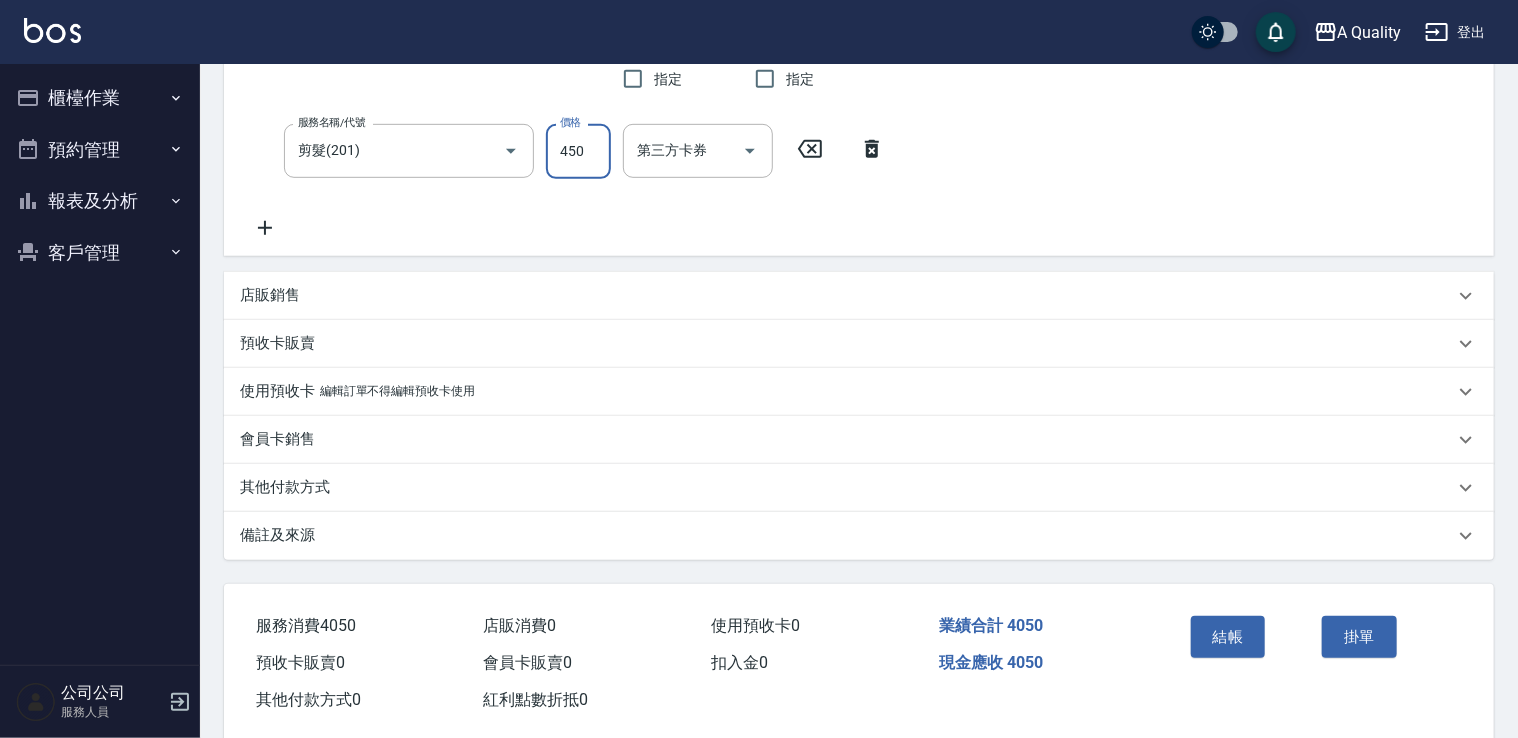 scroll, scrollTop: 548, scrollLeft: 0, axis: vertical 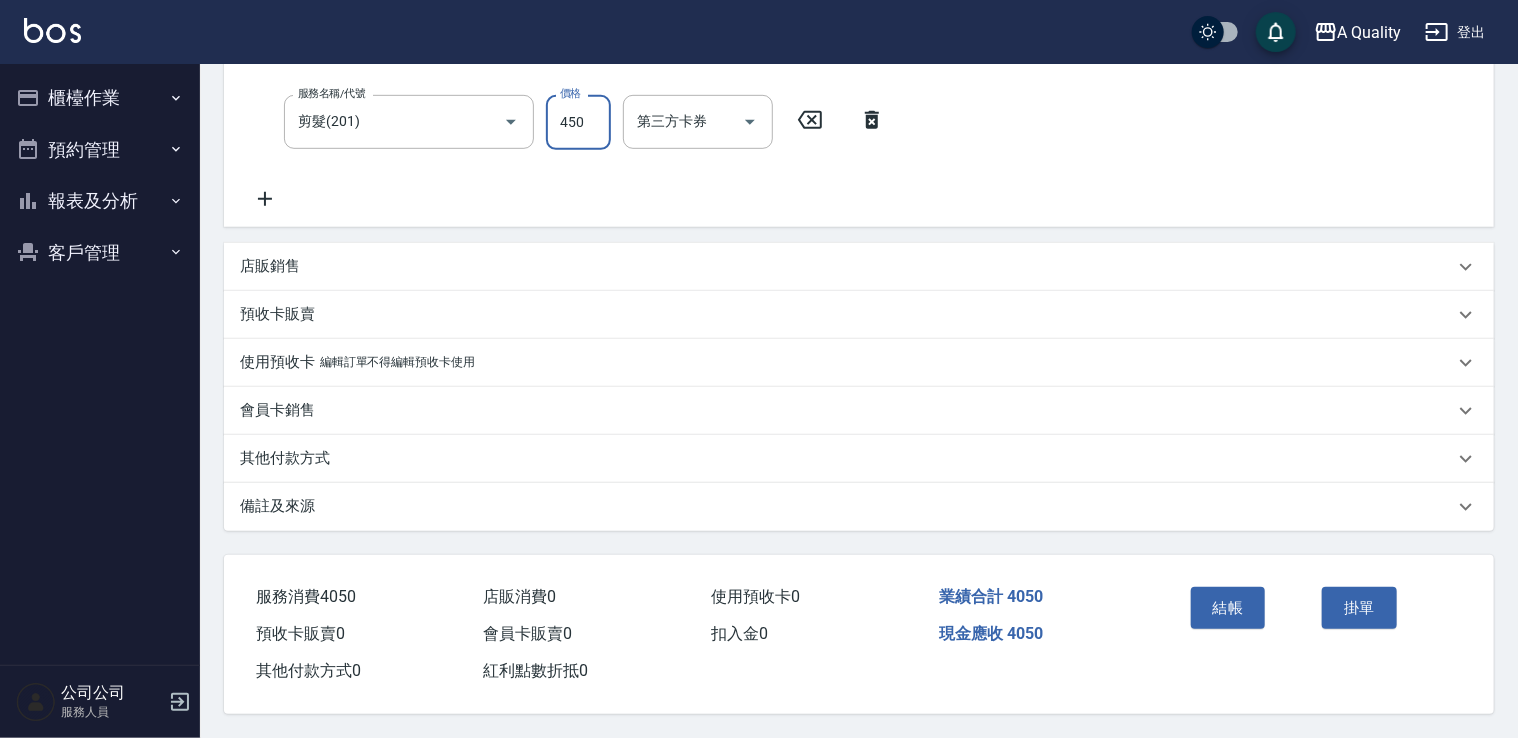 type on "450" 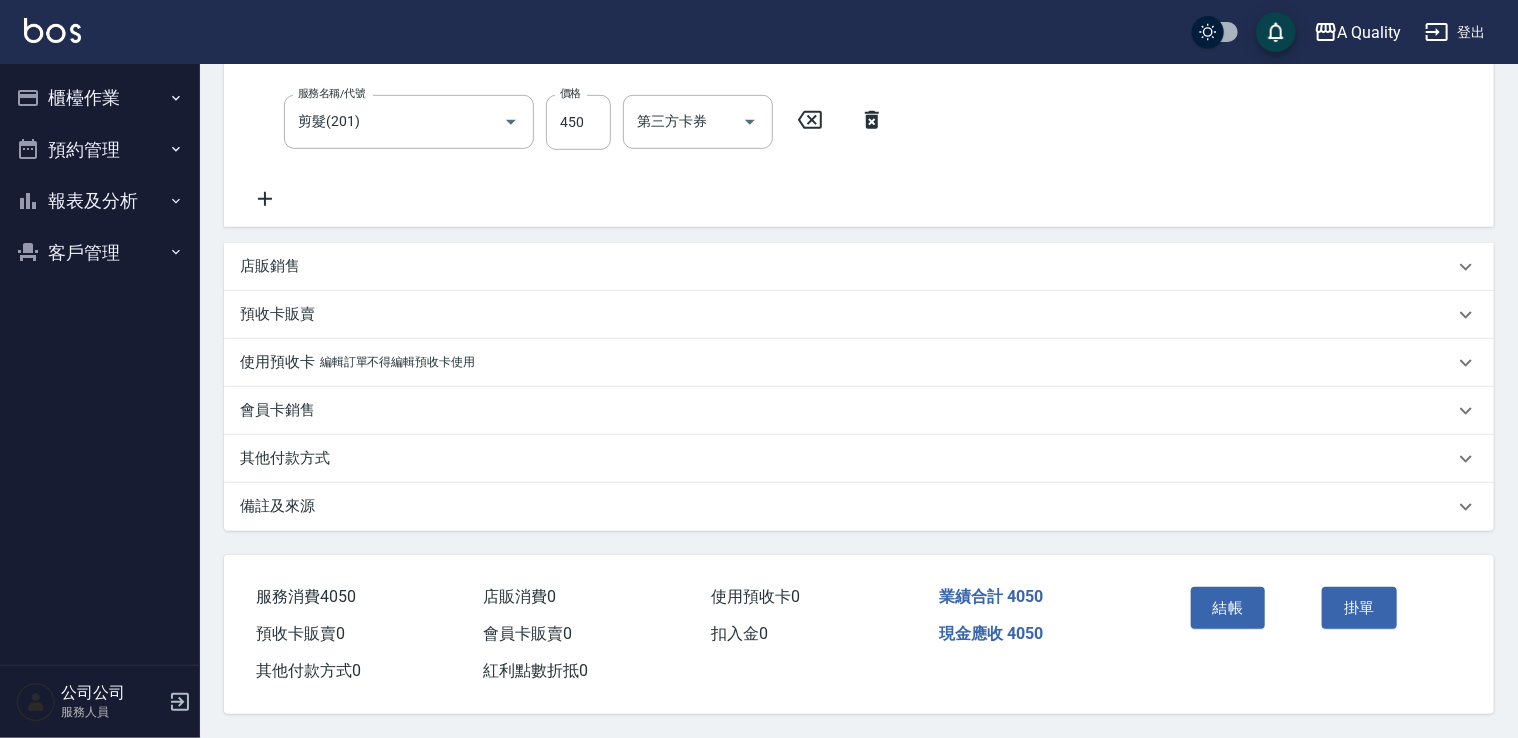 click on "其他付款方式" at bounding box center (285, 458) 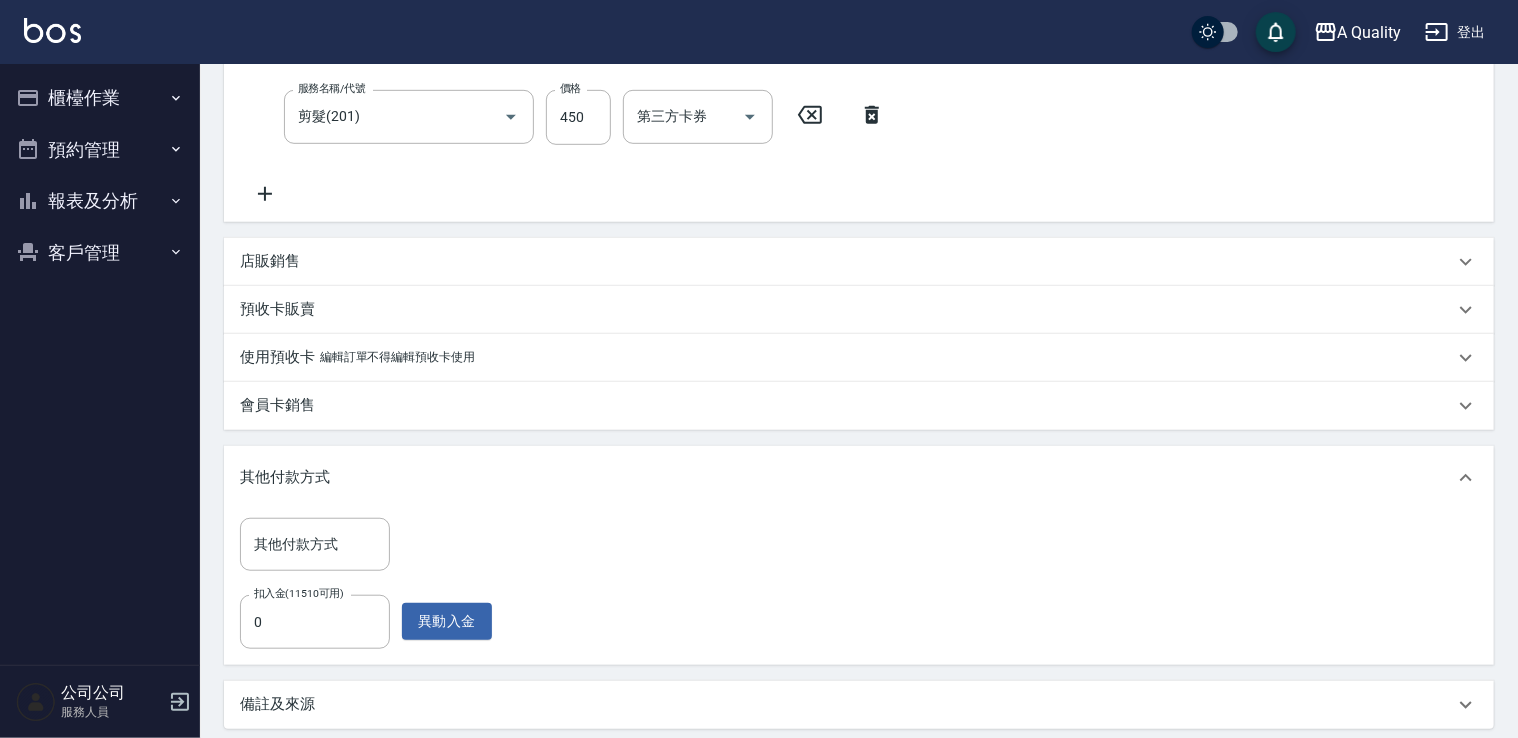 scroll, scrollTop: 752, scrollLeft: 0, axis: vertical 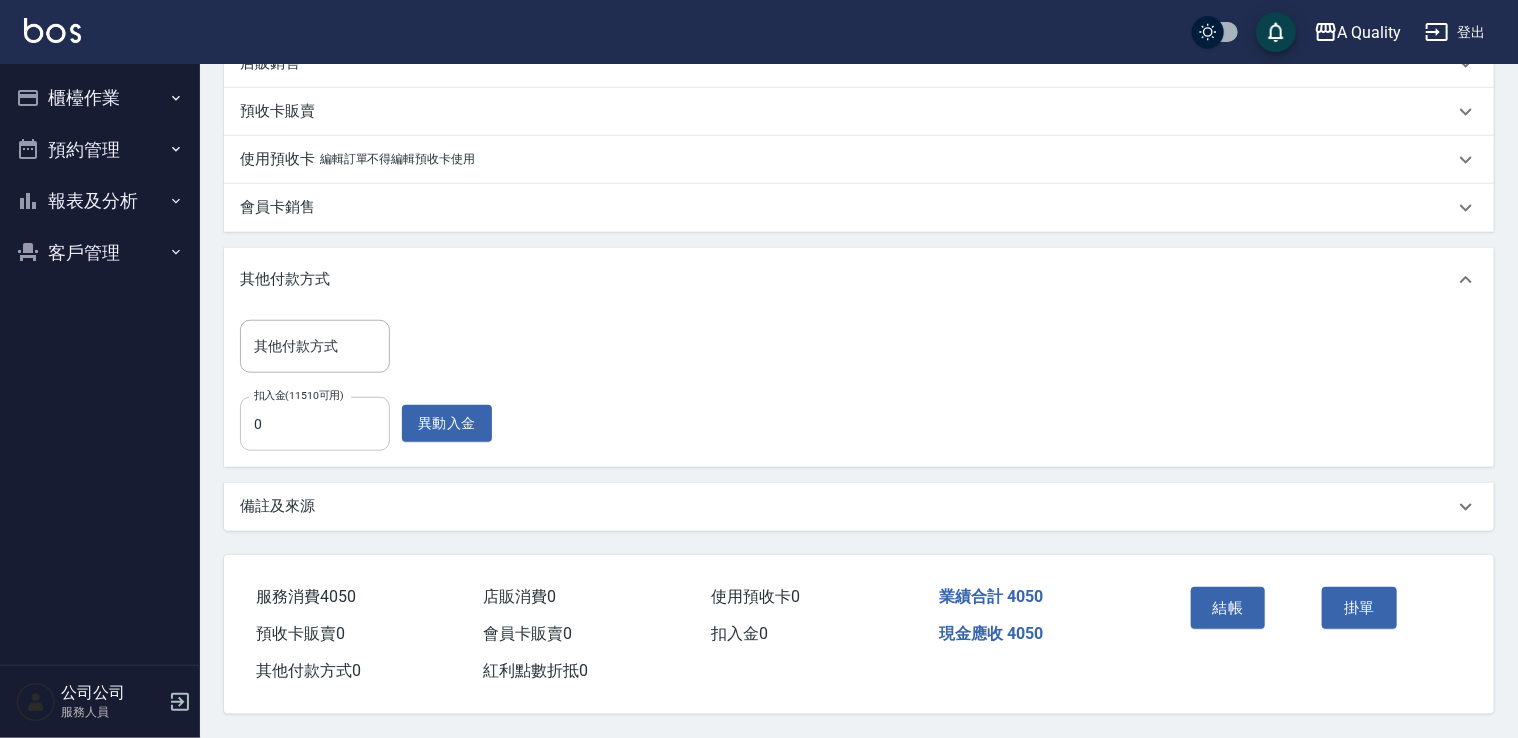 click on "0" at bounding box center (315, 424) 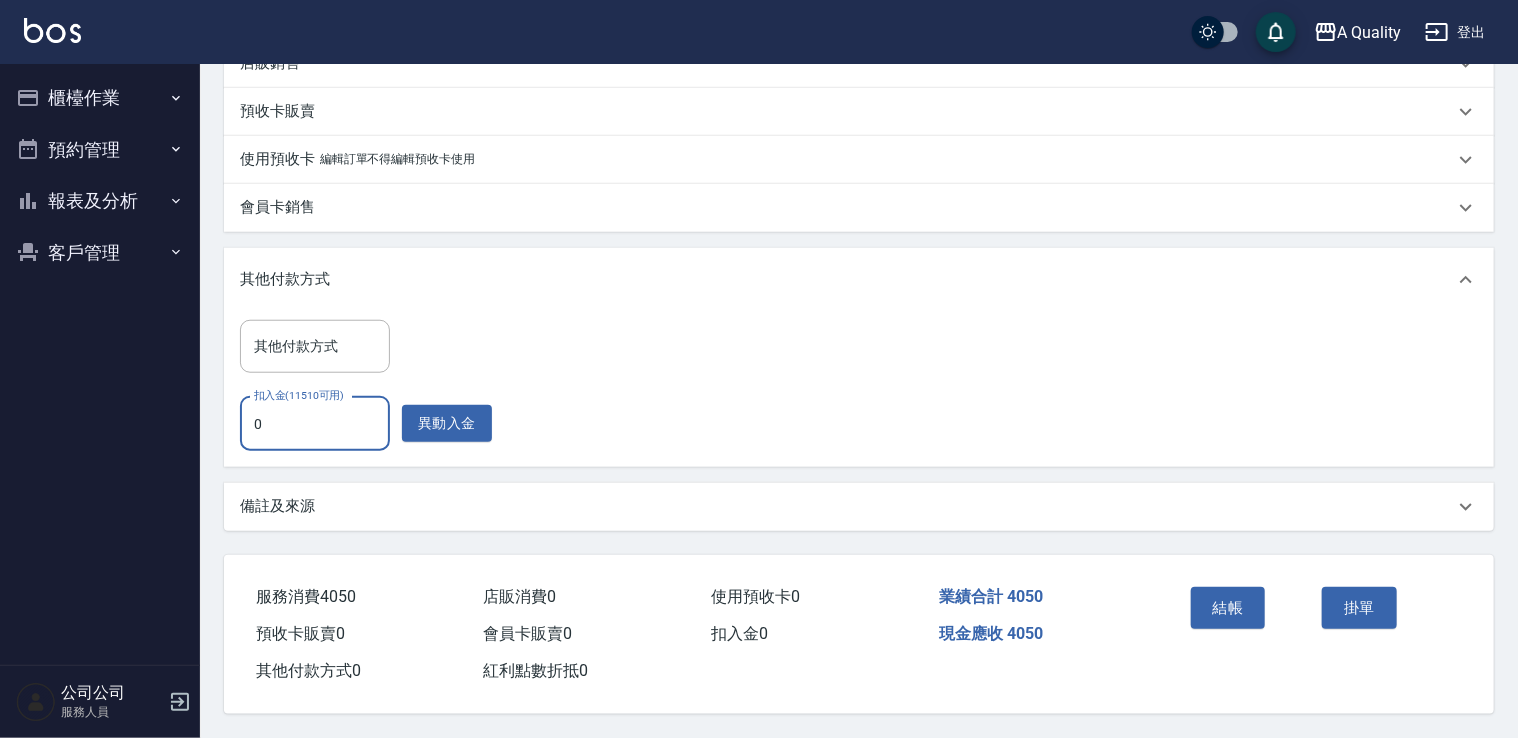 click on "0" at bounding box center (315, 424) 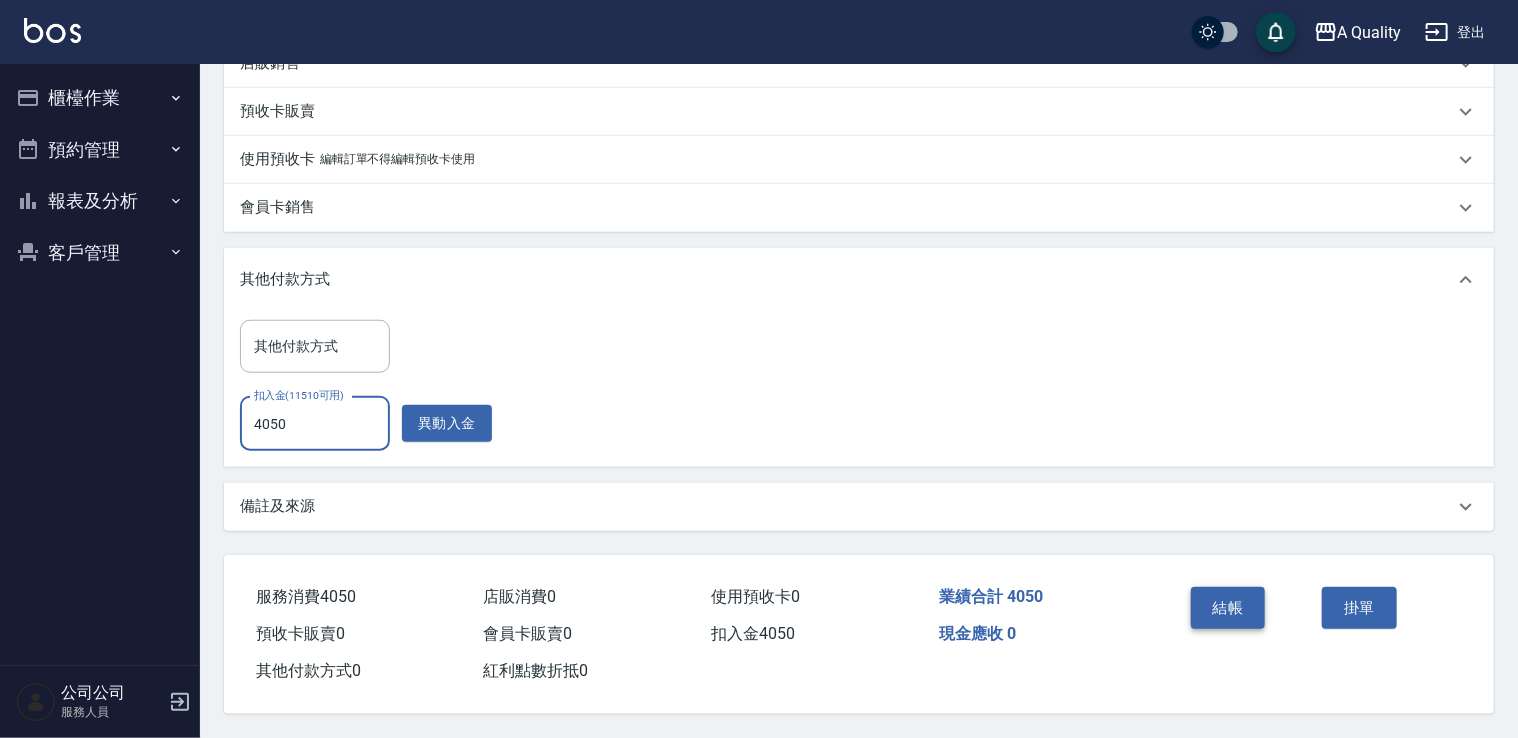type on "4050" 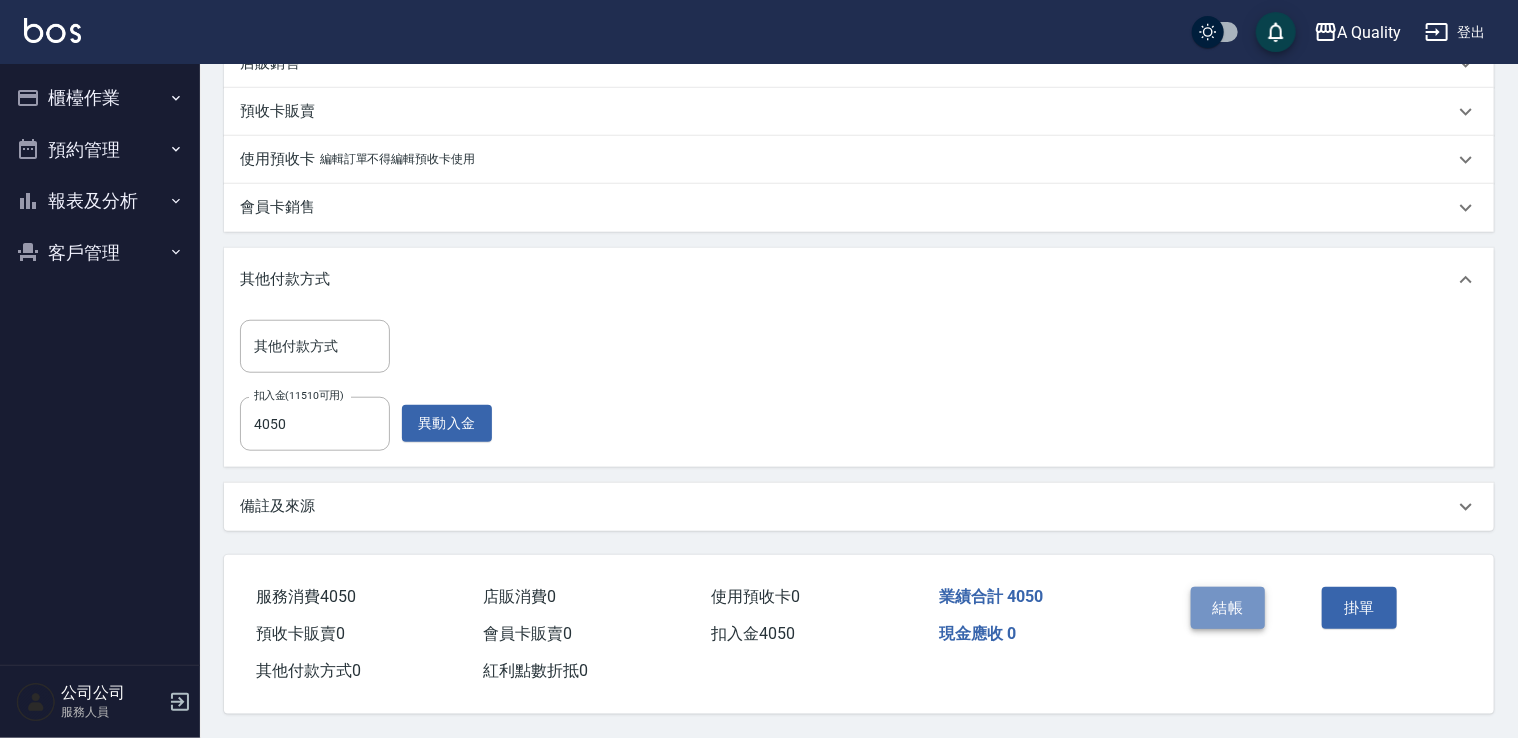 click on "結帳" at bounding box center (1228, 608) 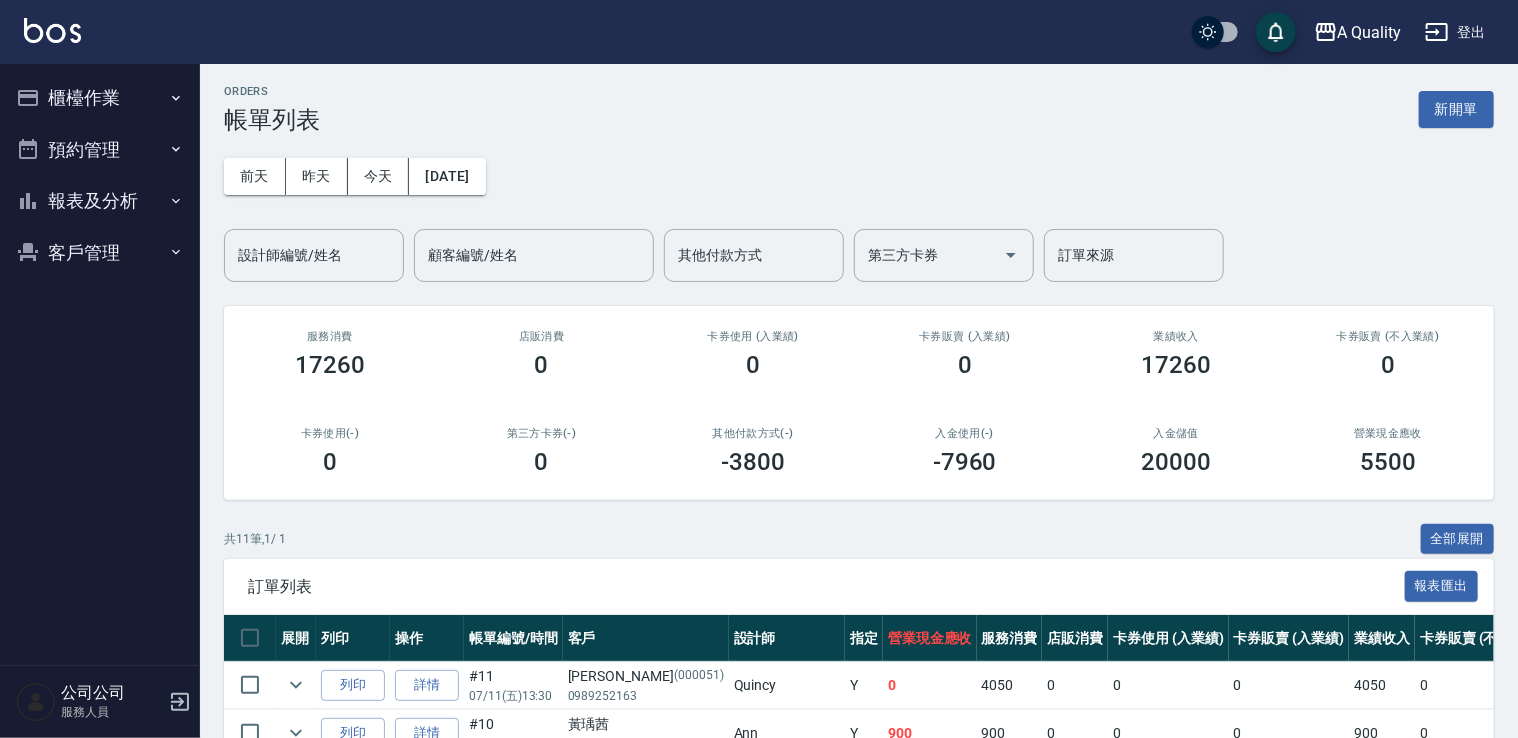 scroll, scrollTop: 0, scrollLeft: 0, axis: both 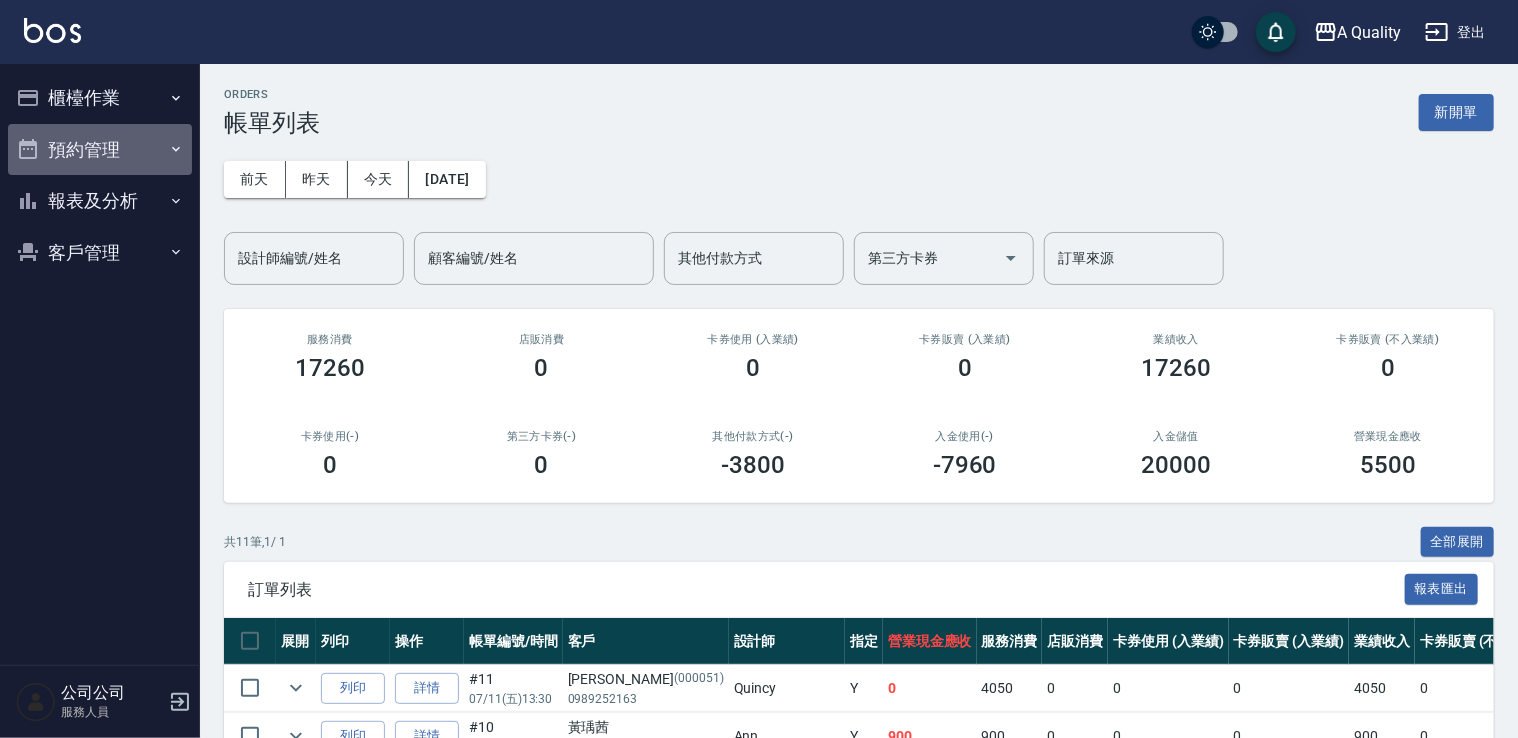 click on "預約管理" at bounding box center (100, 150) 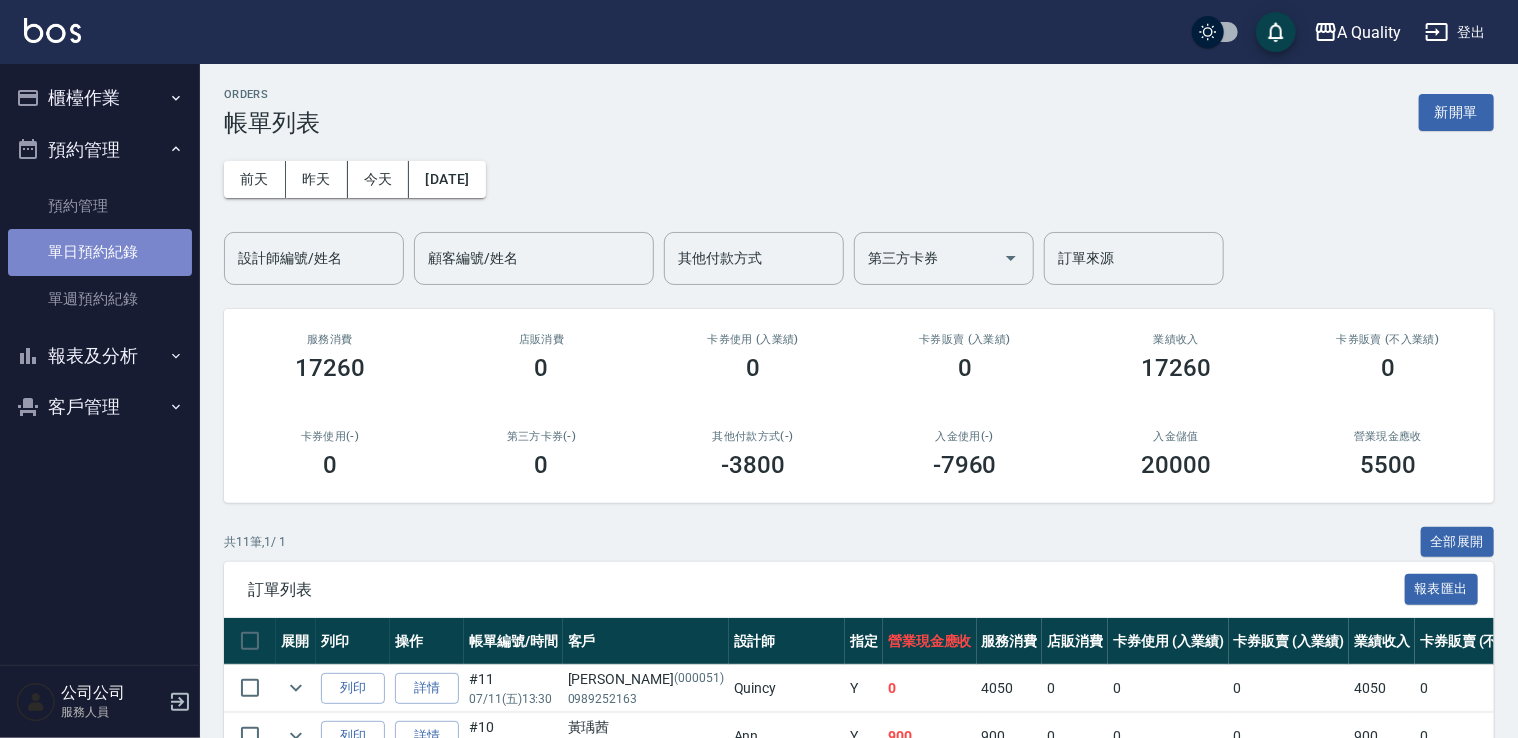click on "單日預約紀錄" at bounding box center [100, 252] 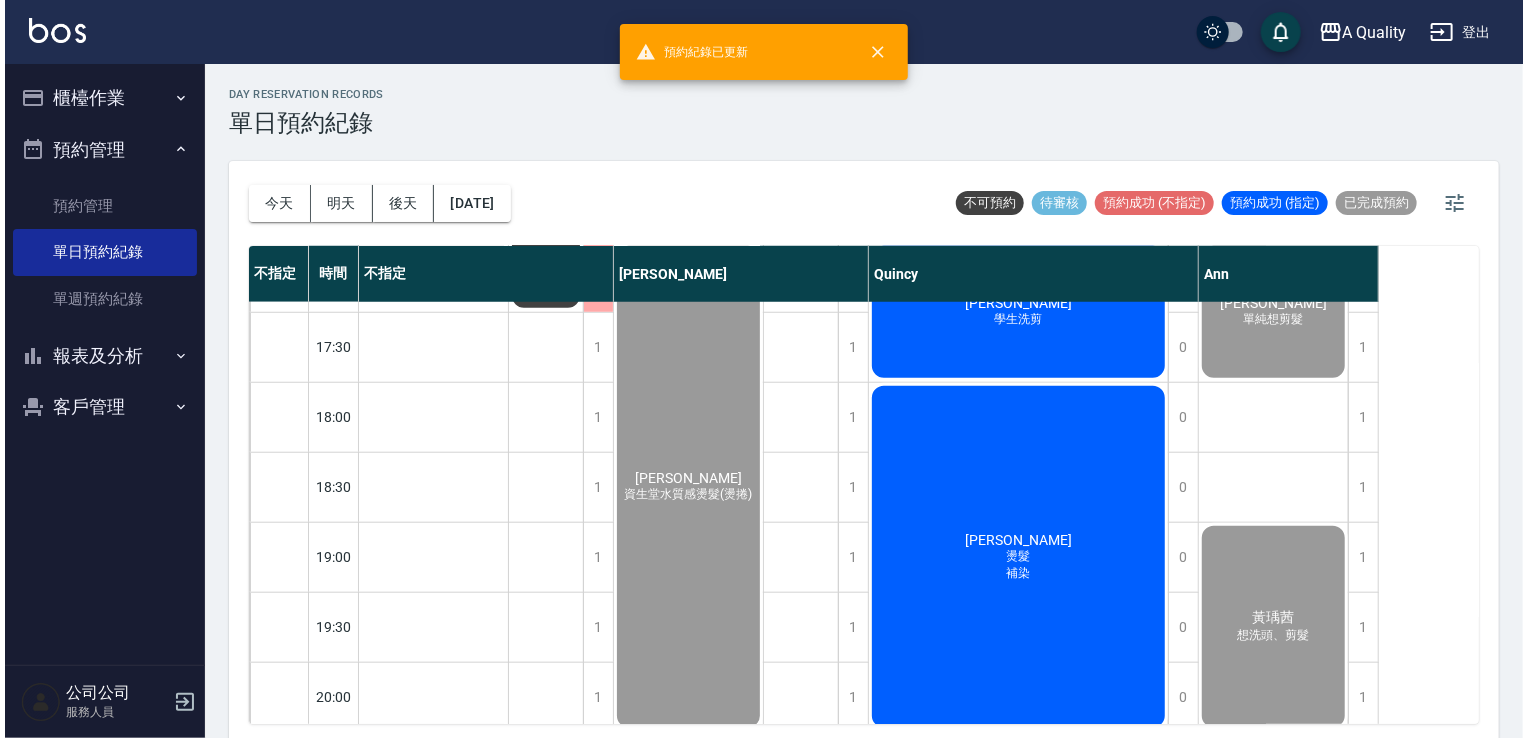 scroll, scrollTop: 700, scrollLeft: 0, axis: vertical 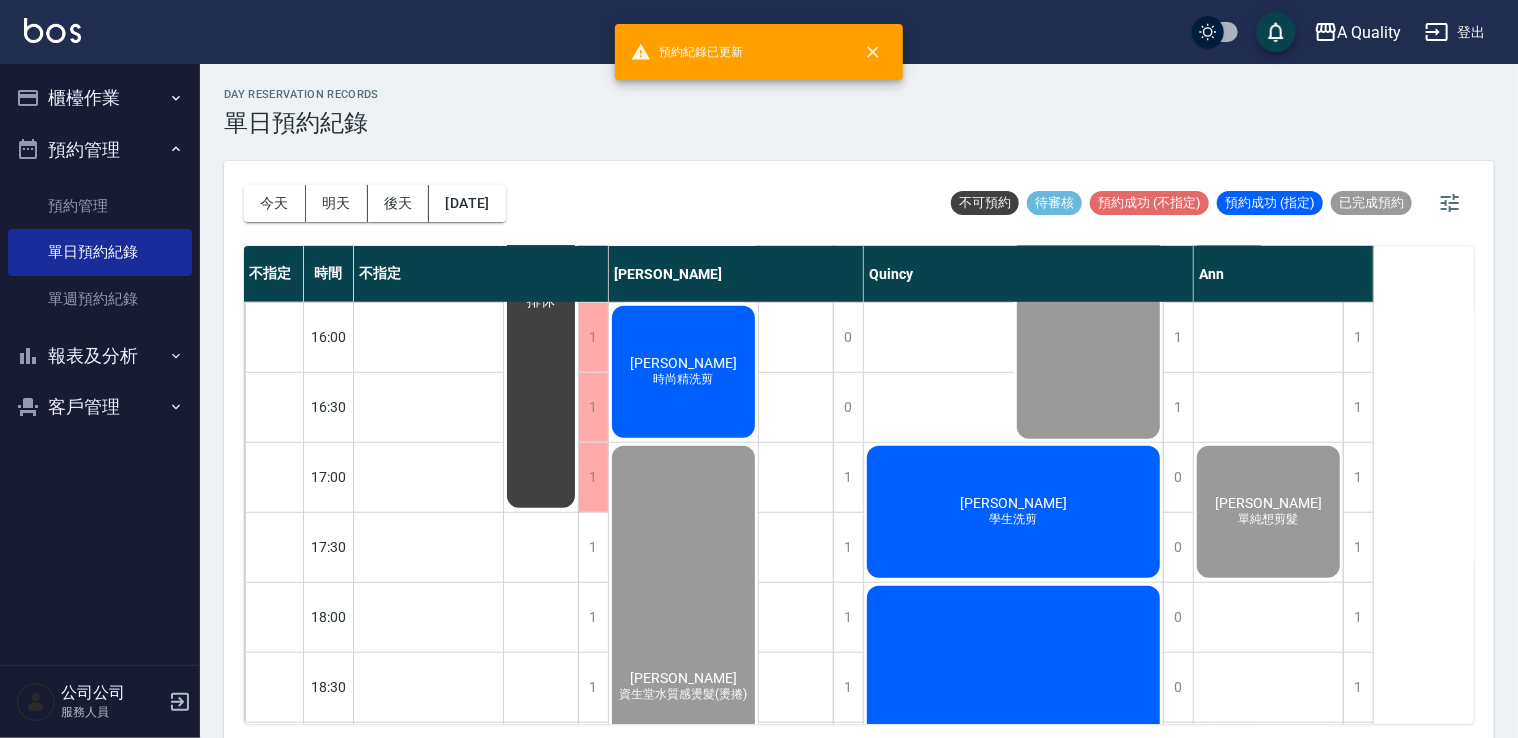 click on "[PERSON_NAME]" at bounding box center [428, -55] 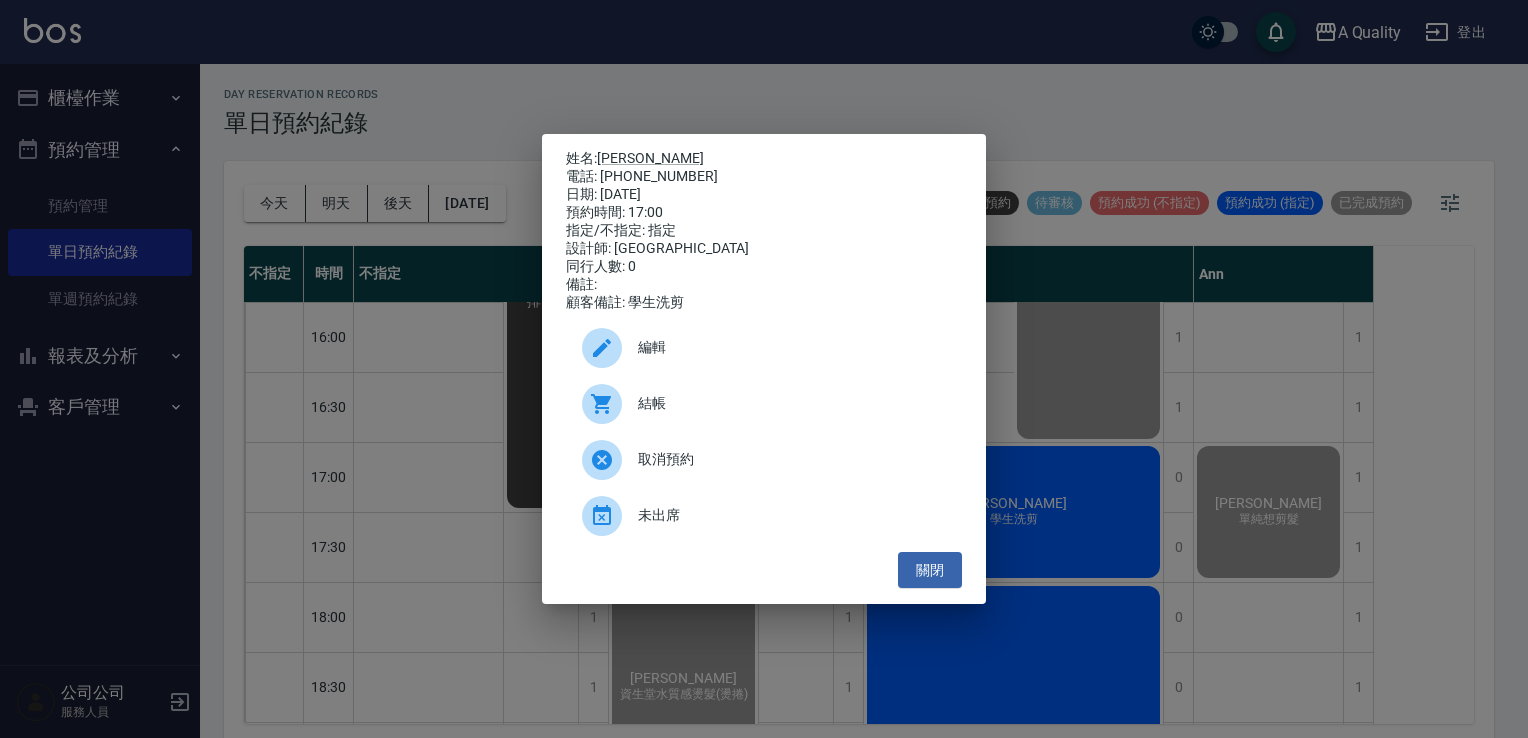 click on "結帳" at bounding box center (792, 403) 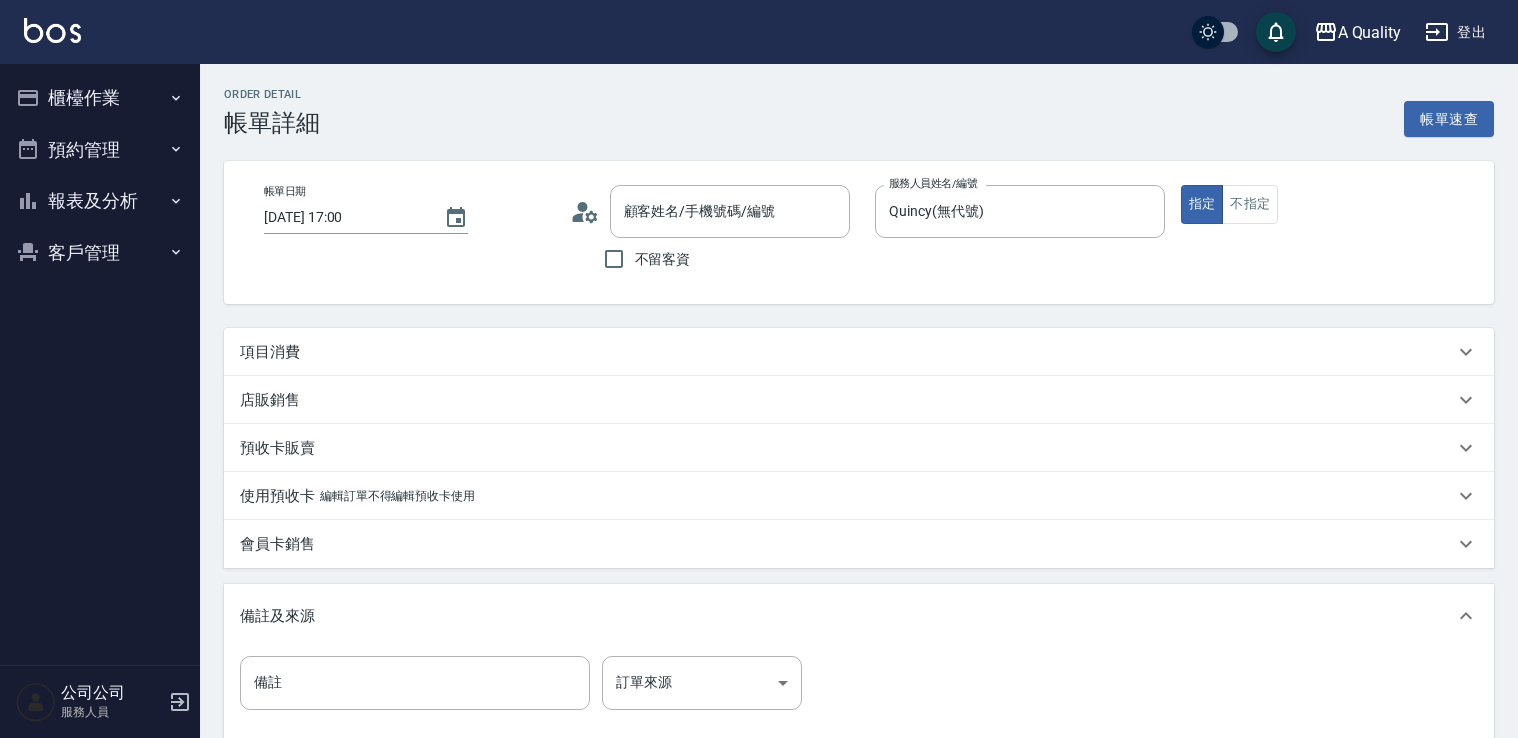 scroll, scrollTop: 0, scrollLeft: 0, axis: both 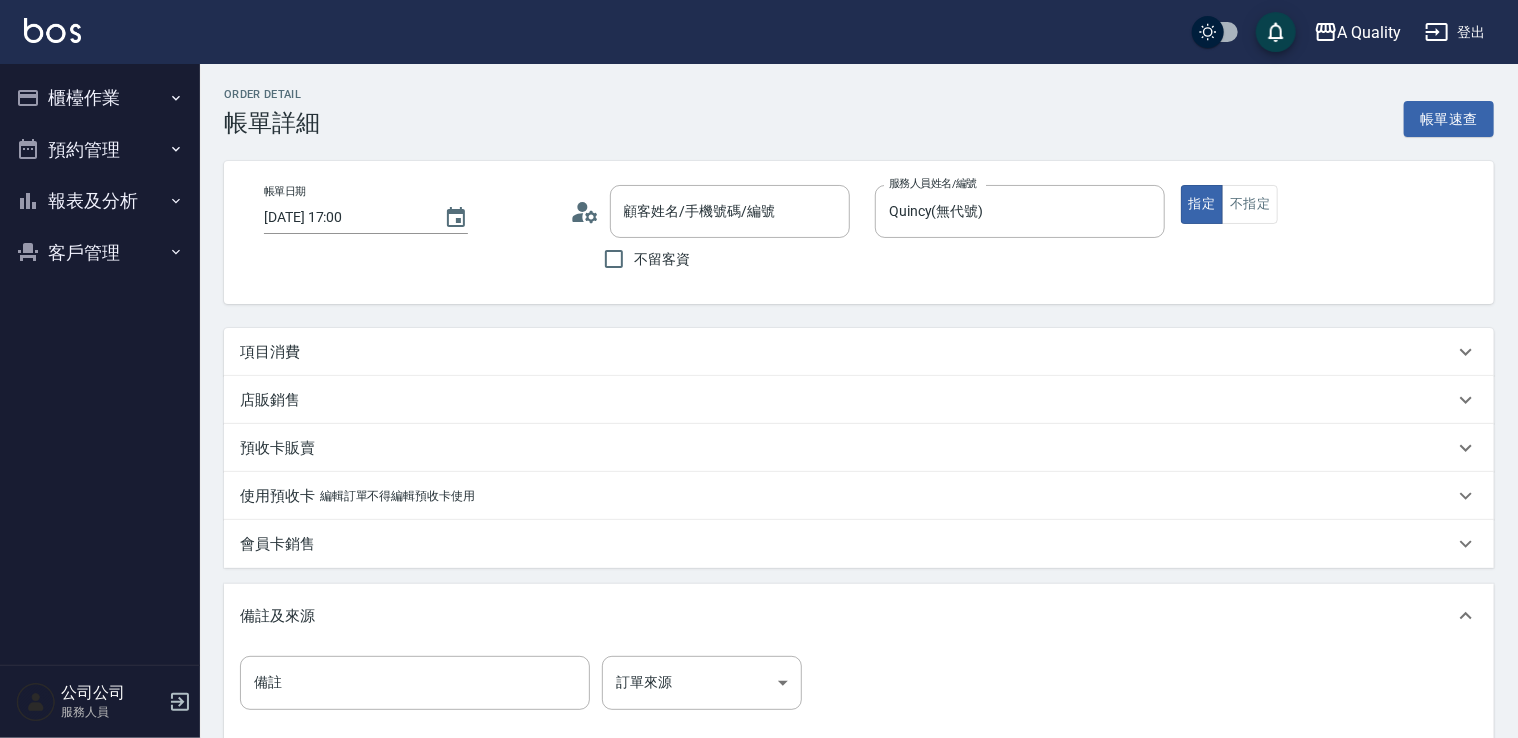 type on "[PERSON_NAME]/0930621211/" 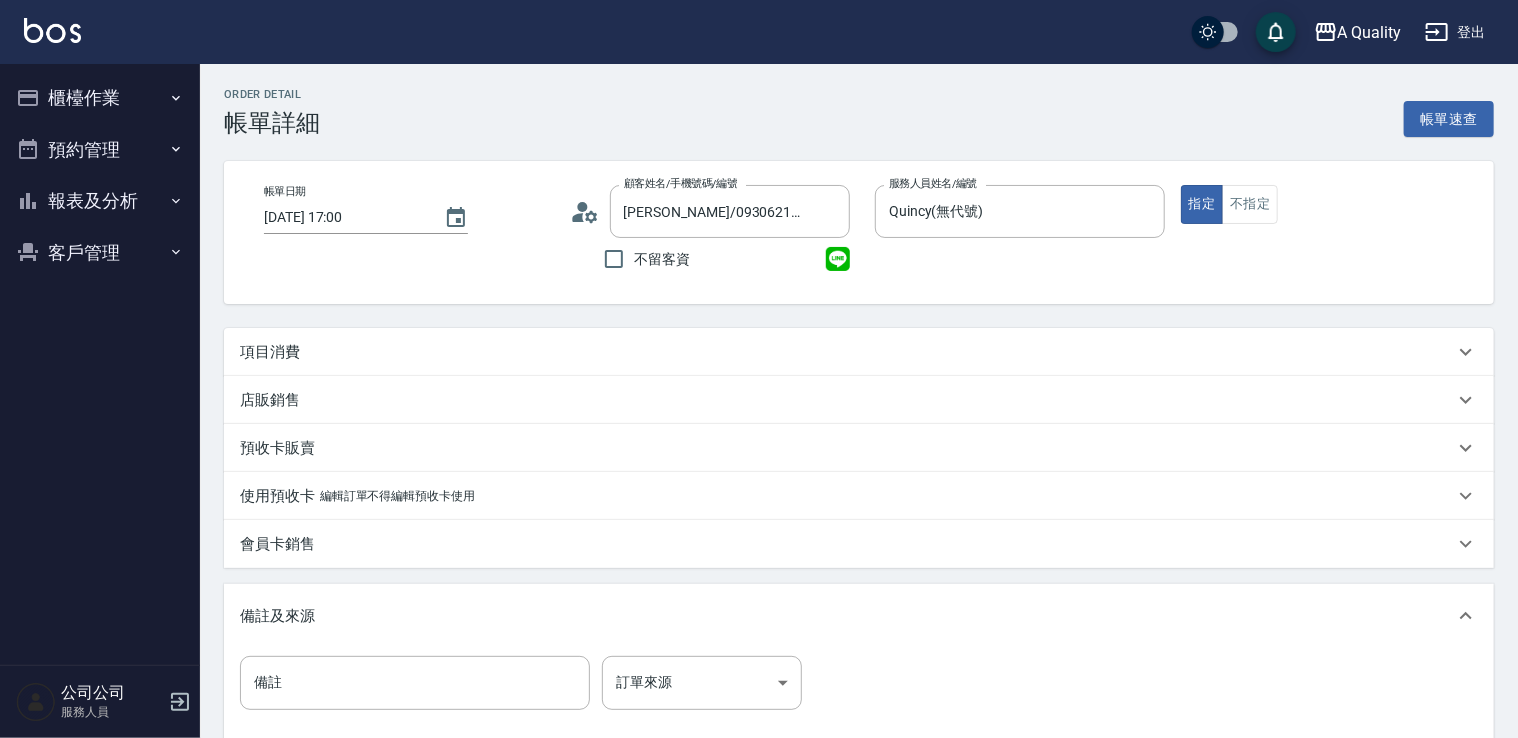 drag, startPoint x: 235, startPoint y: 347, endPoint x: 268, endPoint y: 347, distance: 33 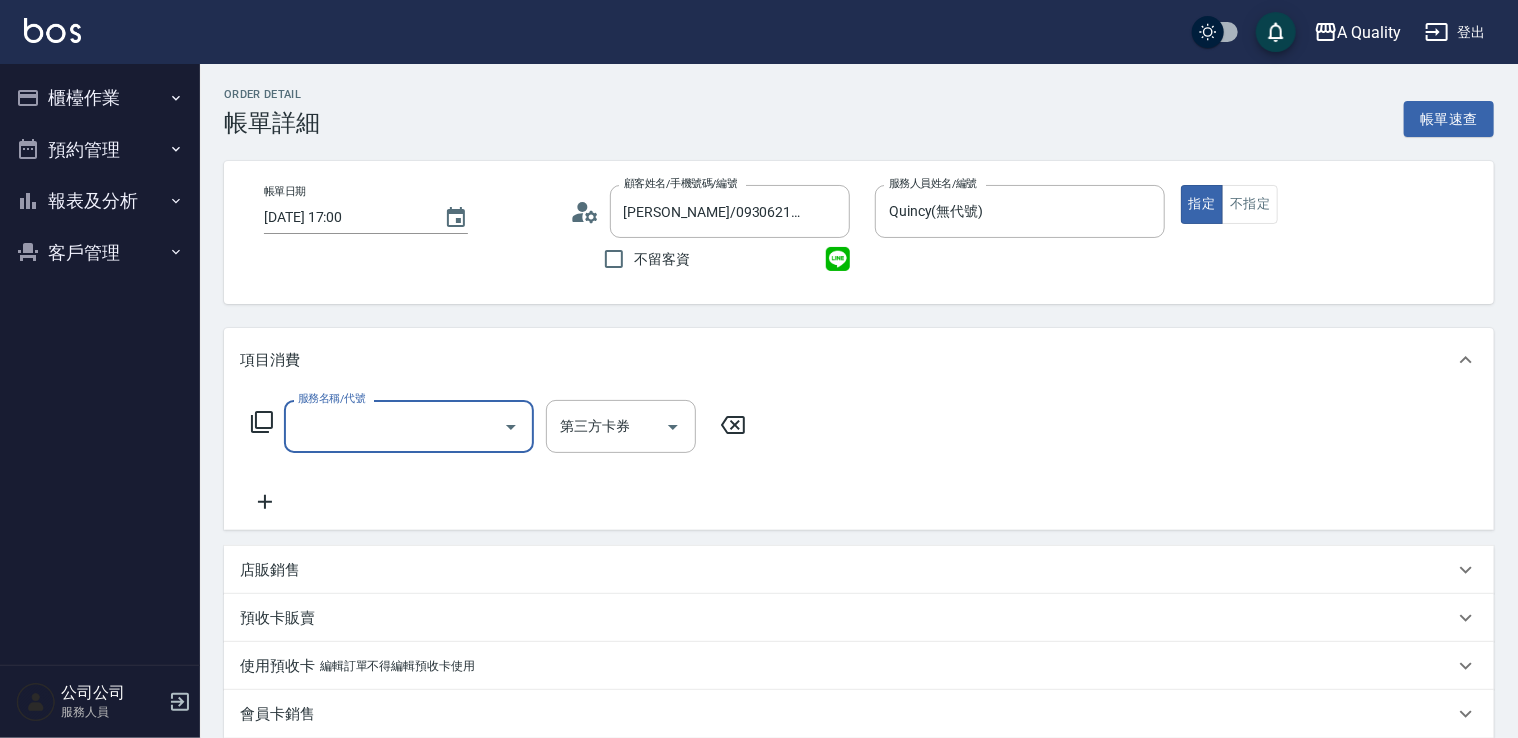 scroll, scrollTop: 0, scrollLeft: 0, axis: both 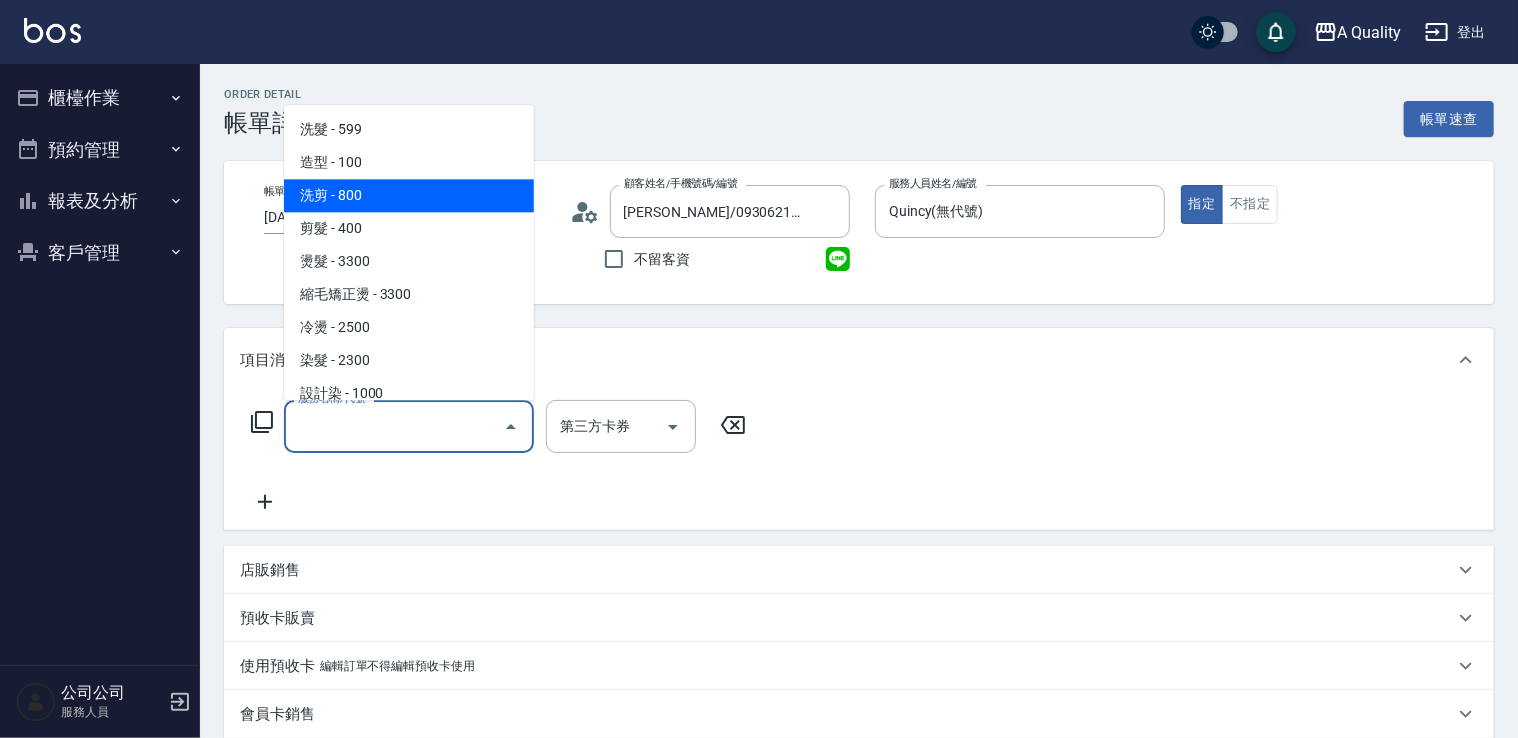click on "洗剪 - 800" at bounding box center [409, 195] 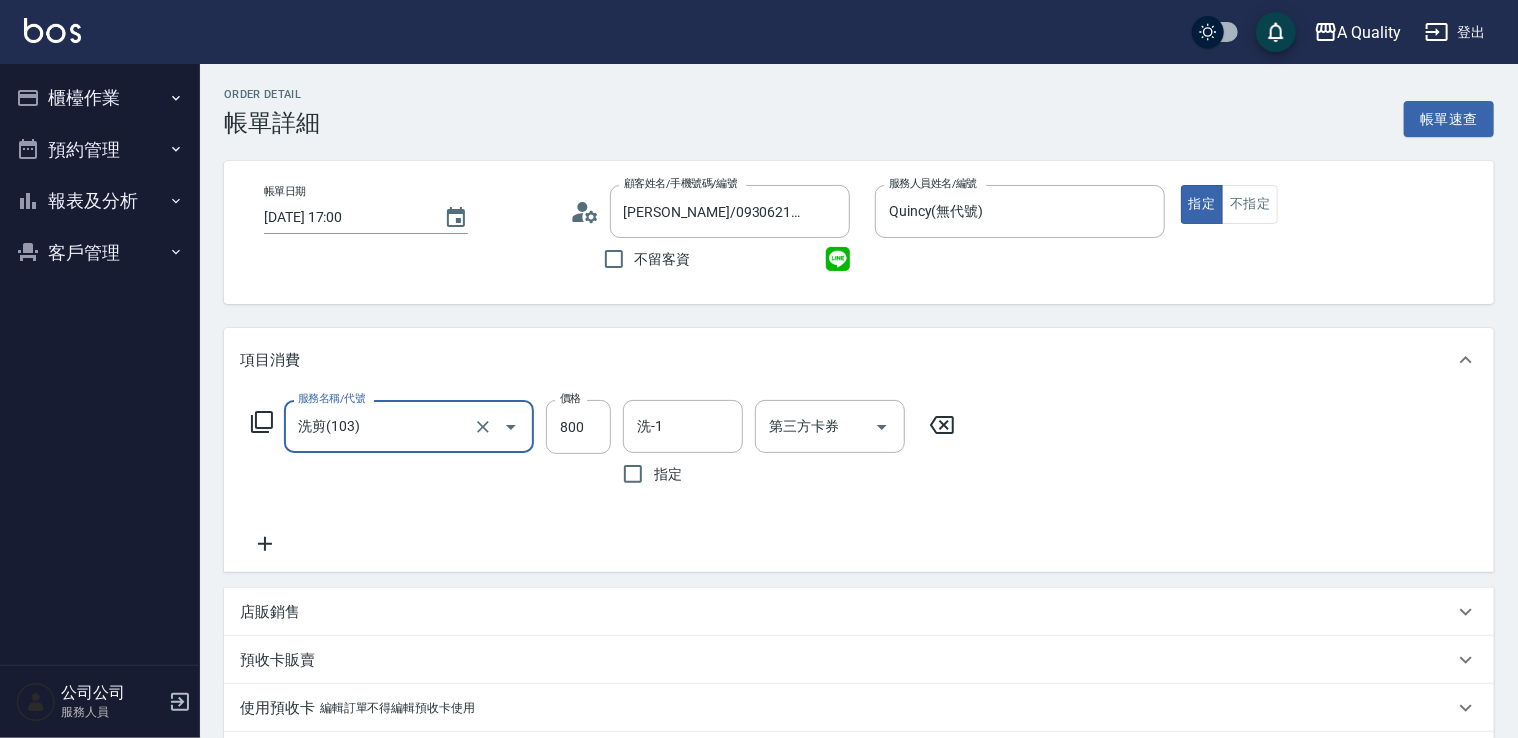 scroll, scrollTop: 100, scrollLeft: 0, axis: vertical 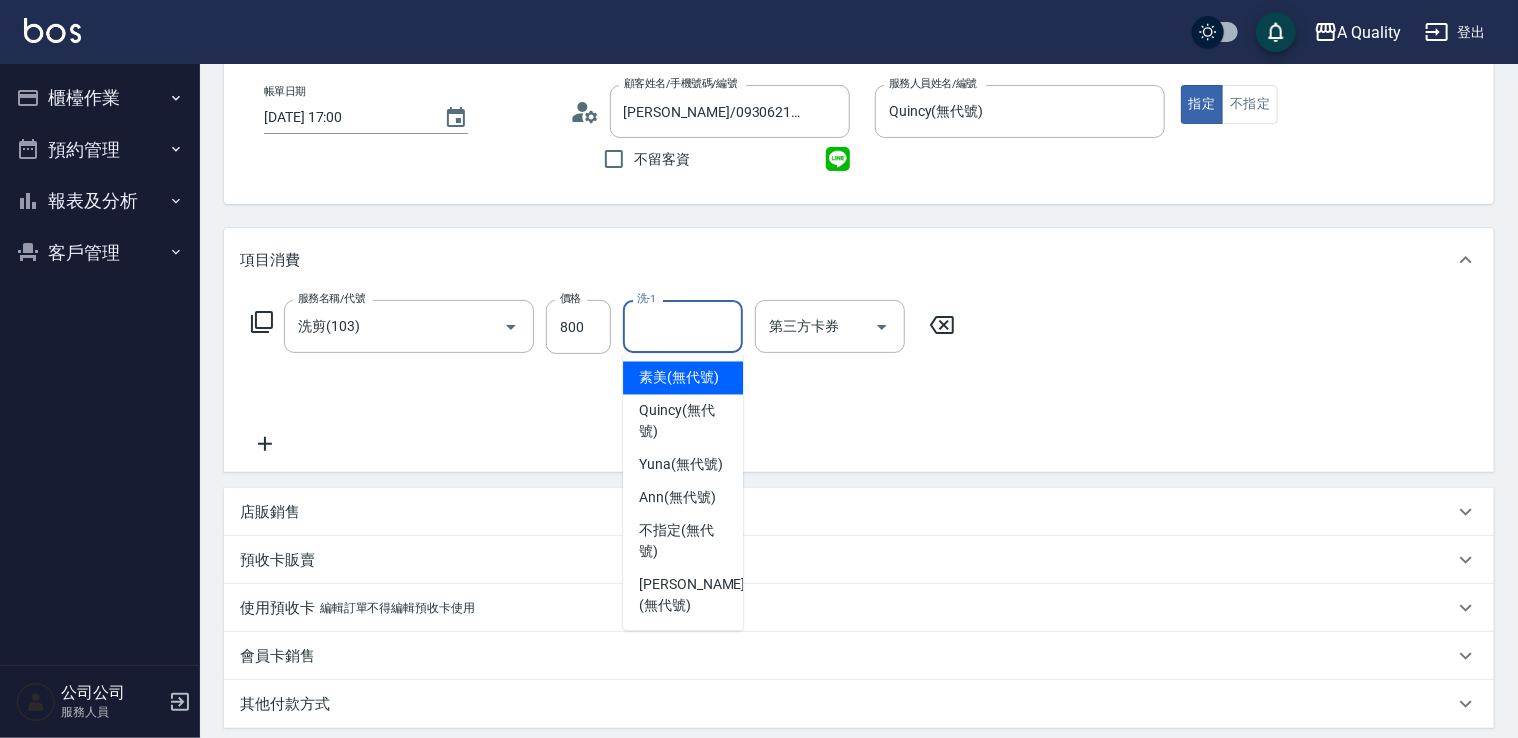 click on "洗-1 洗-1" at bounding box center (683, 326) 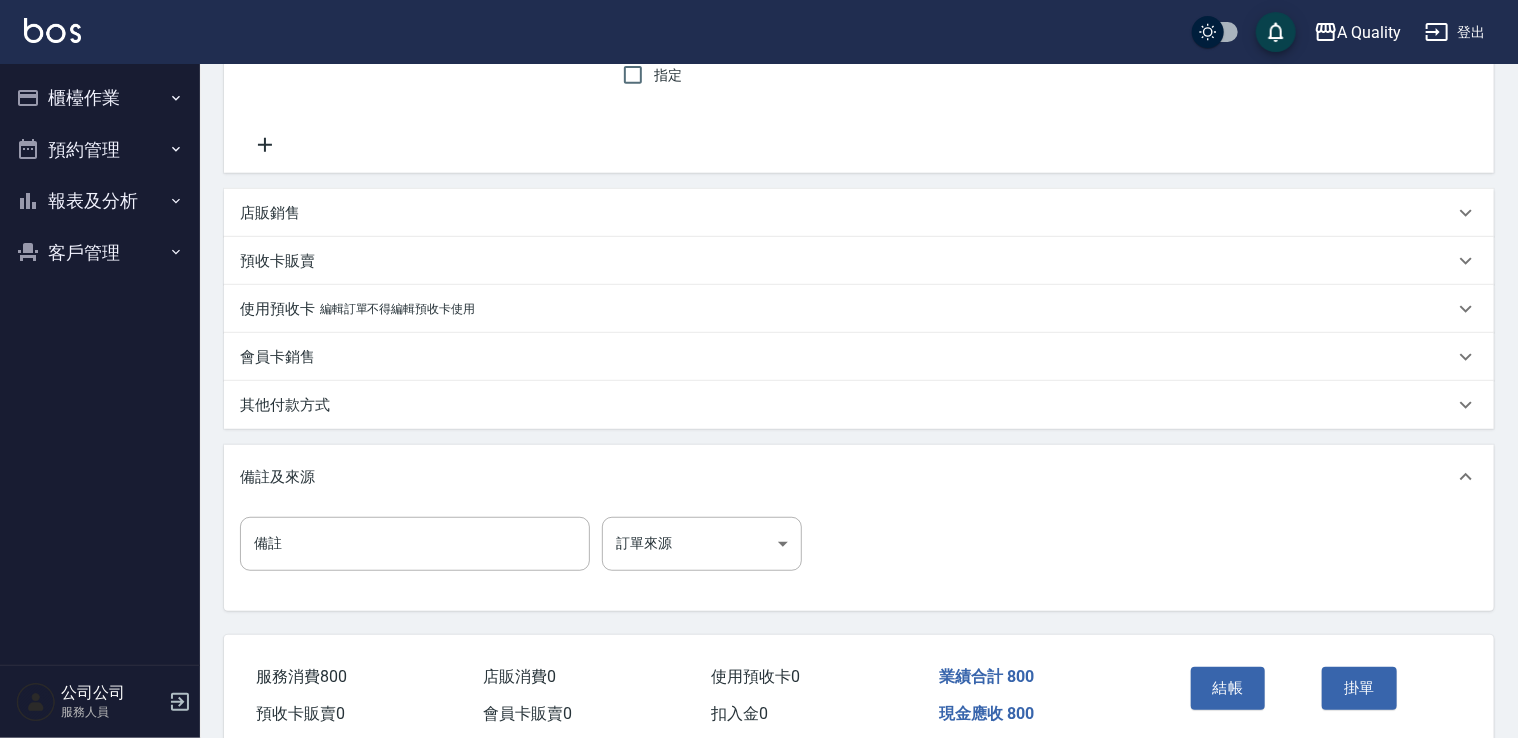 scroll, scrollTop: 485, scrollLeft: 0, axis: vertical 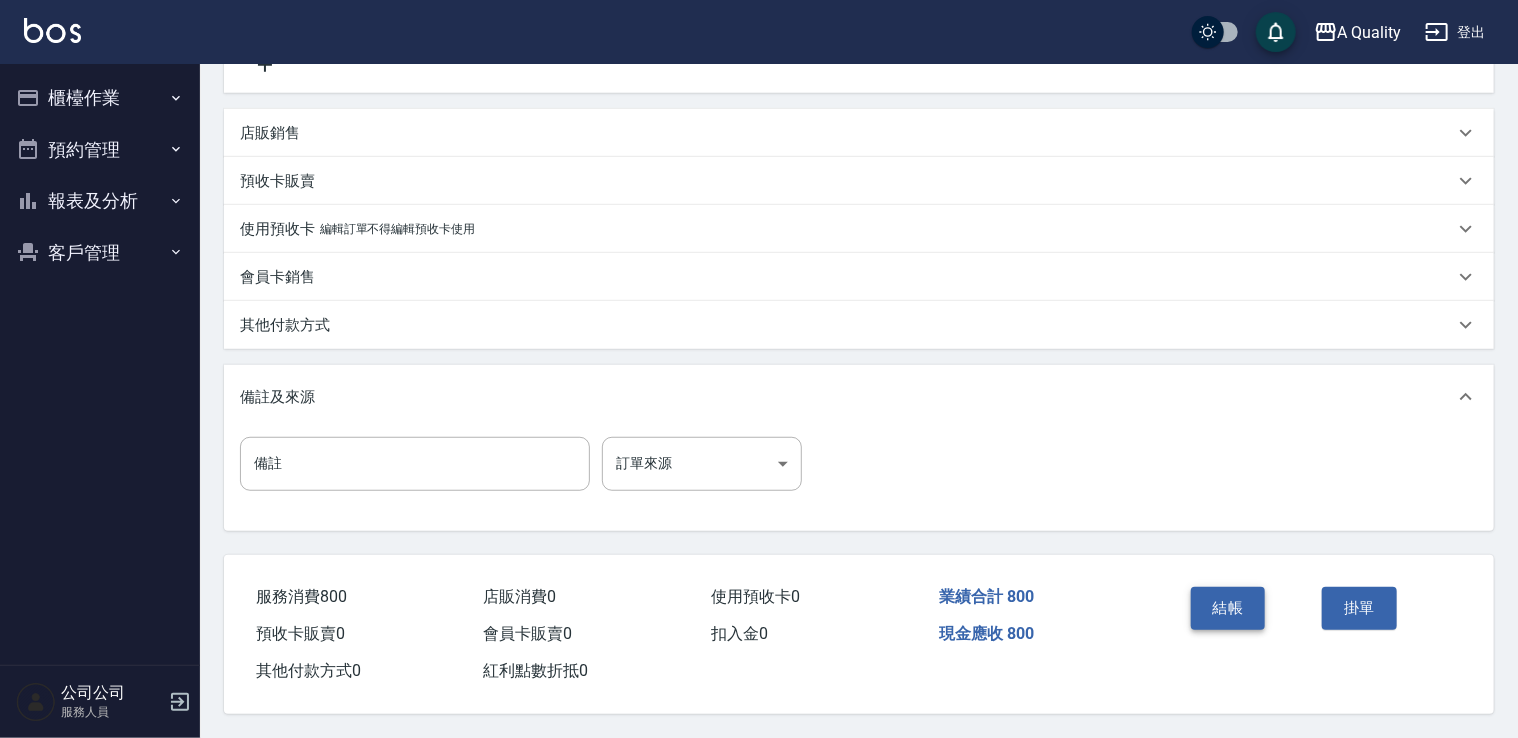 click on "結帳" at bounding box center [1228, 608] 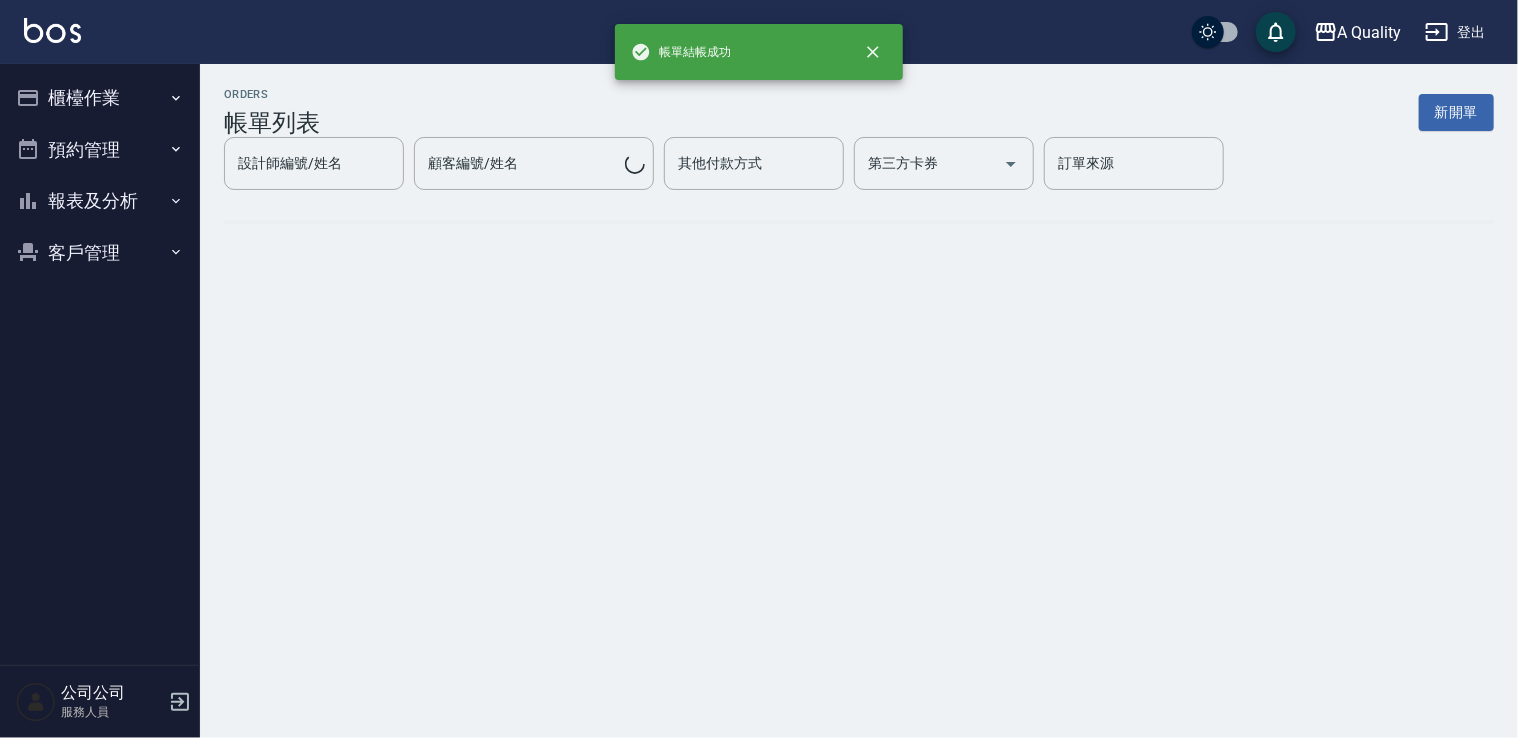scroll, scrollTop: 0, scrollLeft: 0, axis: both 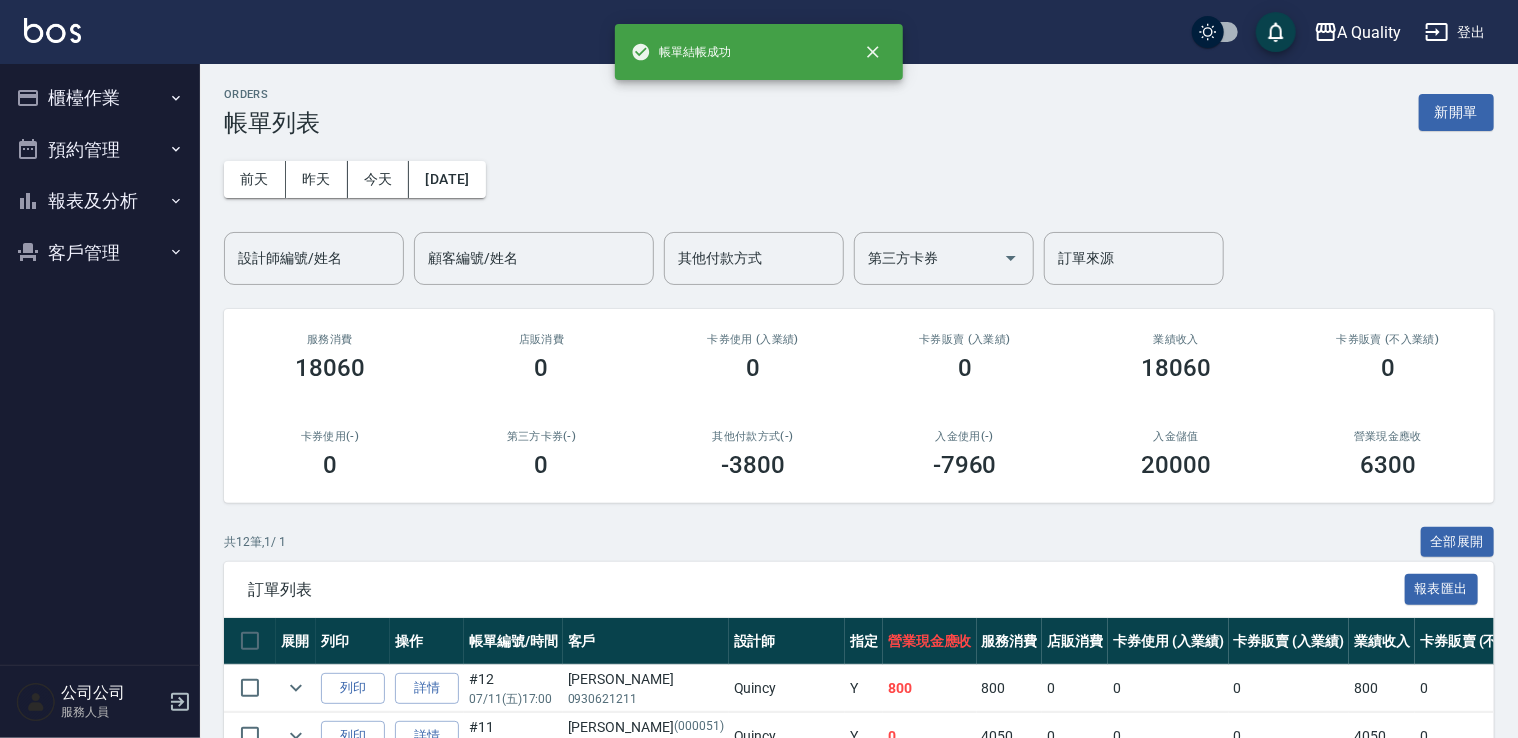 click on "預約管理" at bounding box center [100, 150] 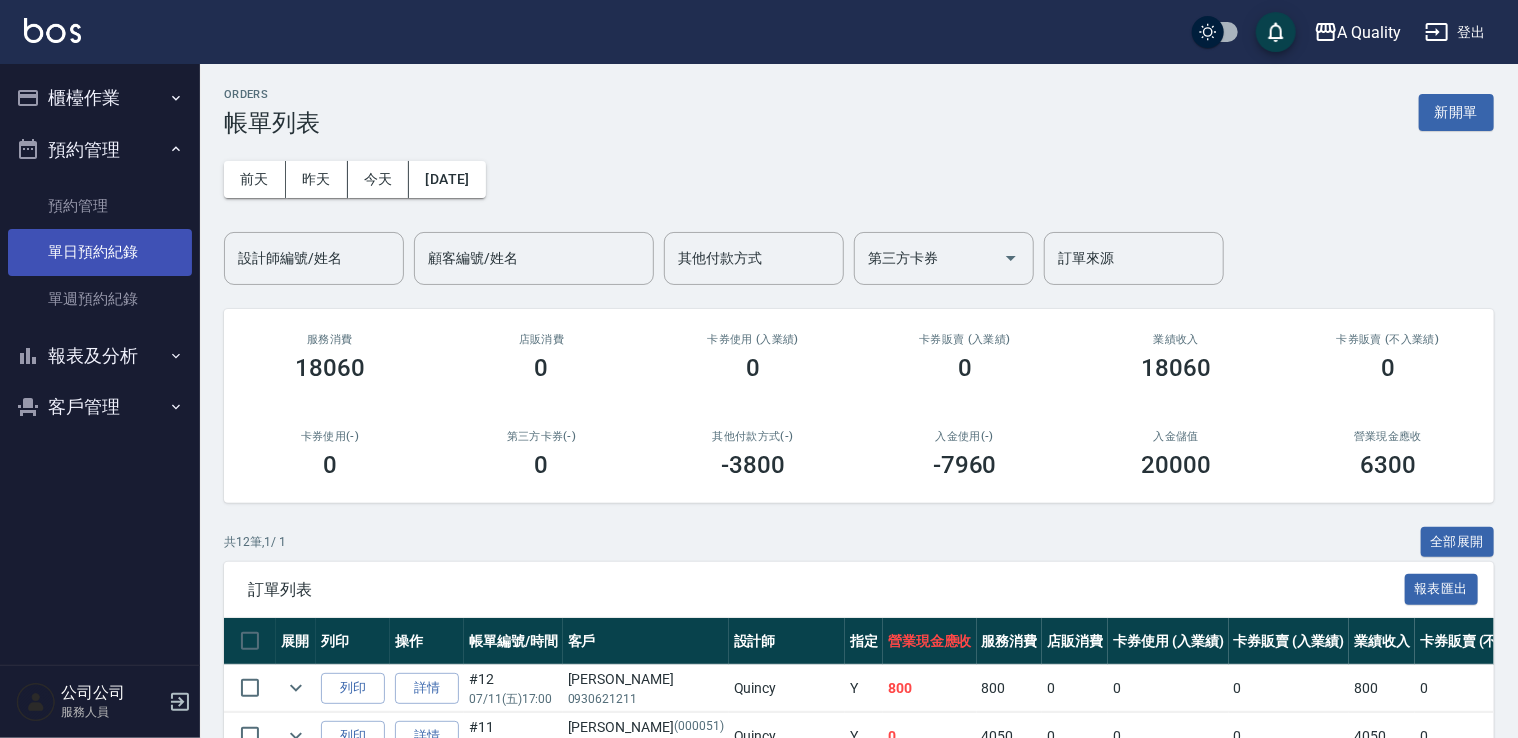 click on "單日預約紀錄" at bounding box center [100, 252] 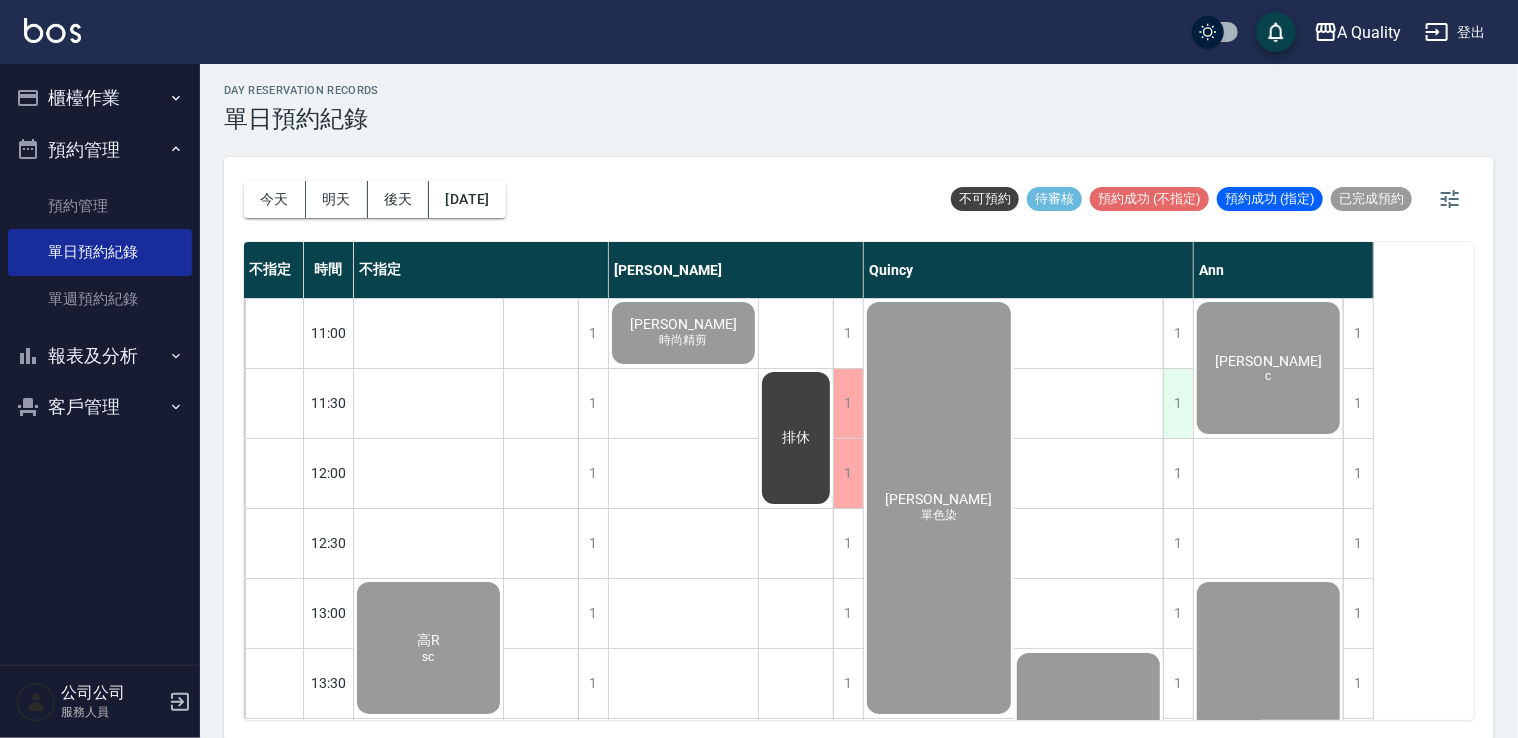 scroll, scrollTop: 5, scrollLeft: 0, axis: vertical 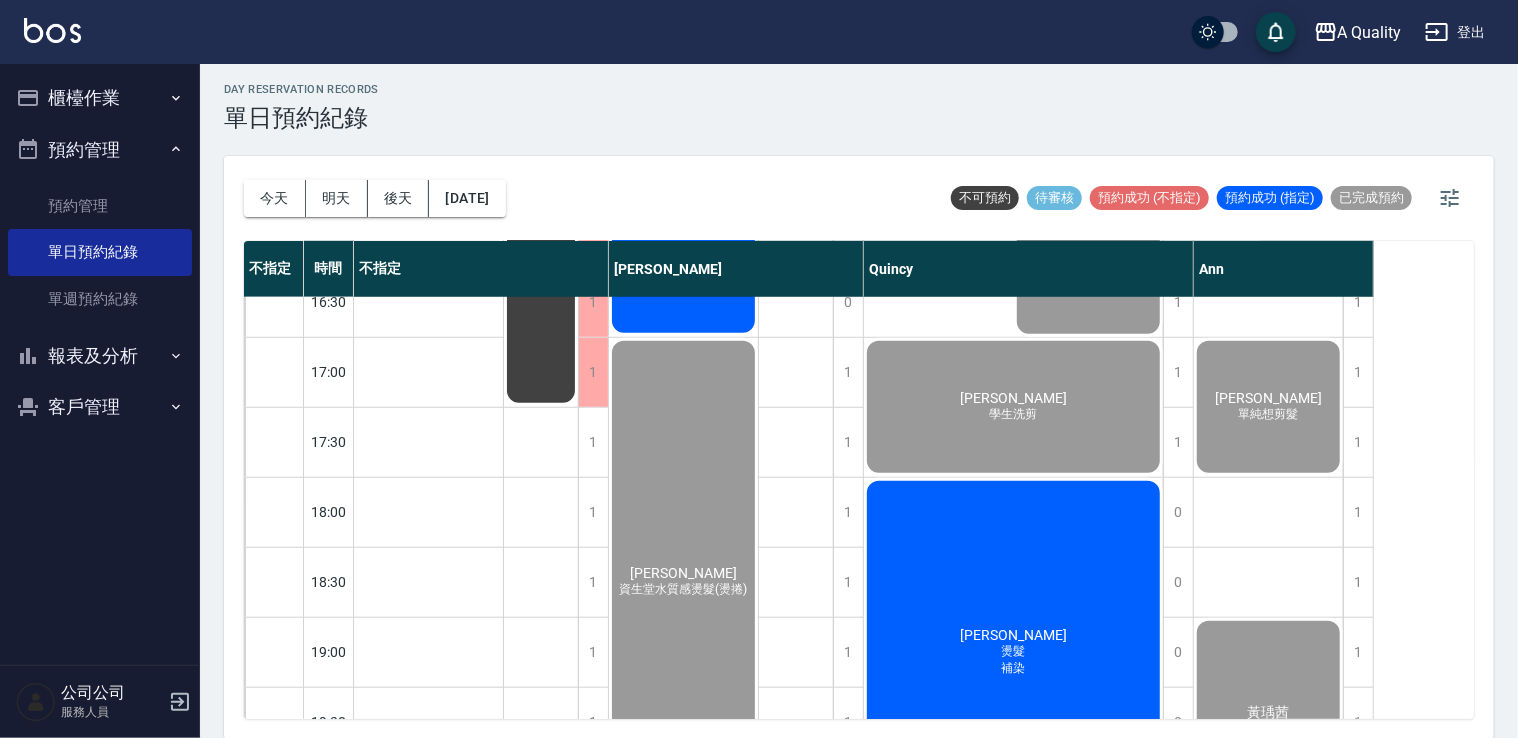 click on "[PERSON_NAME] 燙髮  補染" at bounding box center (428, -153) 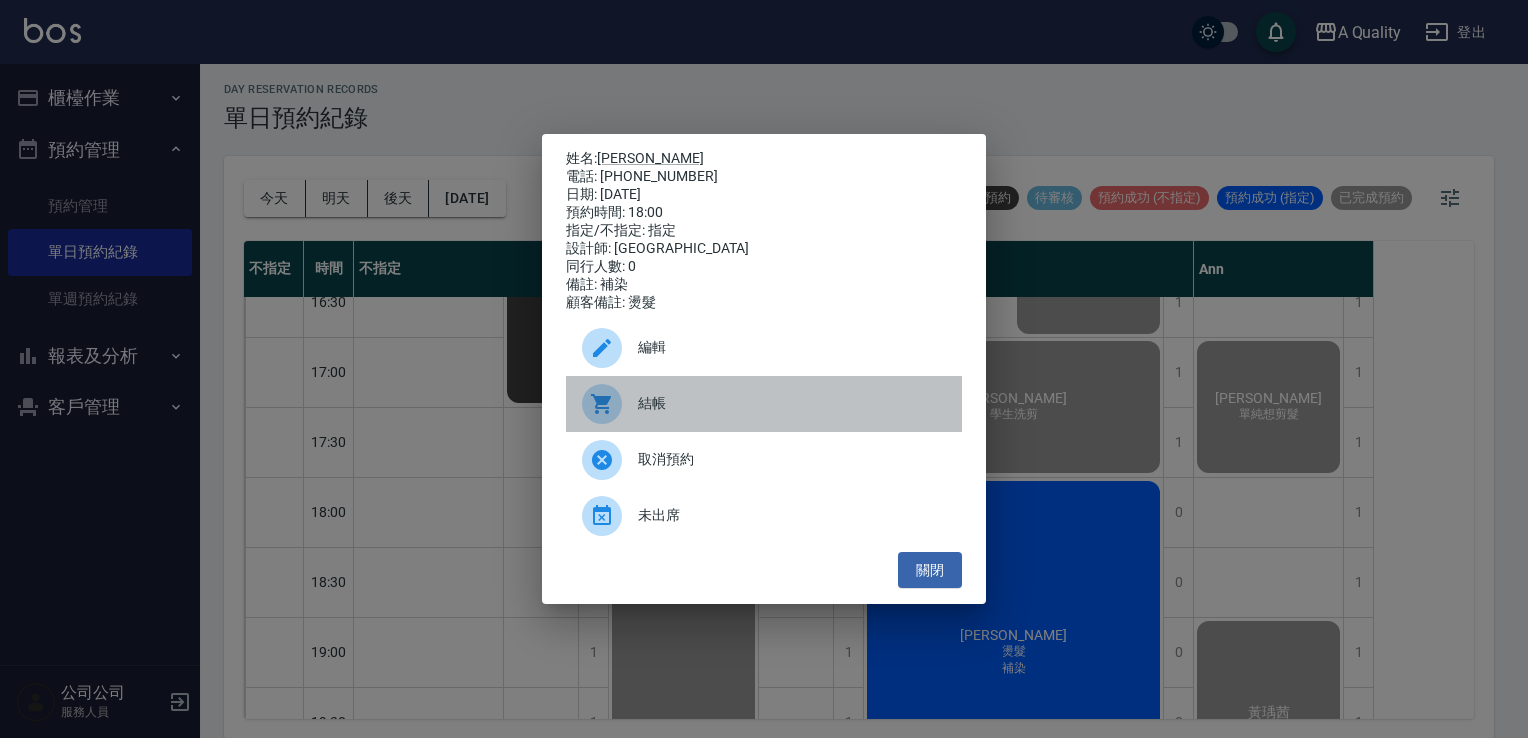 click on "結帳" at bounding box center [792, 403] 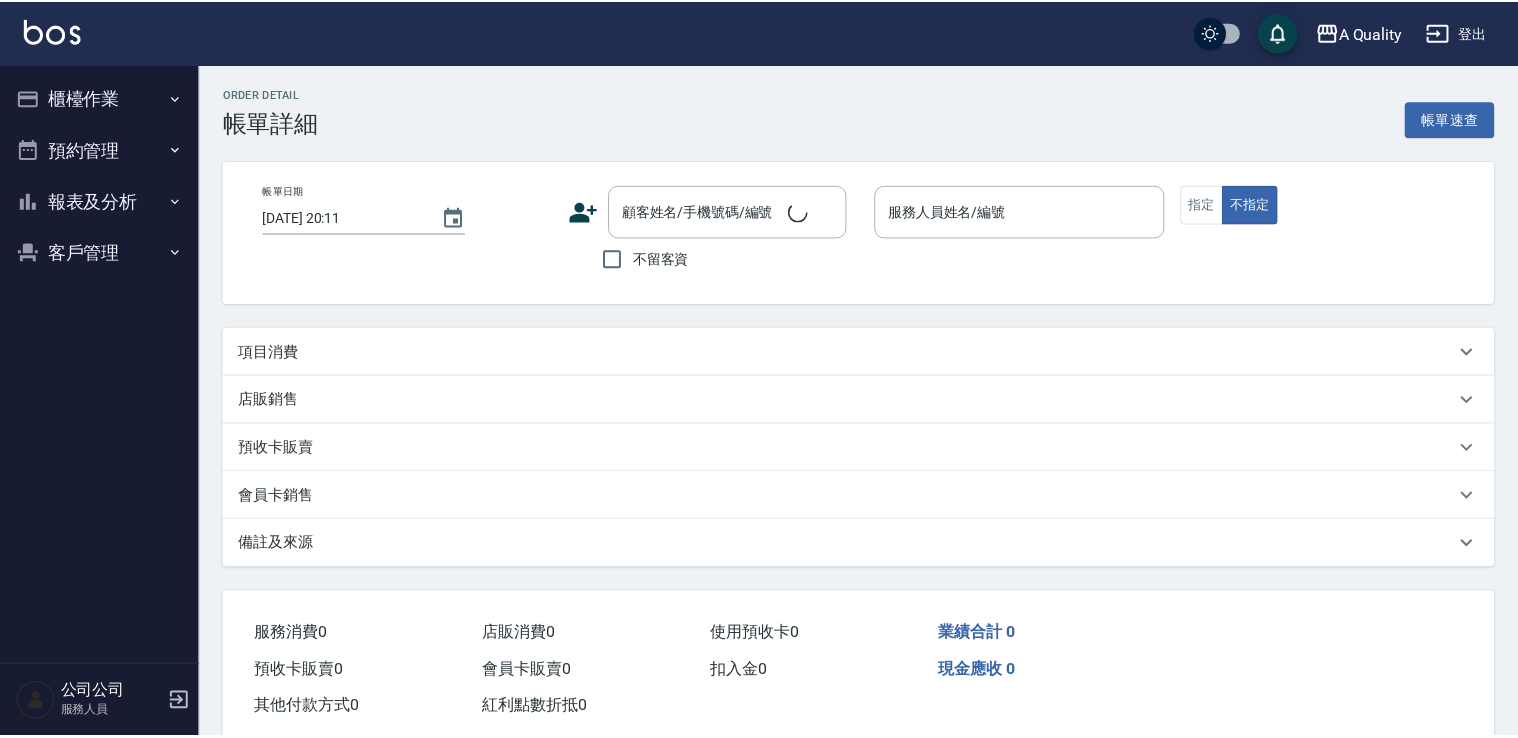 scroll, scrollTop: 0, scrollLeft: 0, axis: both 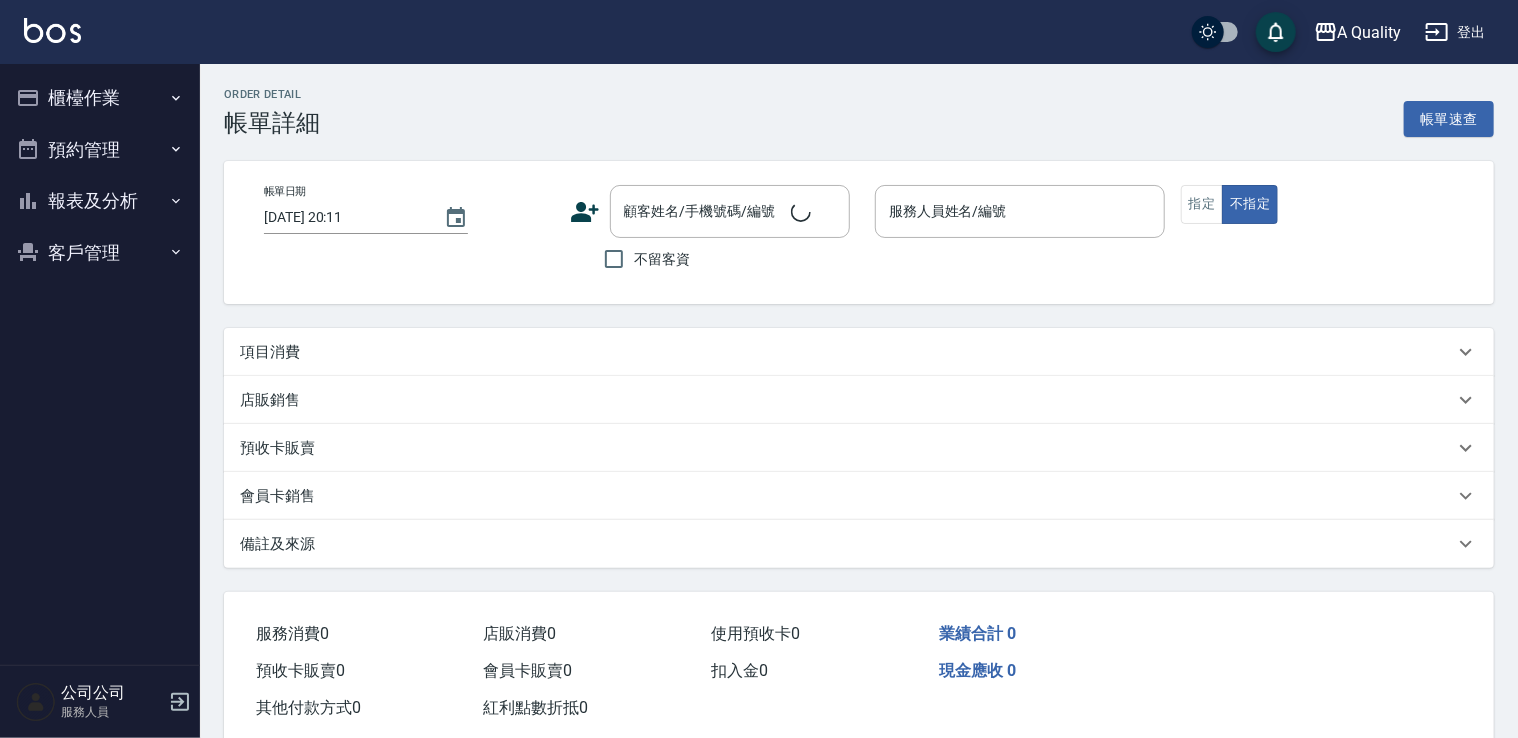 type on "[DATE] 18:00" 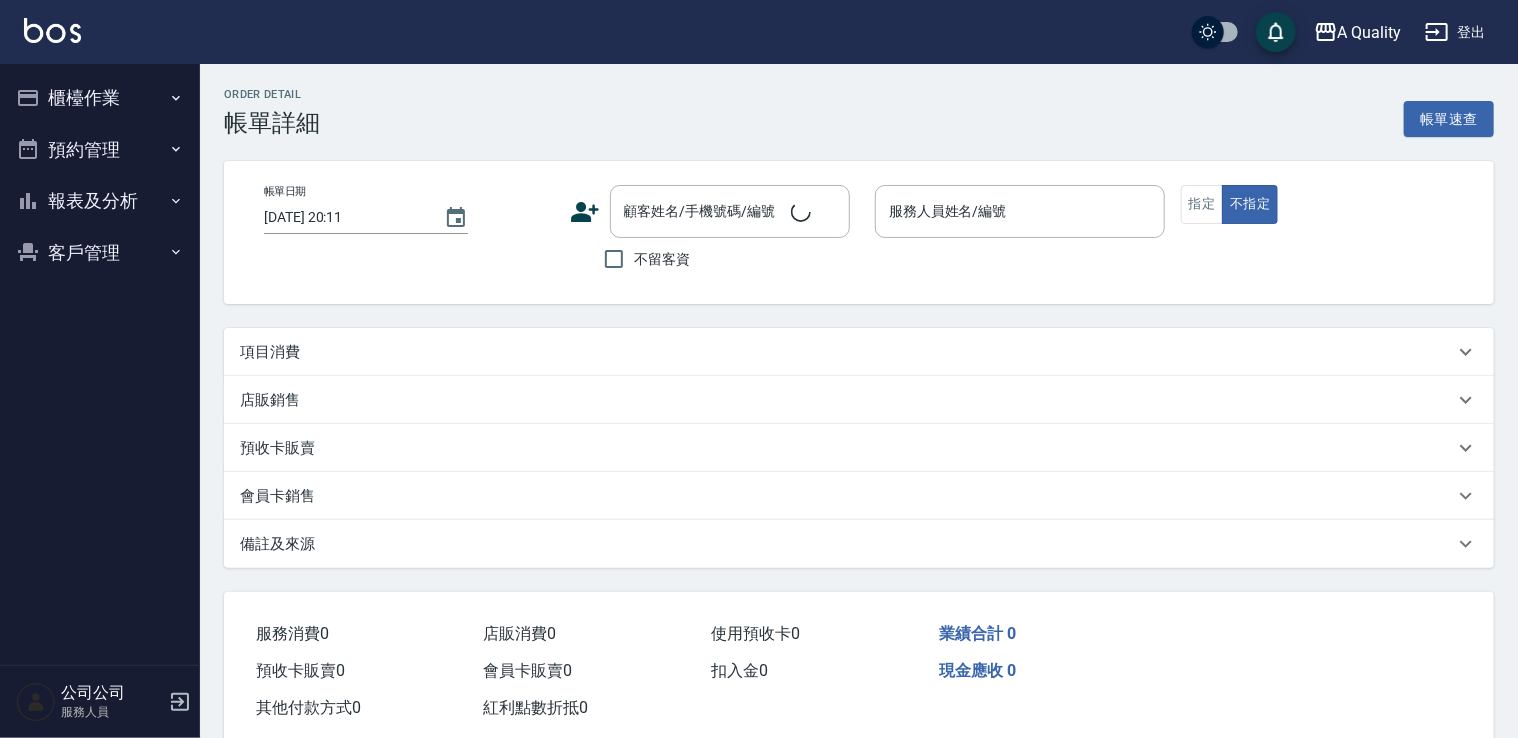 type on "Quincy(無代號)" 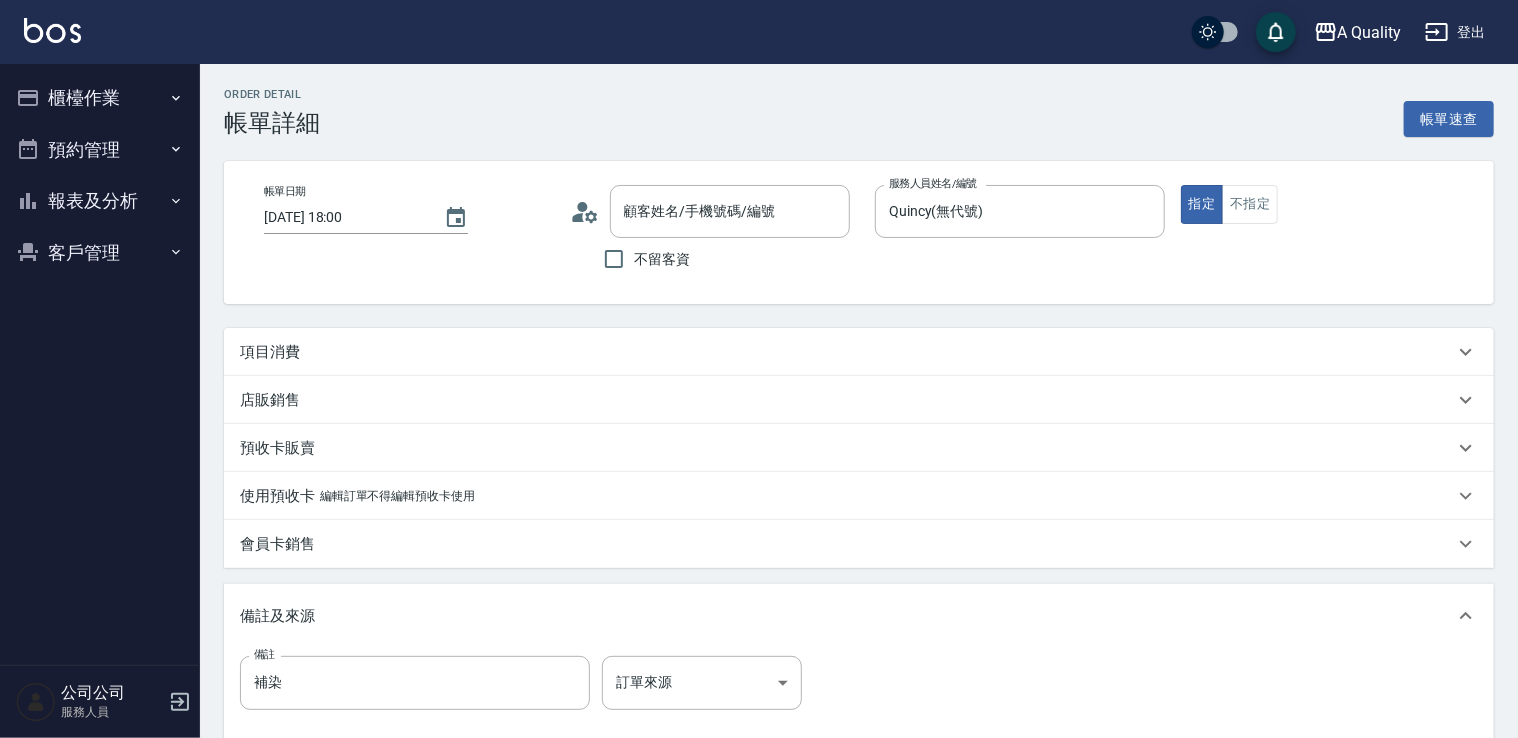 click on "項目消費" at bounding box center (270, 352) 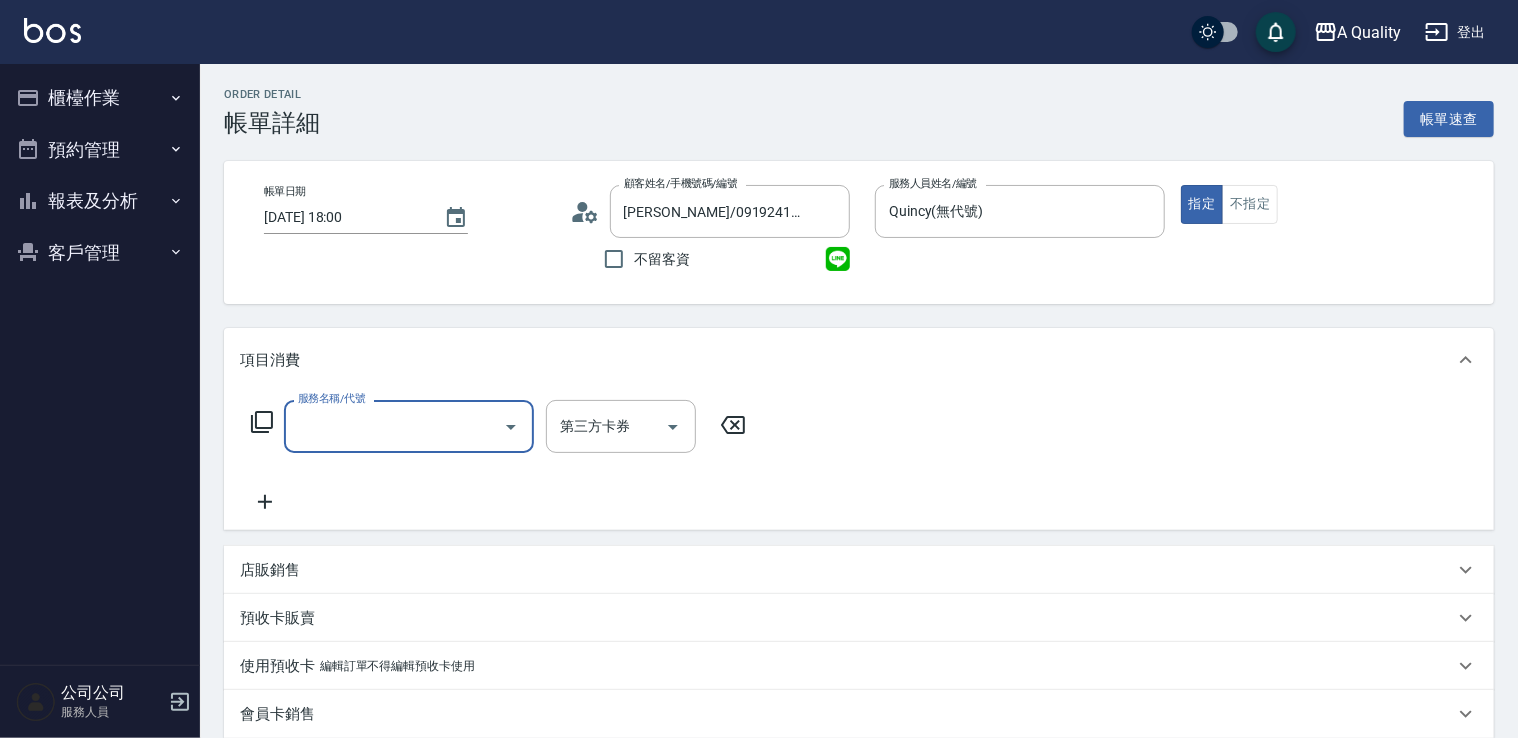 scroll, scrollTop: 0, scrollLeft: 0, axis: both 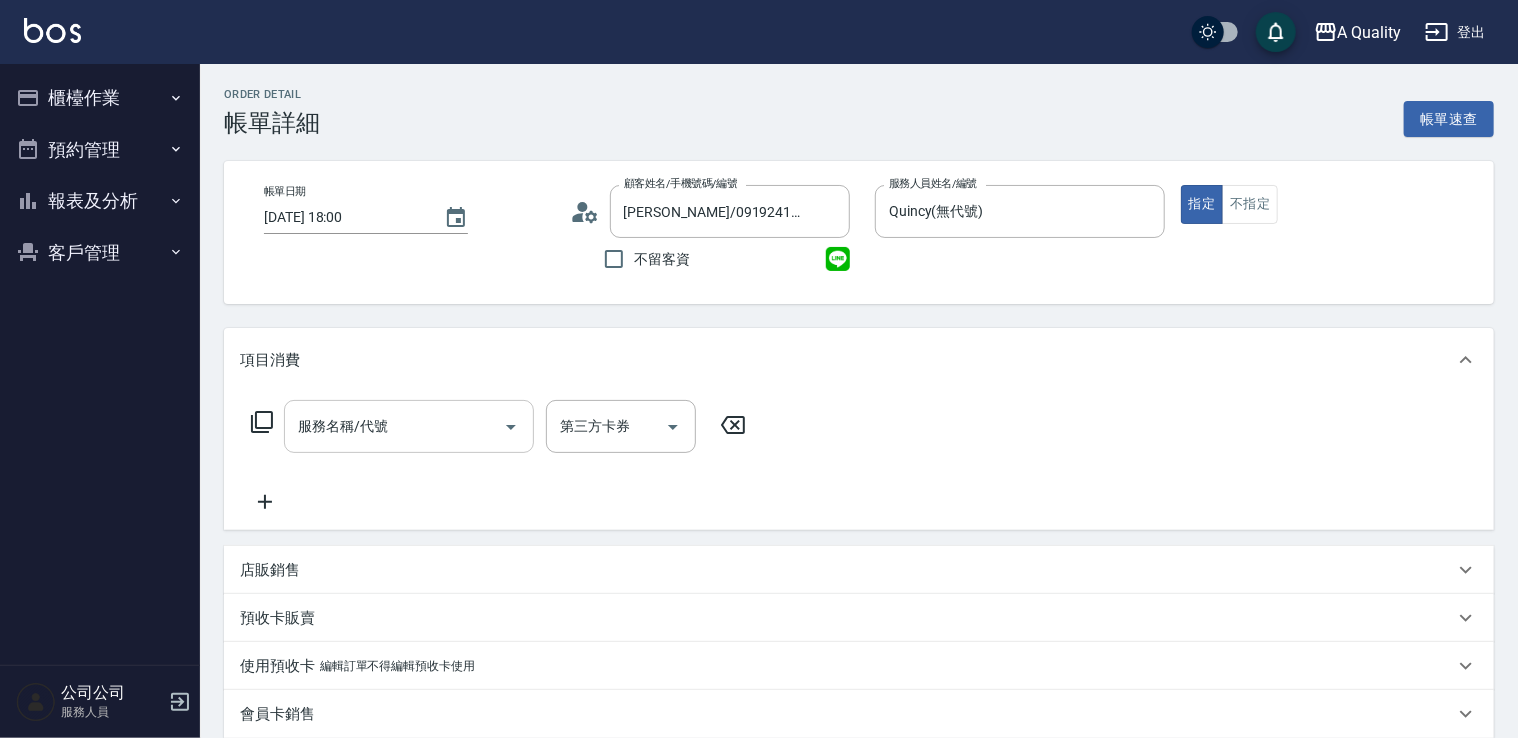 click on "服務名稱/代號" at bounding box center [394, 426] 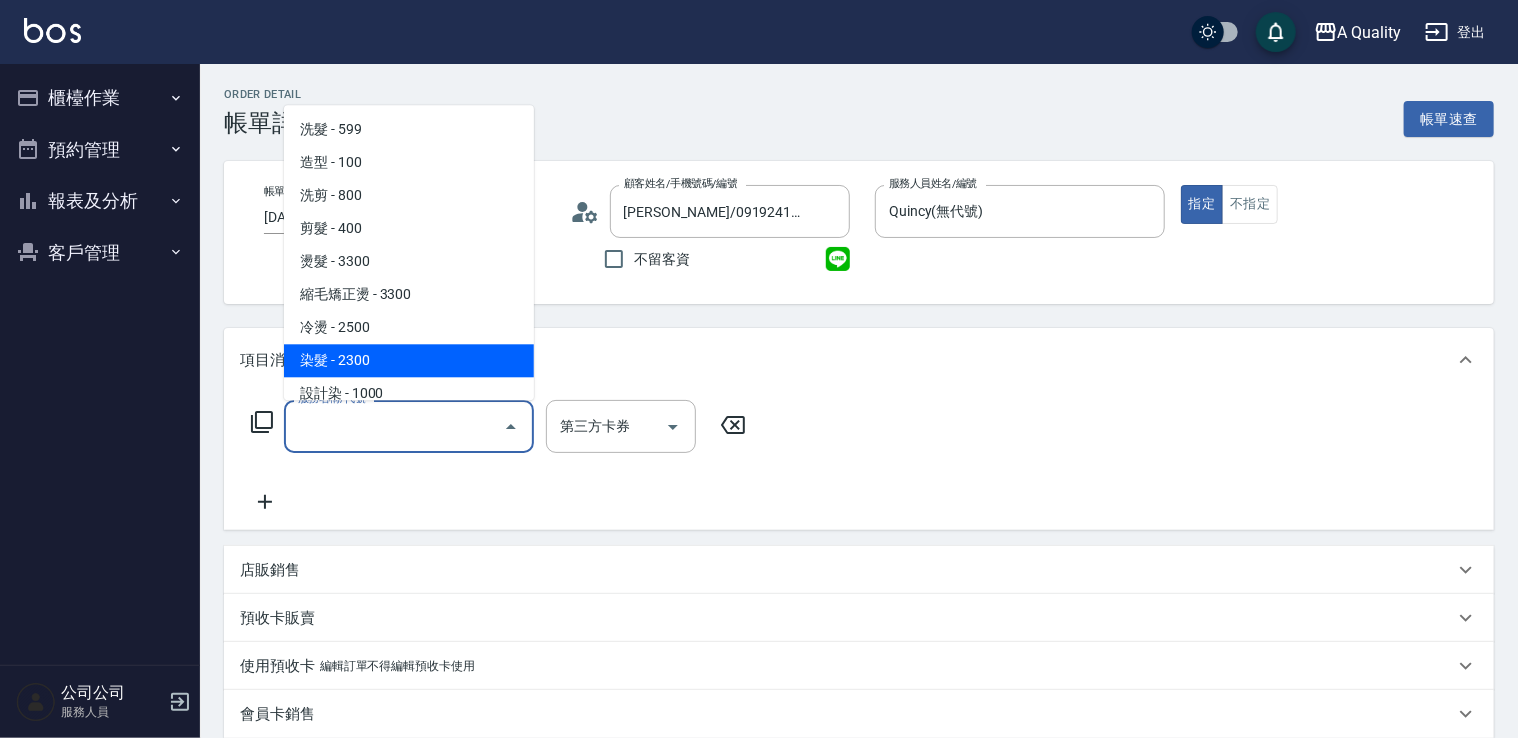 click on "染髮 - 2300" at bounding box center (409, 360) 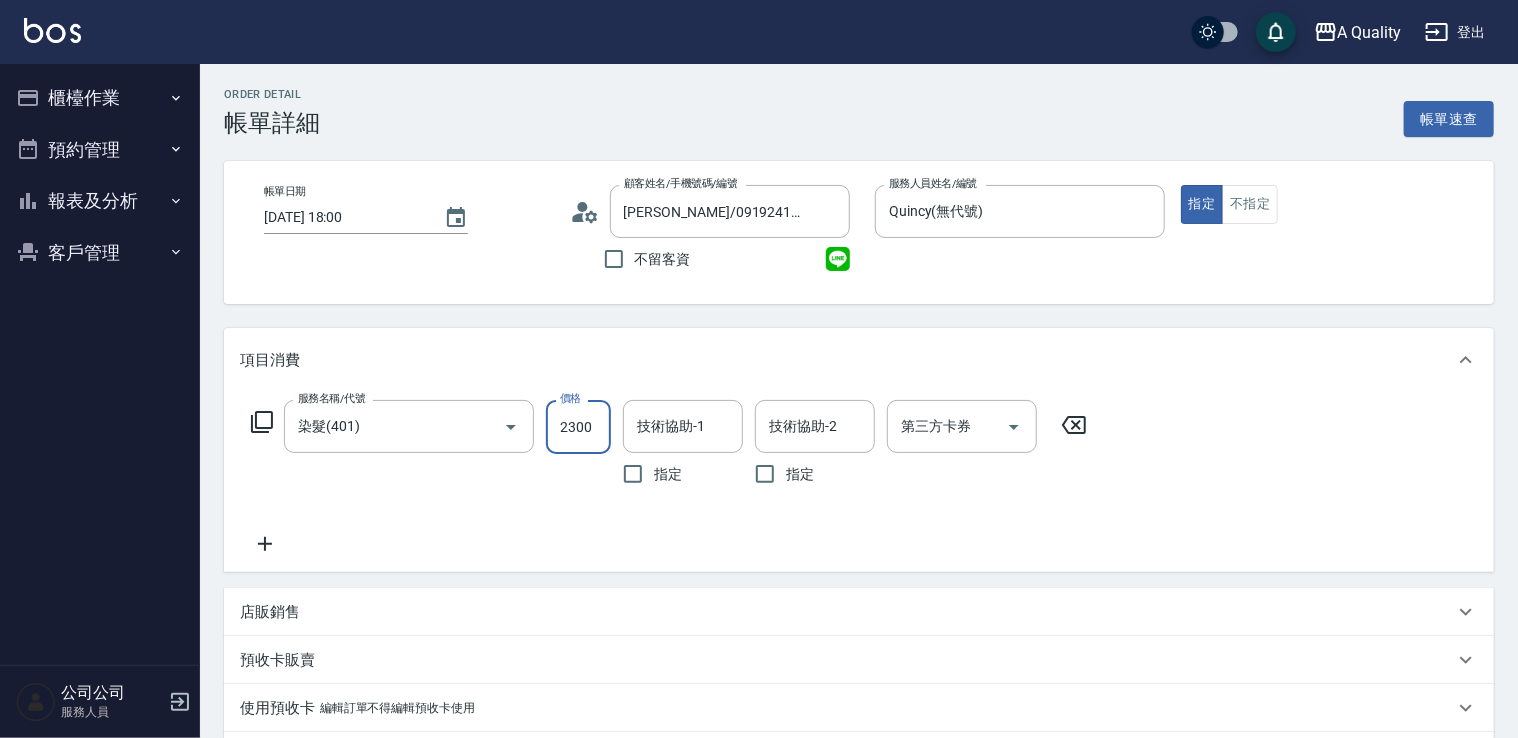 click on "2300" at bounding box center (578, 427) 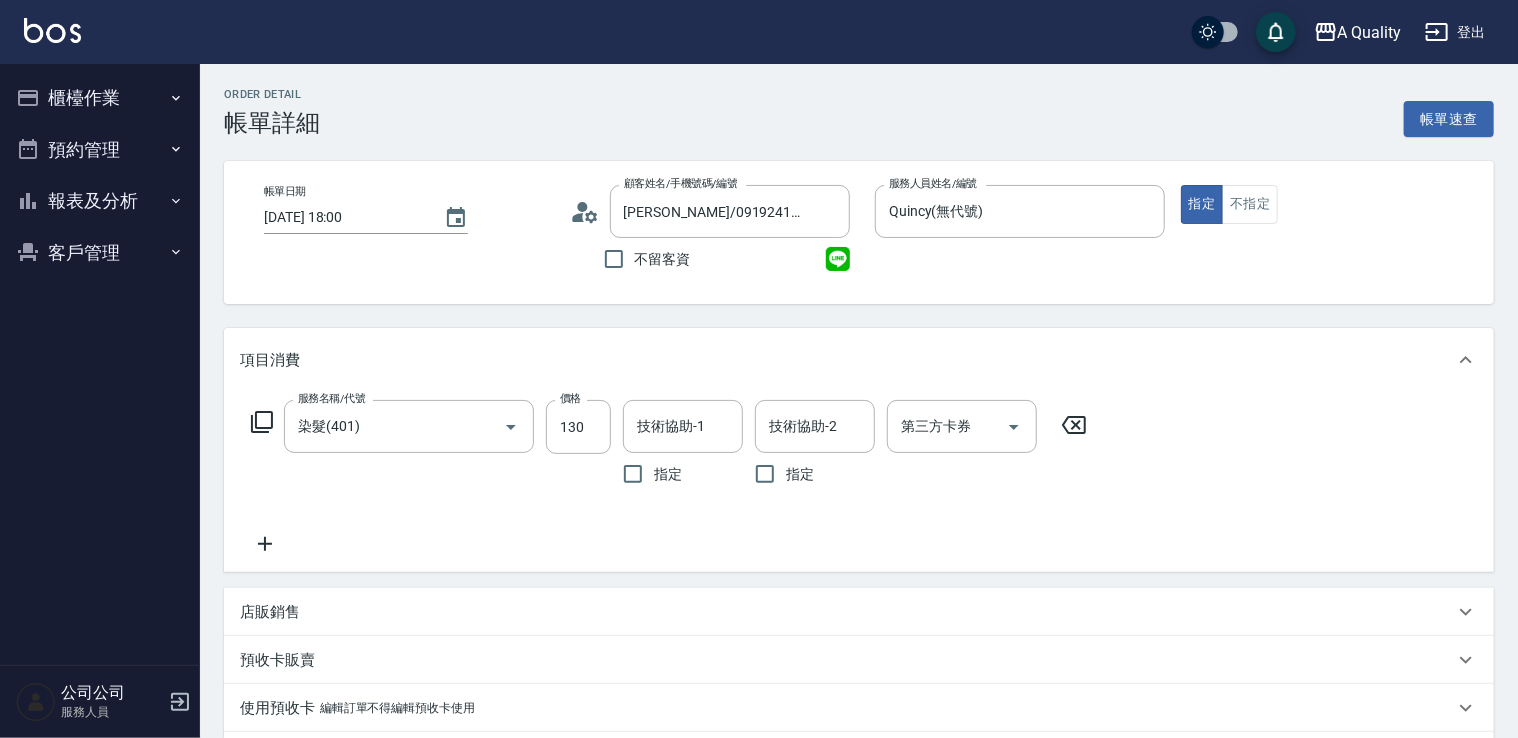 click on "服務名稱/代號 染髮(401) 服務名稱/代號 價格 130 價格 技術協助-1 技術協助-1 指定 技術協助-2 技術協助-2 指定 第三方卡券 第三方卡券" at bounding box center [859, 482] 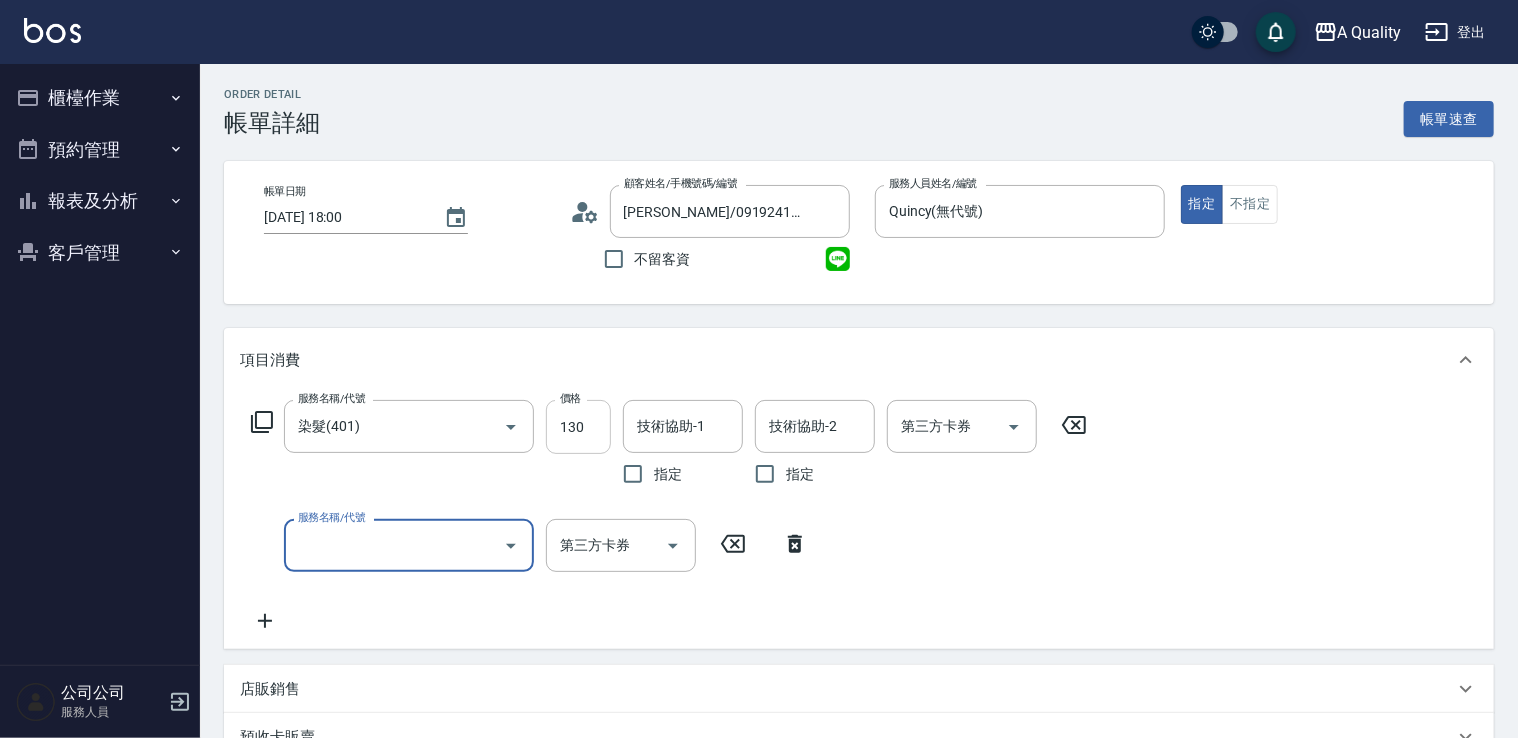 click on "130" at bounding box center [578, 427] 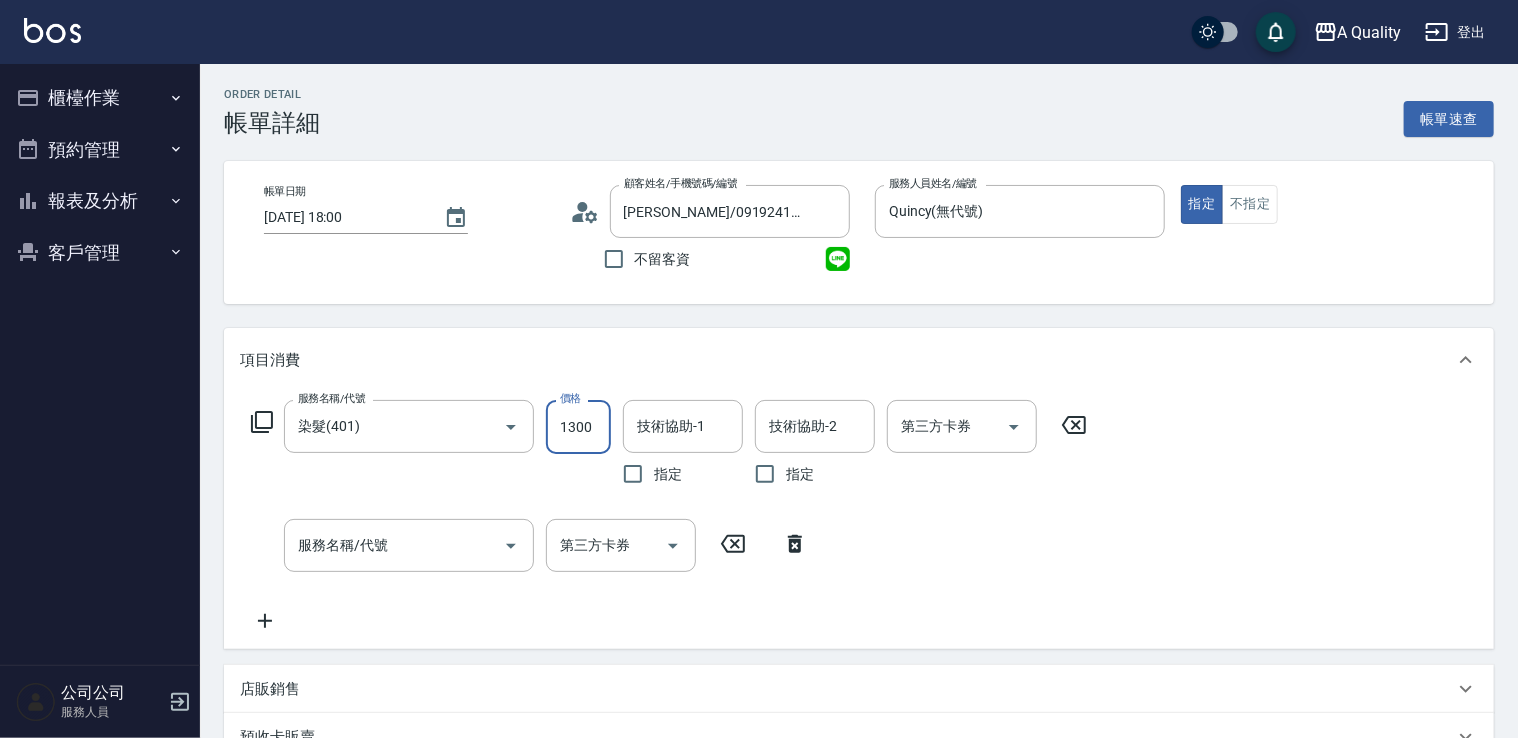 type on "1300" 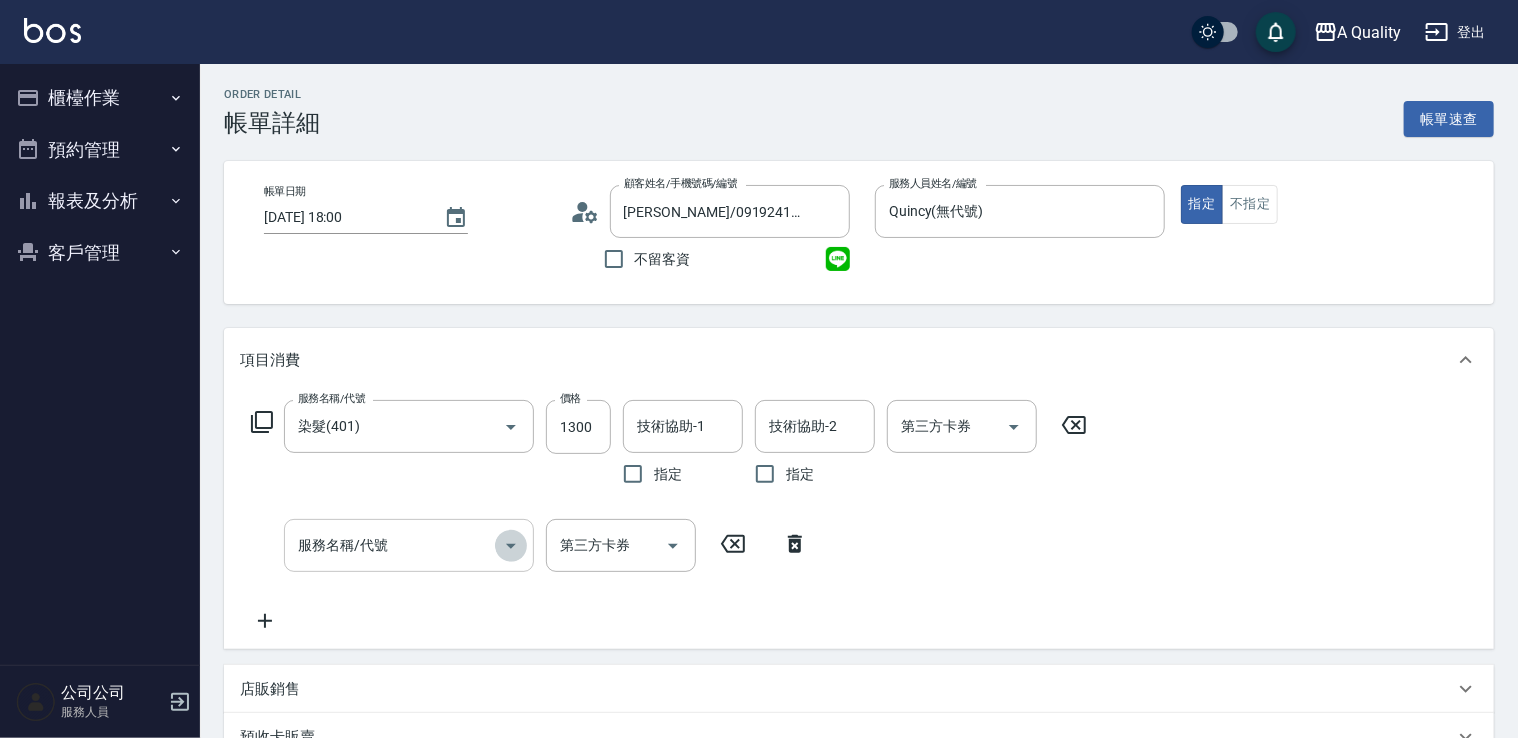 click 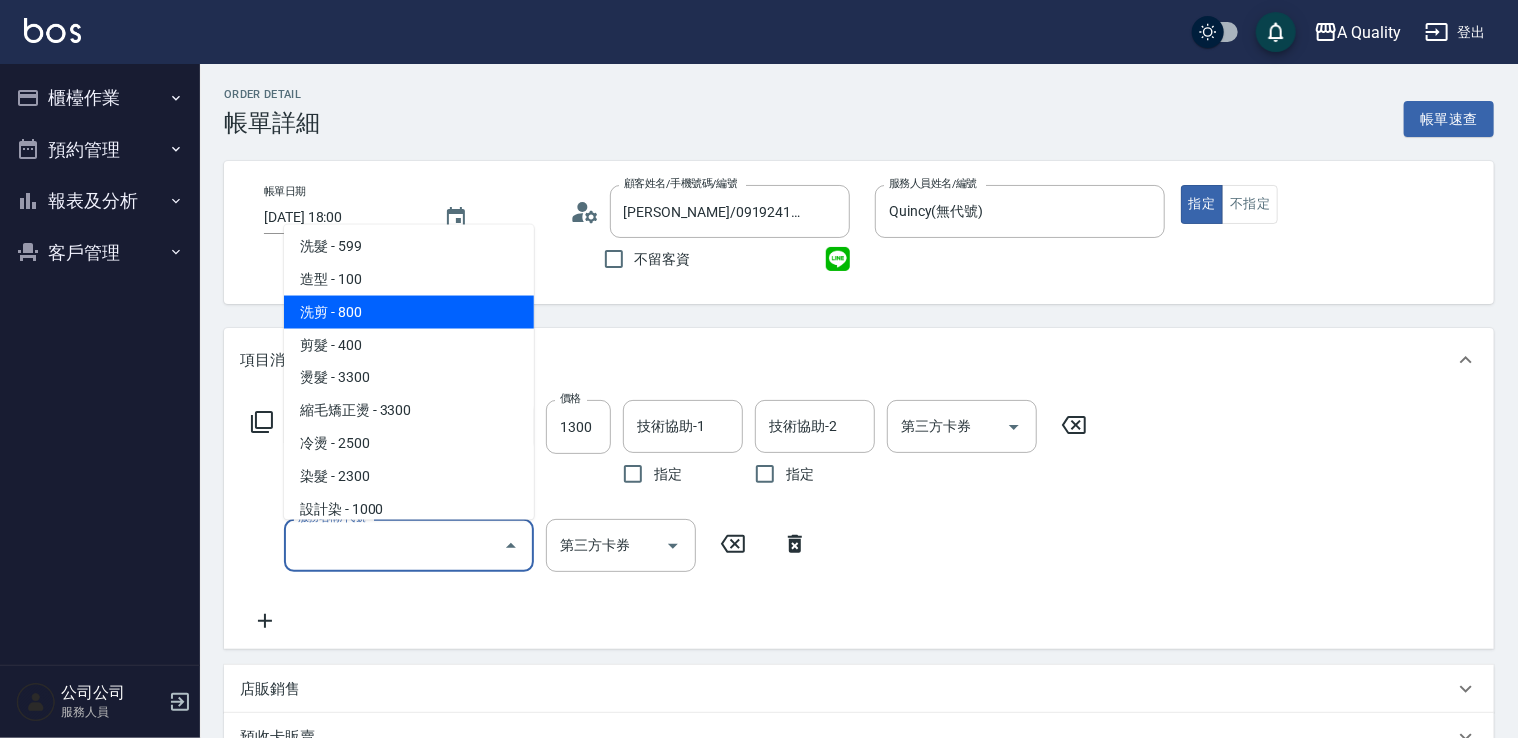 scroll, scrollTop: 0, scrollLeft: 0, axis: both 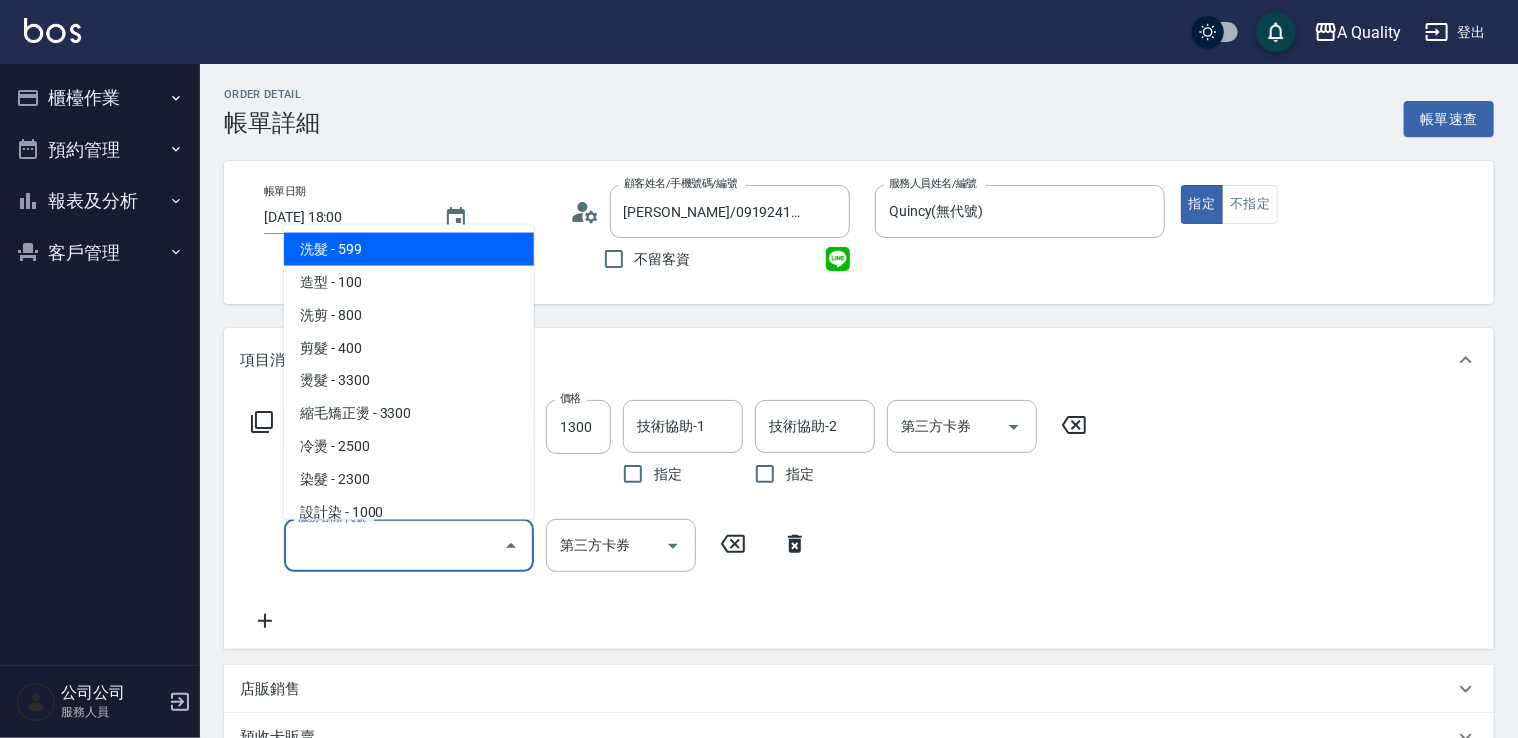 click on "洗髮 - 599" at bounding box center (409, 248) 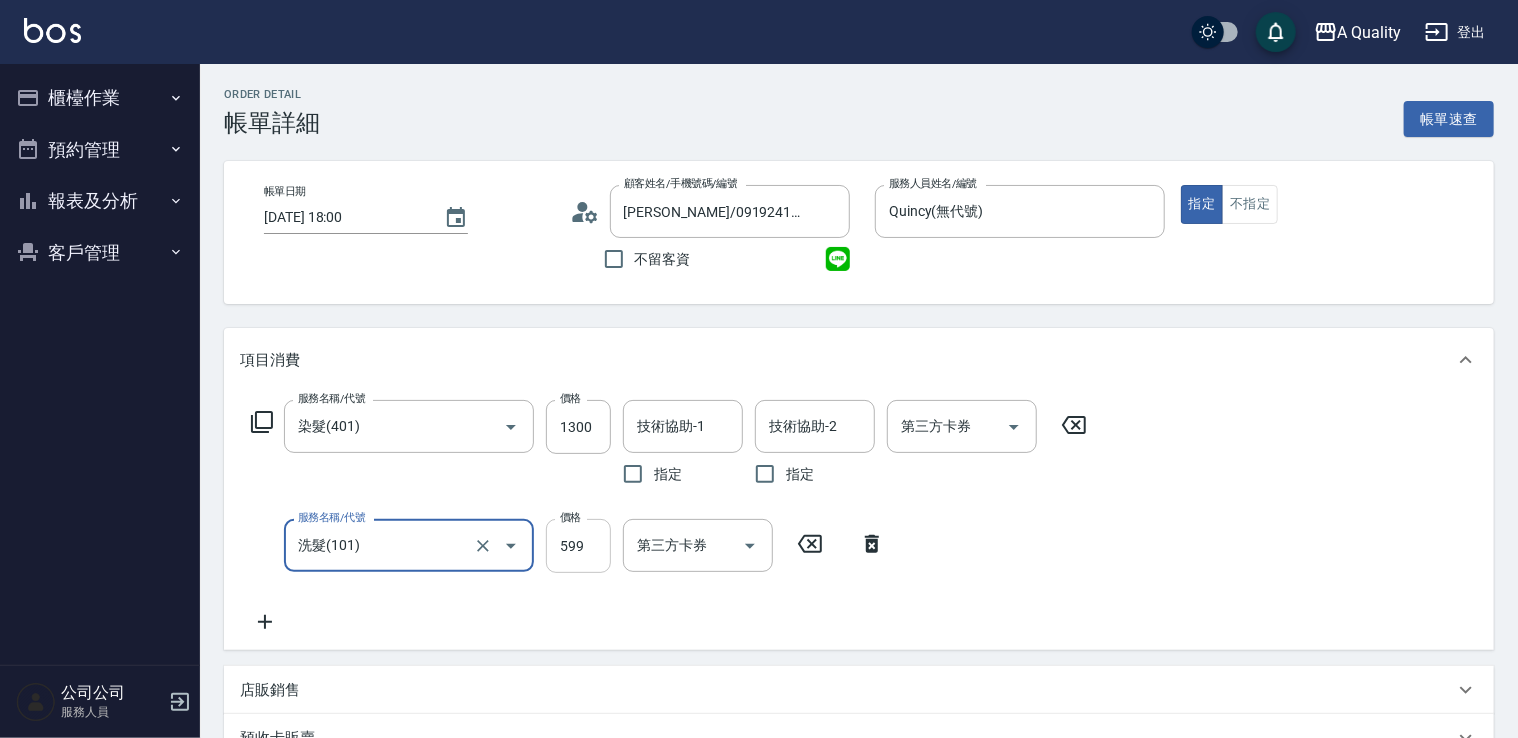 click on "599" at bounding box center [578, 546] 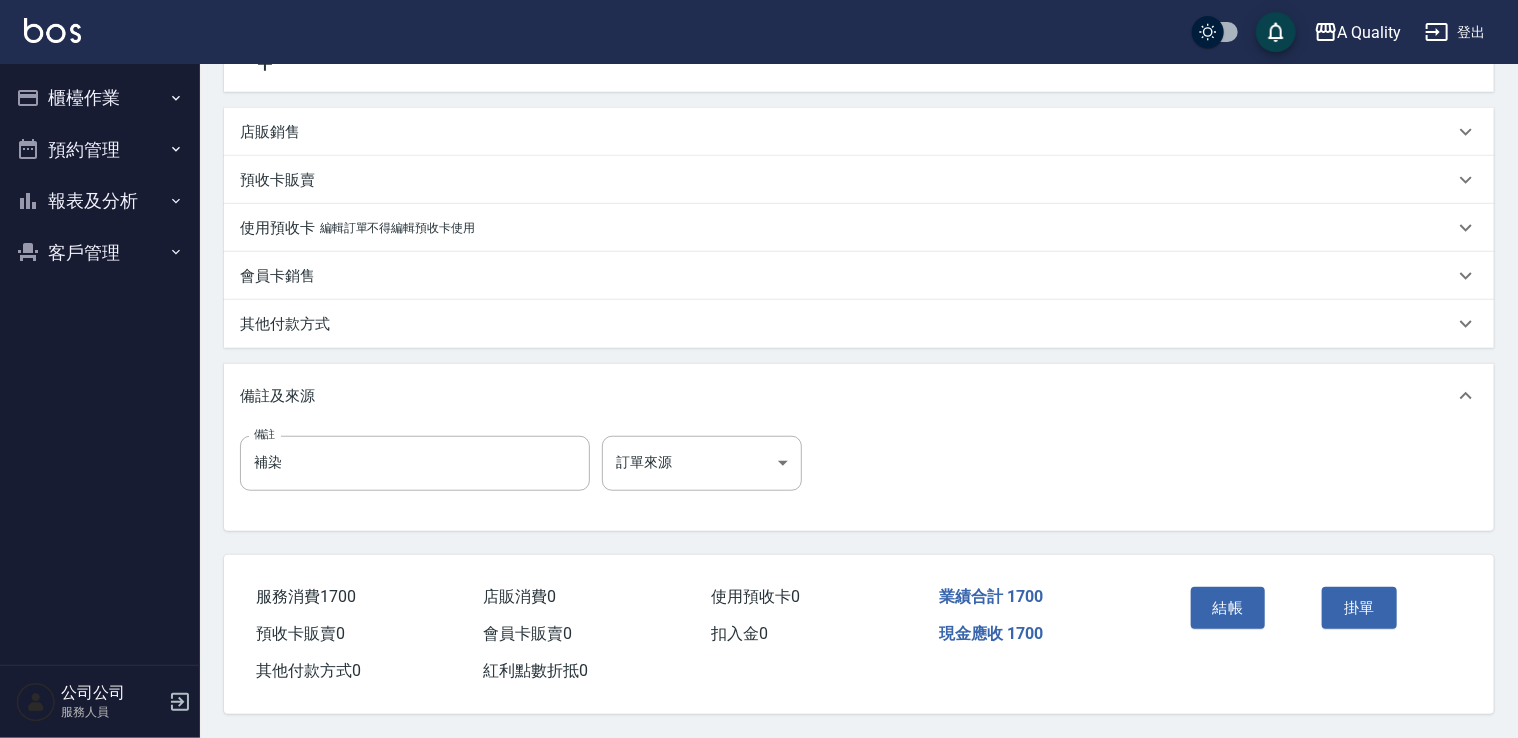 scroll, scrollTop: 604, scrollLeft: 0, axis: vertical 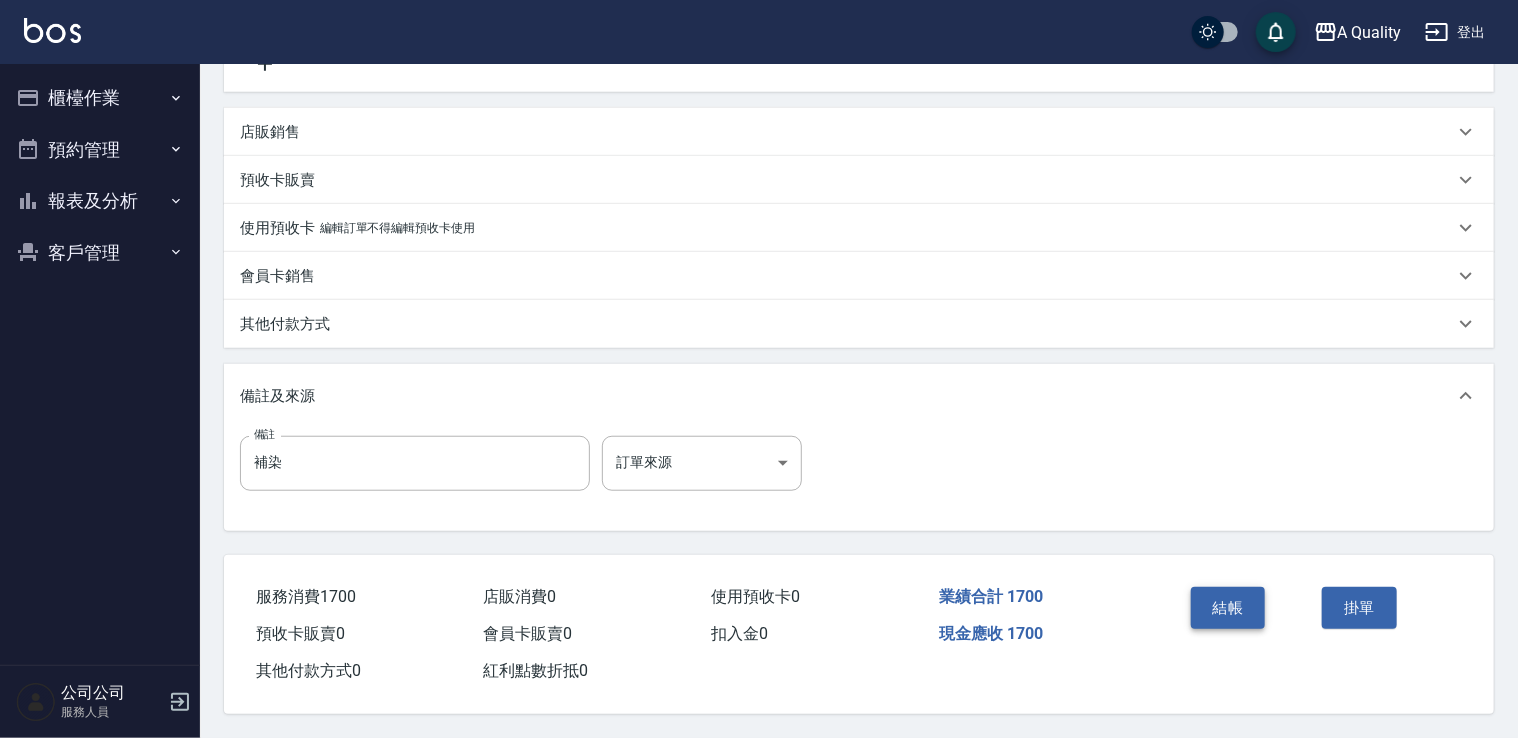 type on "400" 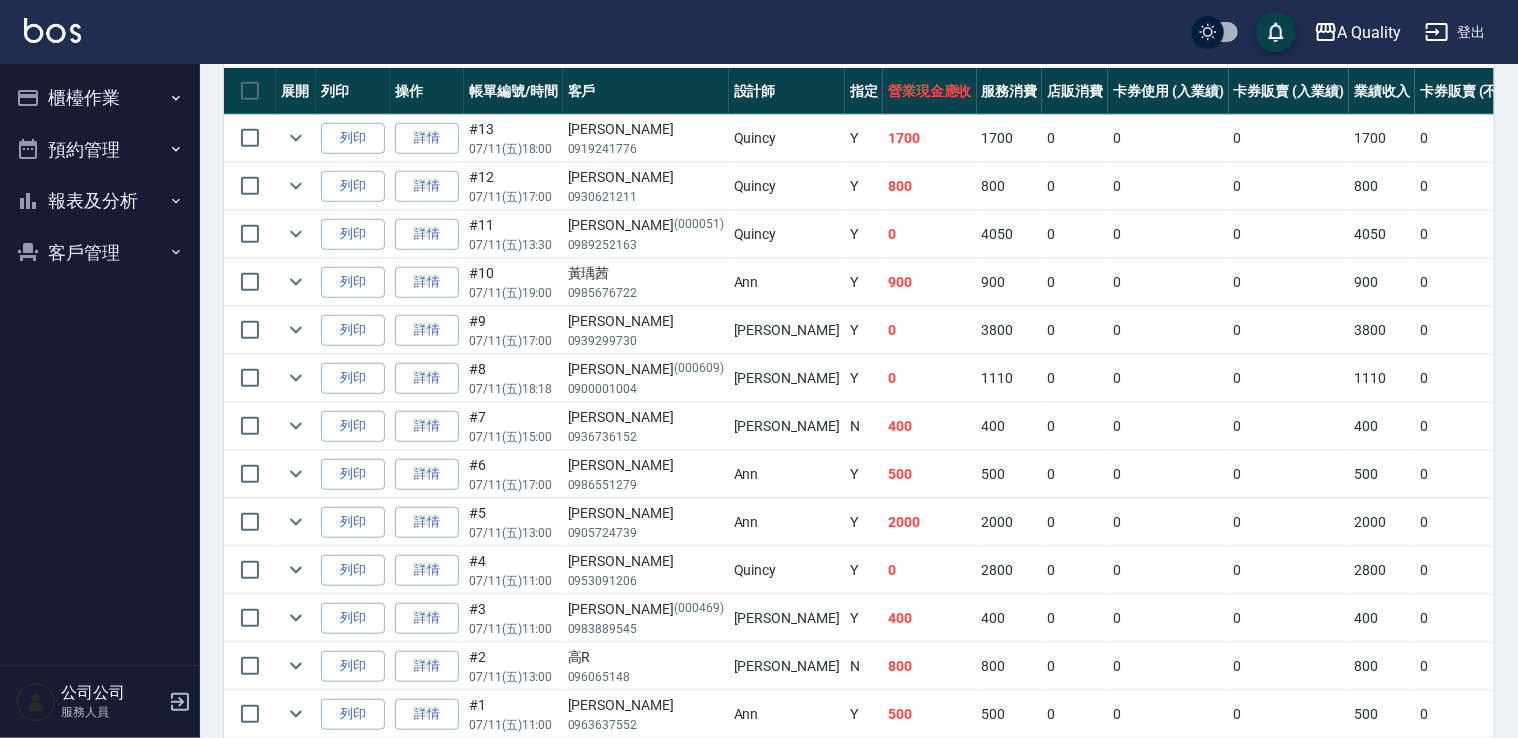 scroll, scrollTop: 638, scrollLeft: 0, axis: vertical 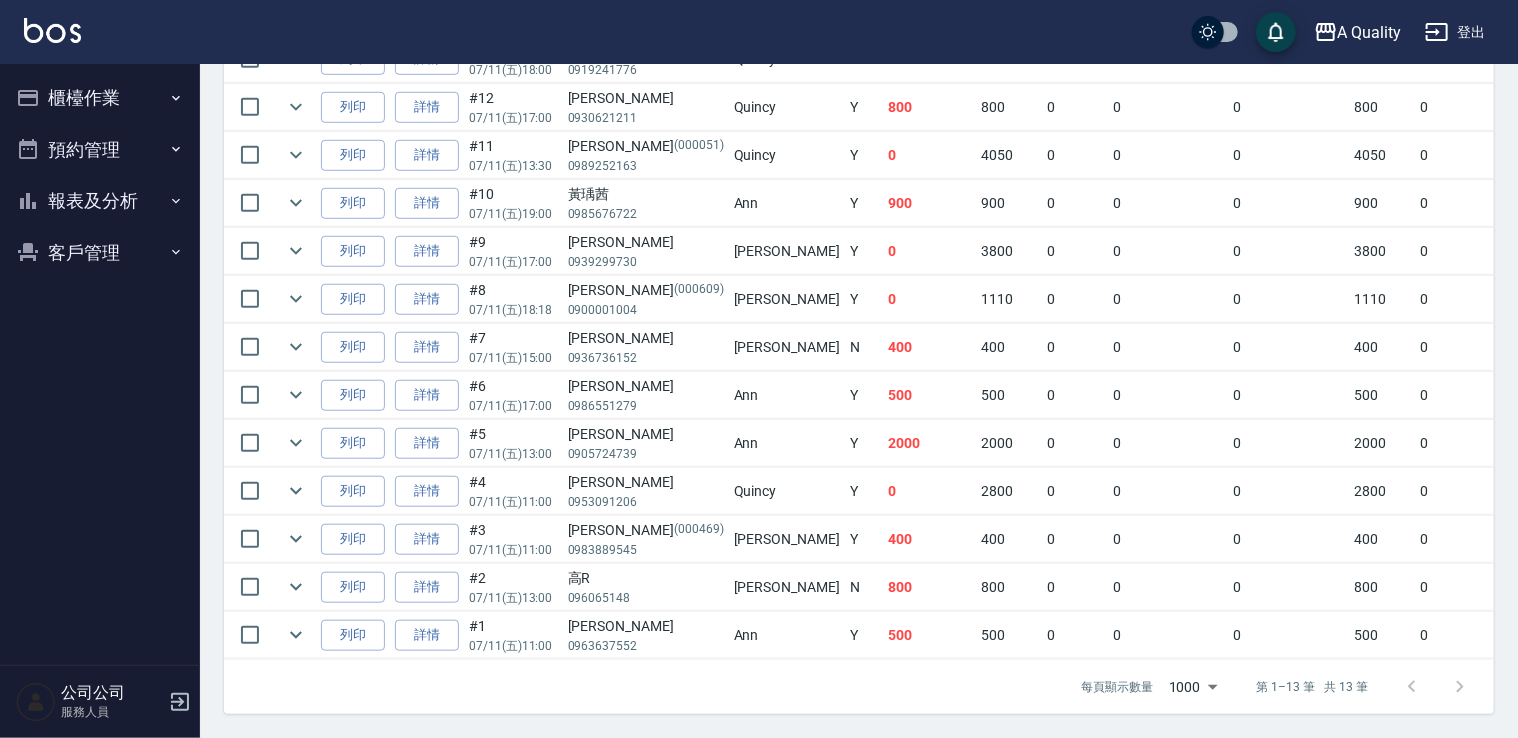 click on "報表及分析" at bounding box center (100, 201) 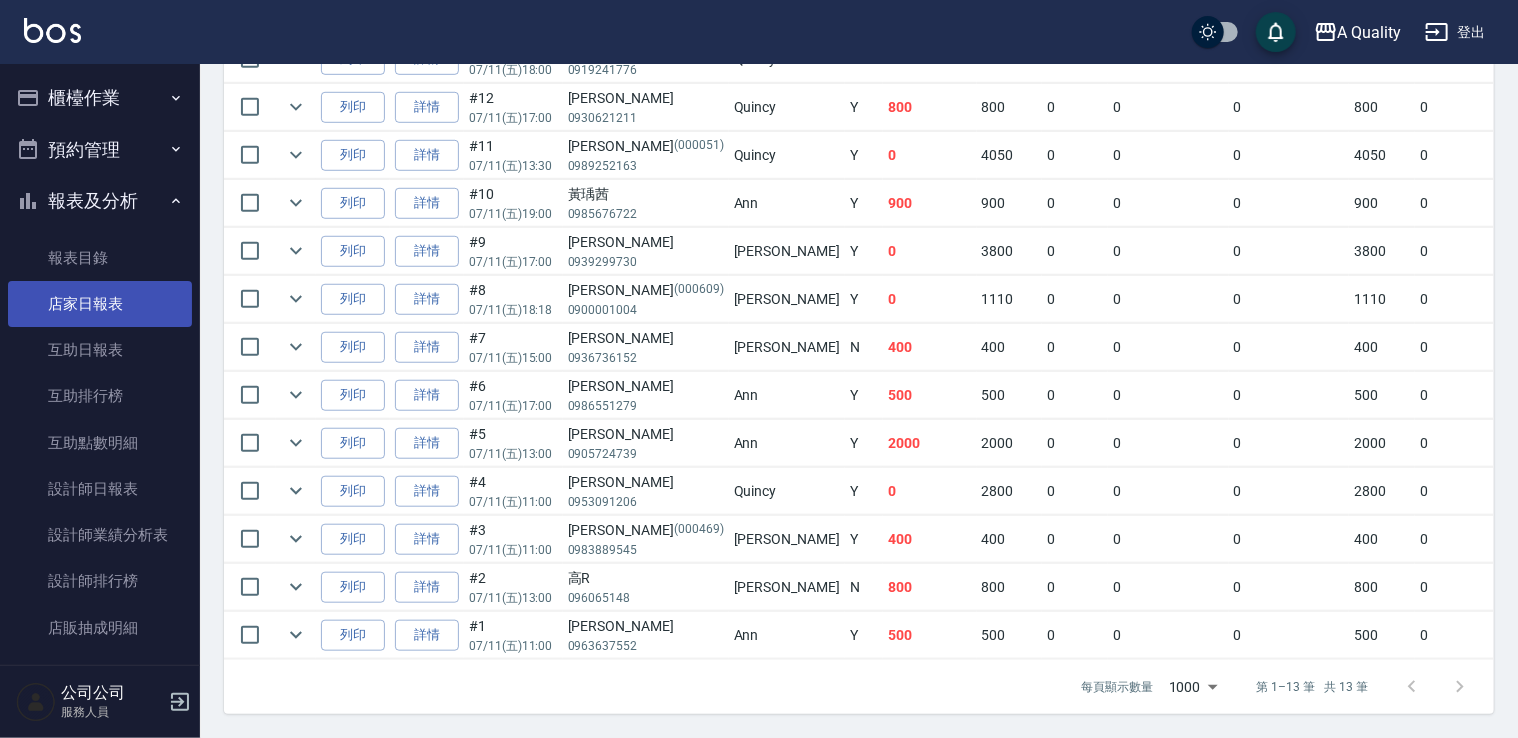 click on "店家日報表" at bounding box center [100, 304] 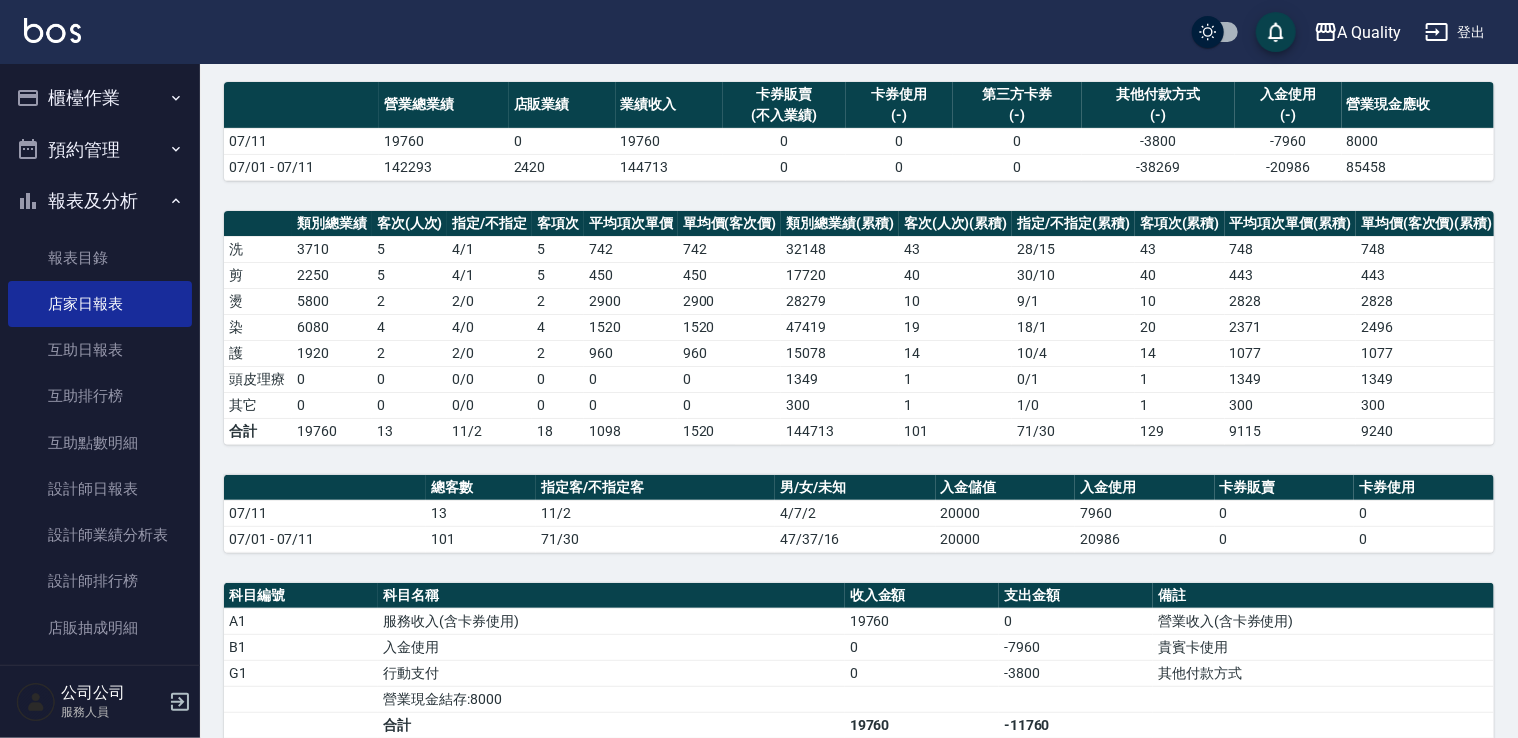 scroll, scrollTop: 400, scrollLeft: 0, axis: vertical 